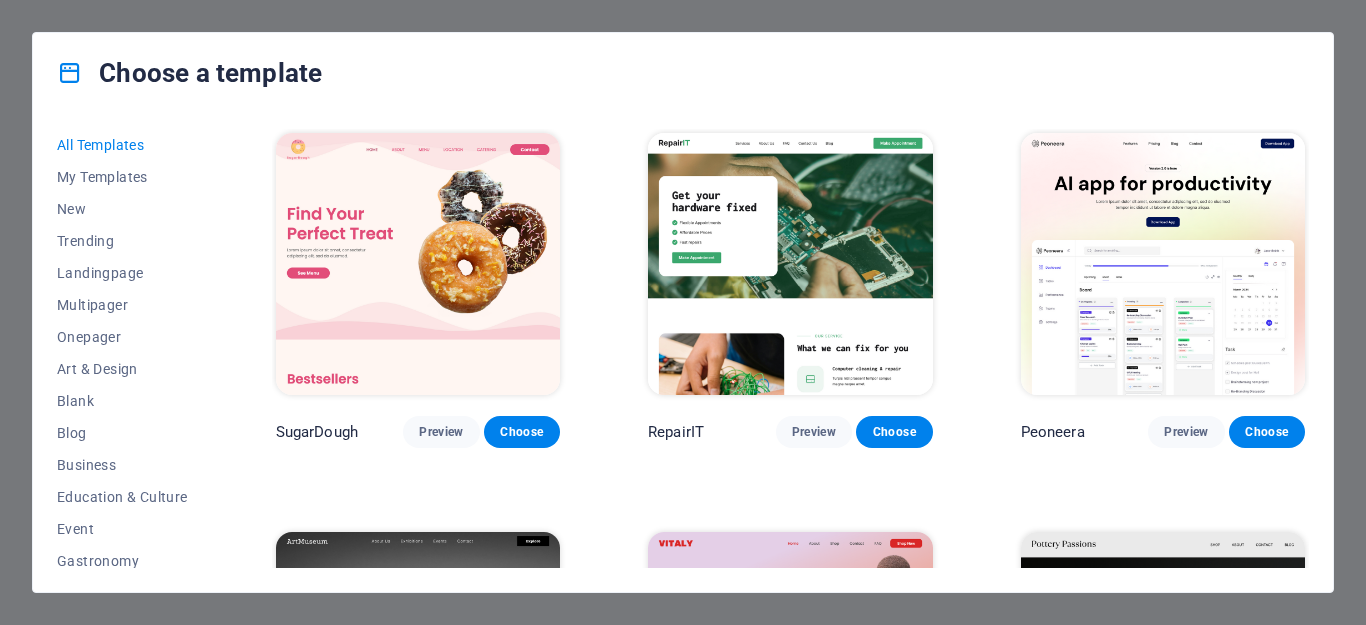 scroll, scrollTop: 0, scrollLeft: 0, axis: both 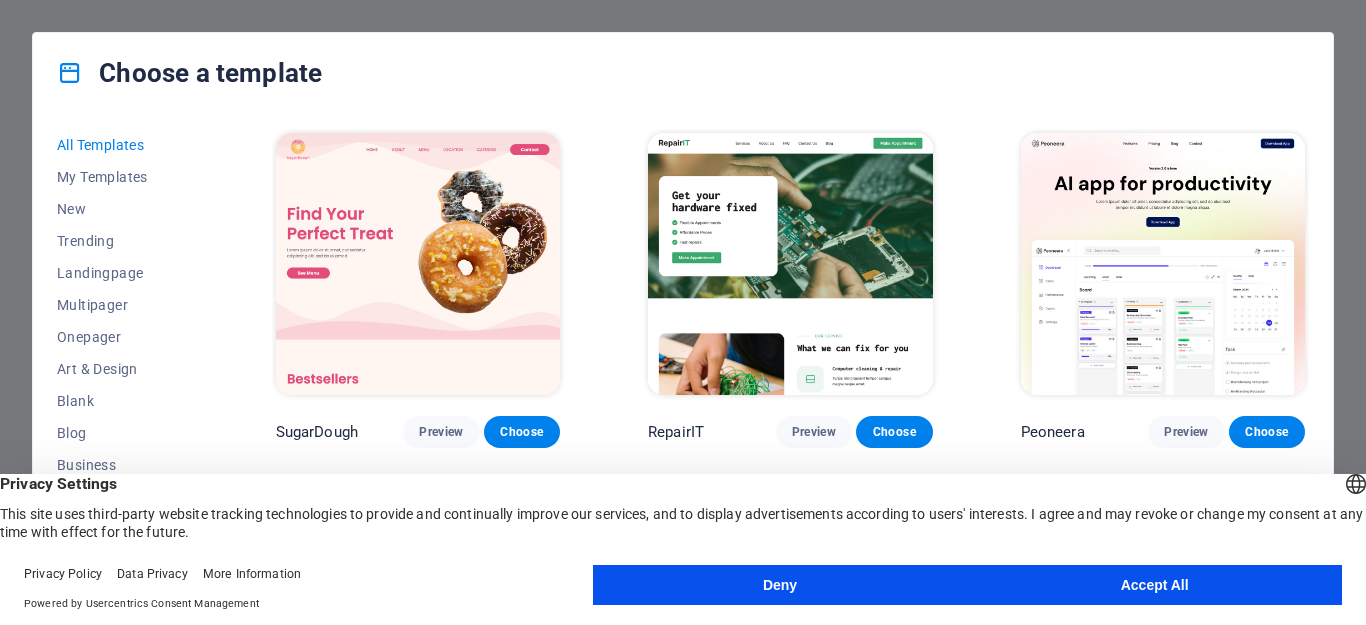 click on "Accept All" at bounding box center (1154, 585) 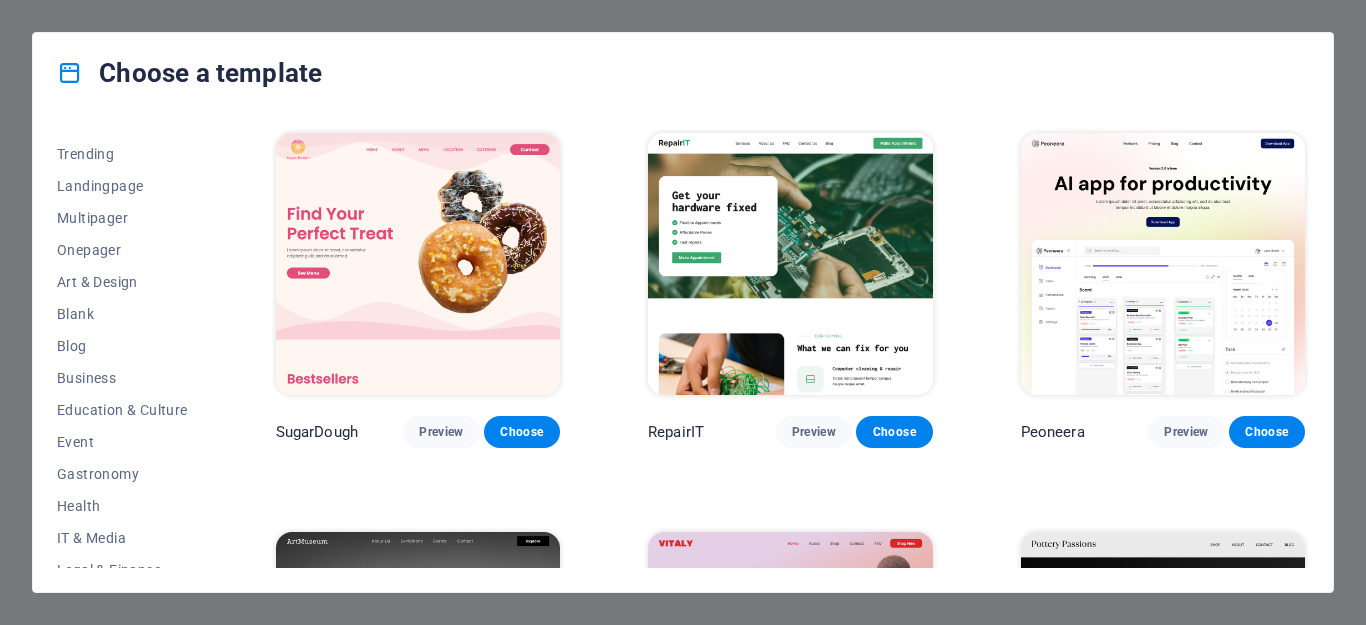 scroll, scrollTop: 116, scrollLeft: 0, axis: vertical 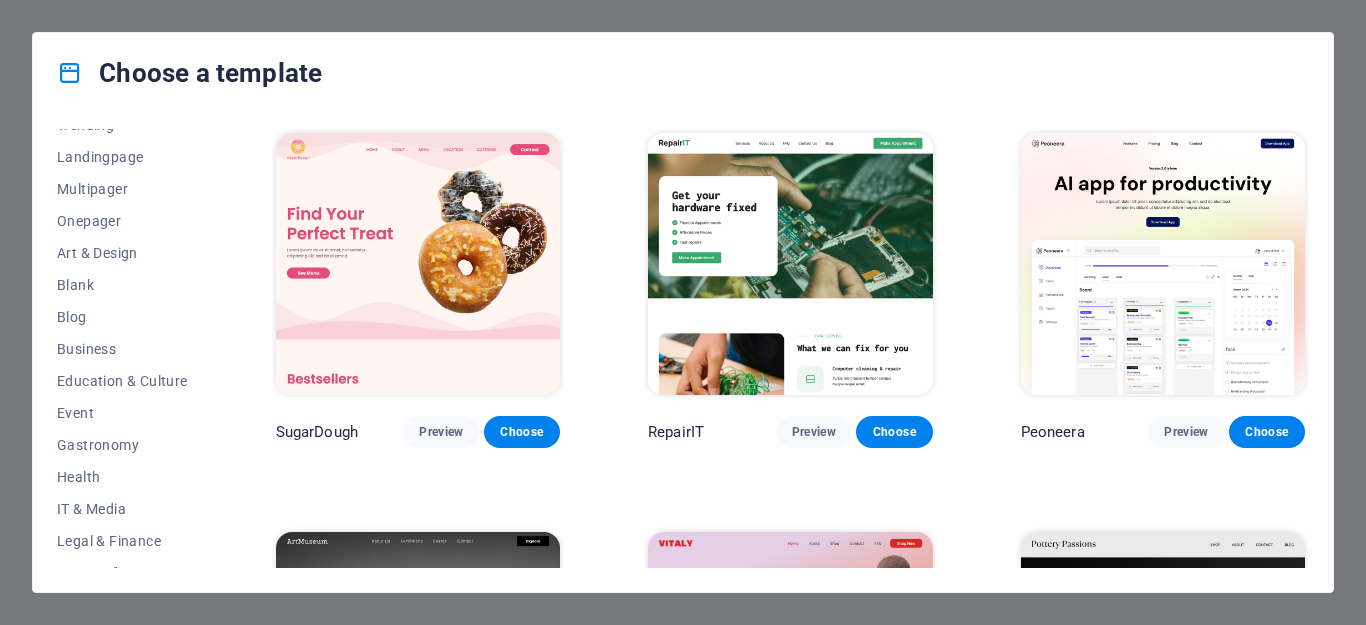 drag, startPoint x: 215, startPoint y: 401, endPoint x: 211, endPoint y: 484, distance: 83.09633 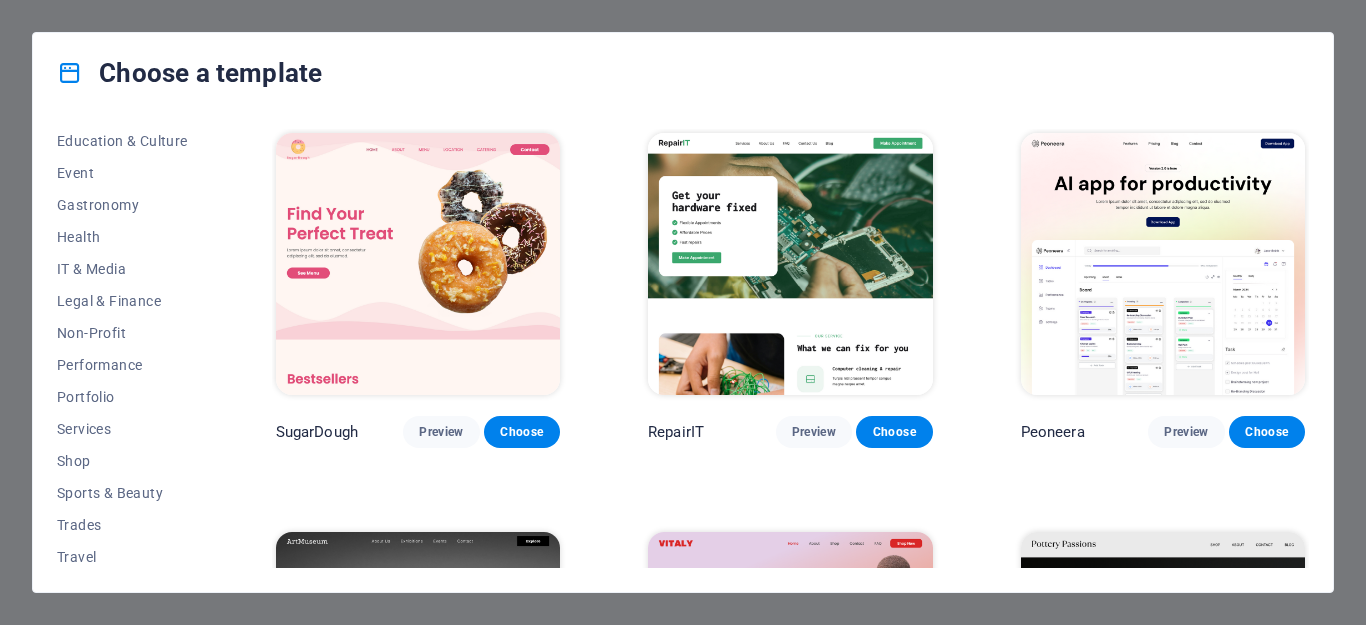 scroll, scrollTop: 362, scrollLeft: 0, axis: vertical 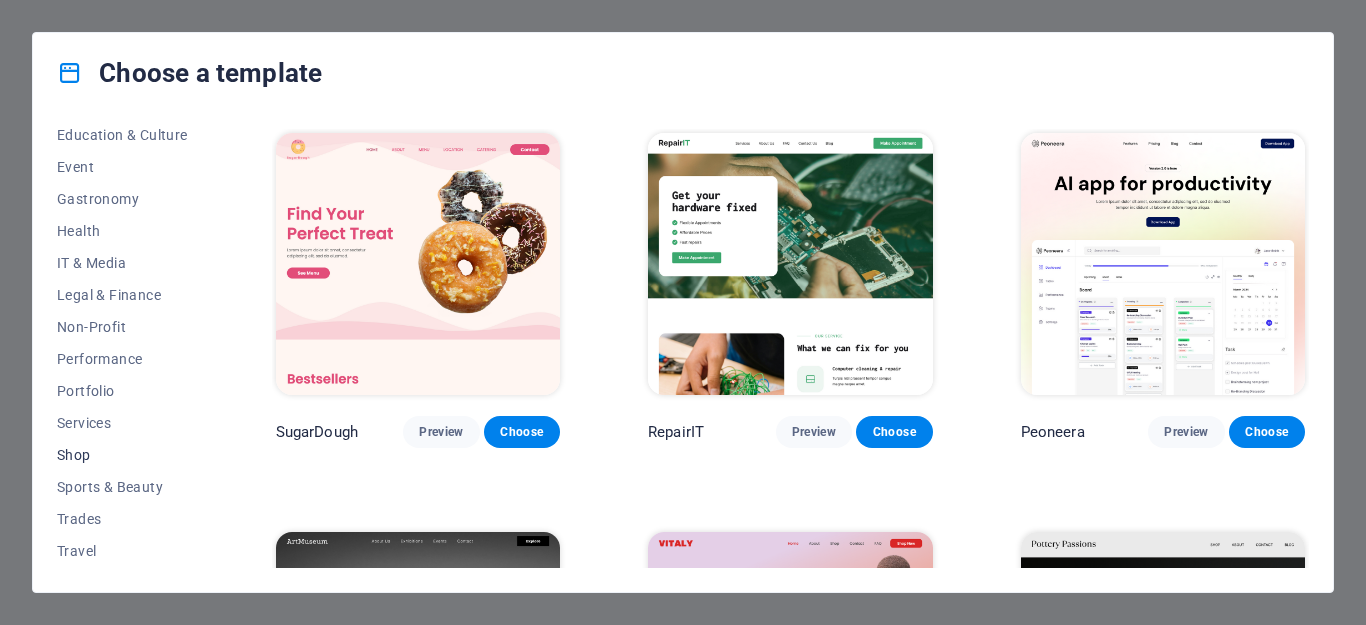 click on "Shop" at bounding box center (122, 455) 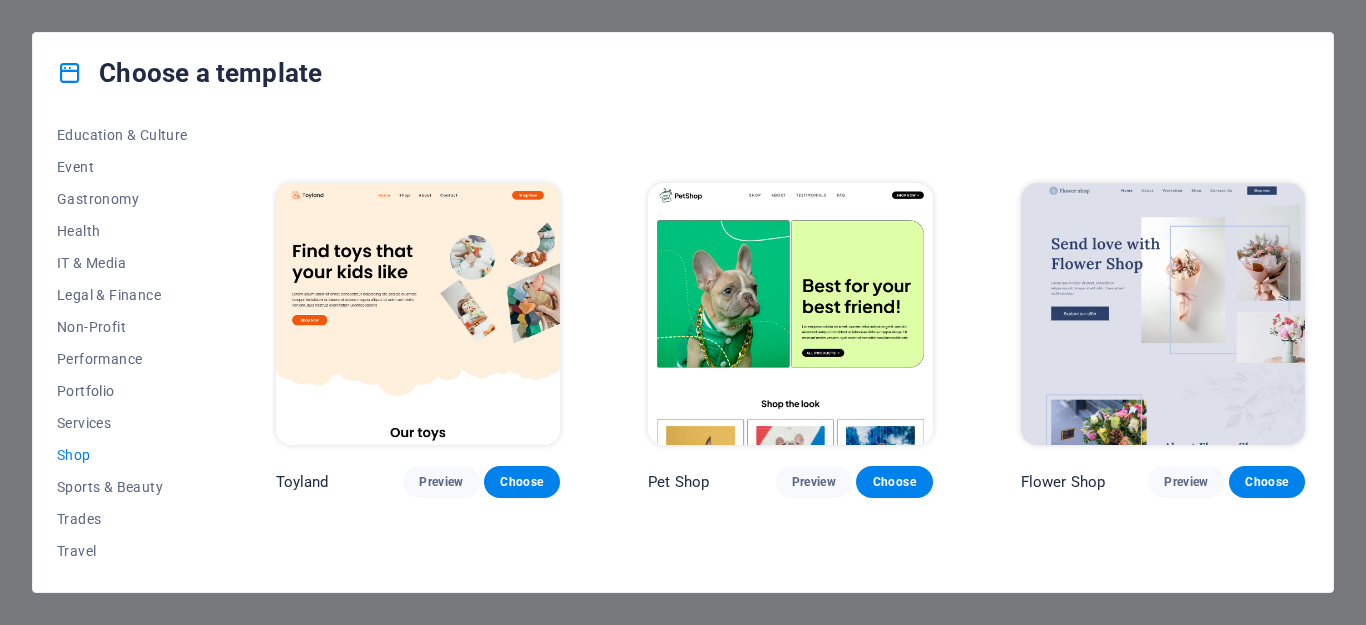 scroll, scrollTop: 353, scrollLeft: 0, axis: vertical 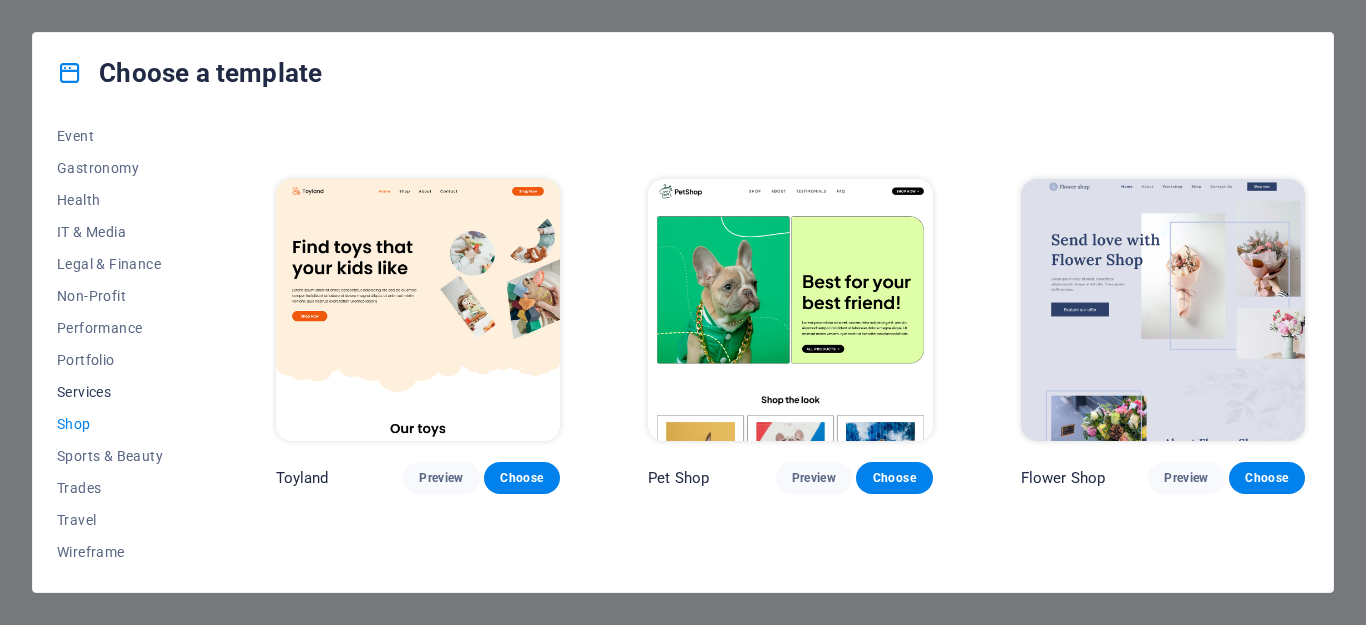 click on "Services" at bounding box center (122, 392) 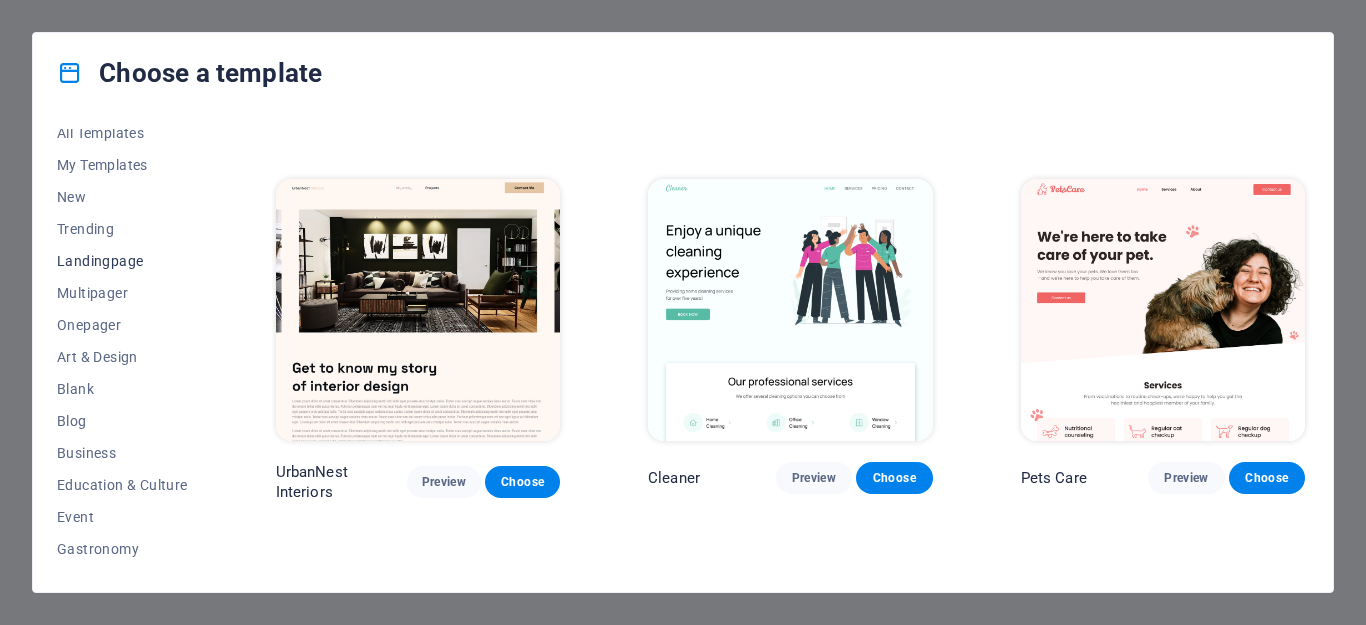 scroll, scrollTop: 0, scrollLeft: 0, axis: both 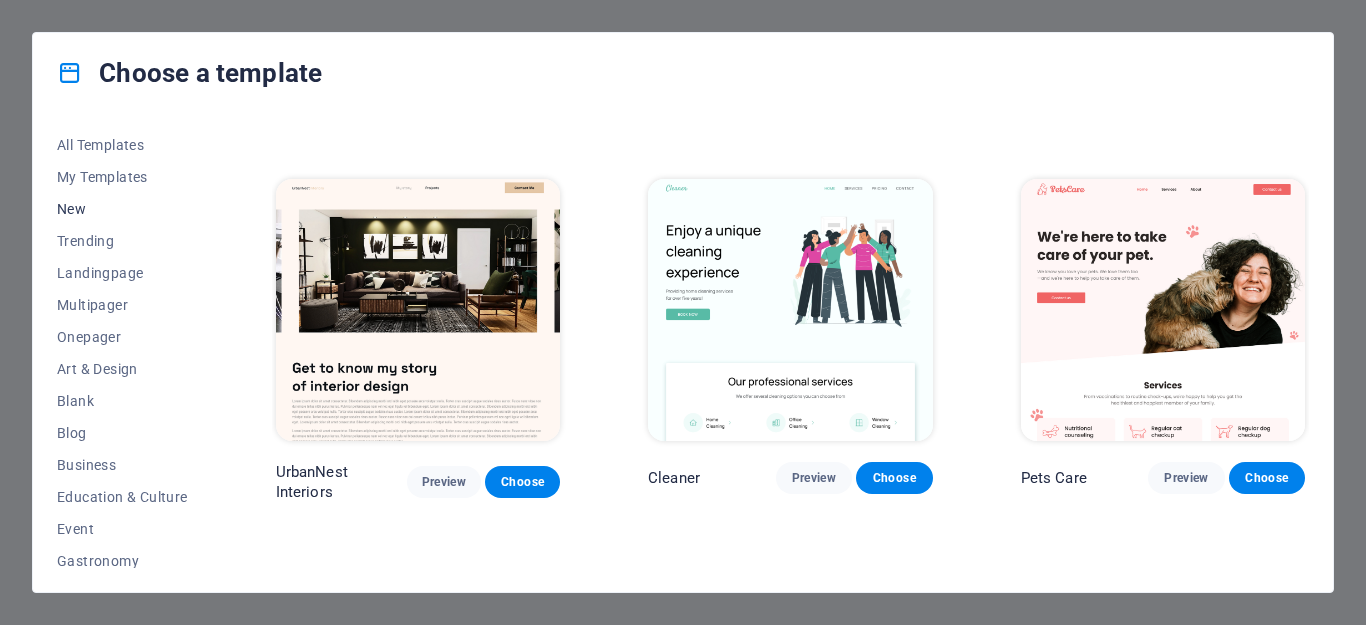 click on "New" at bounding box center (122, 209) 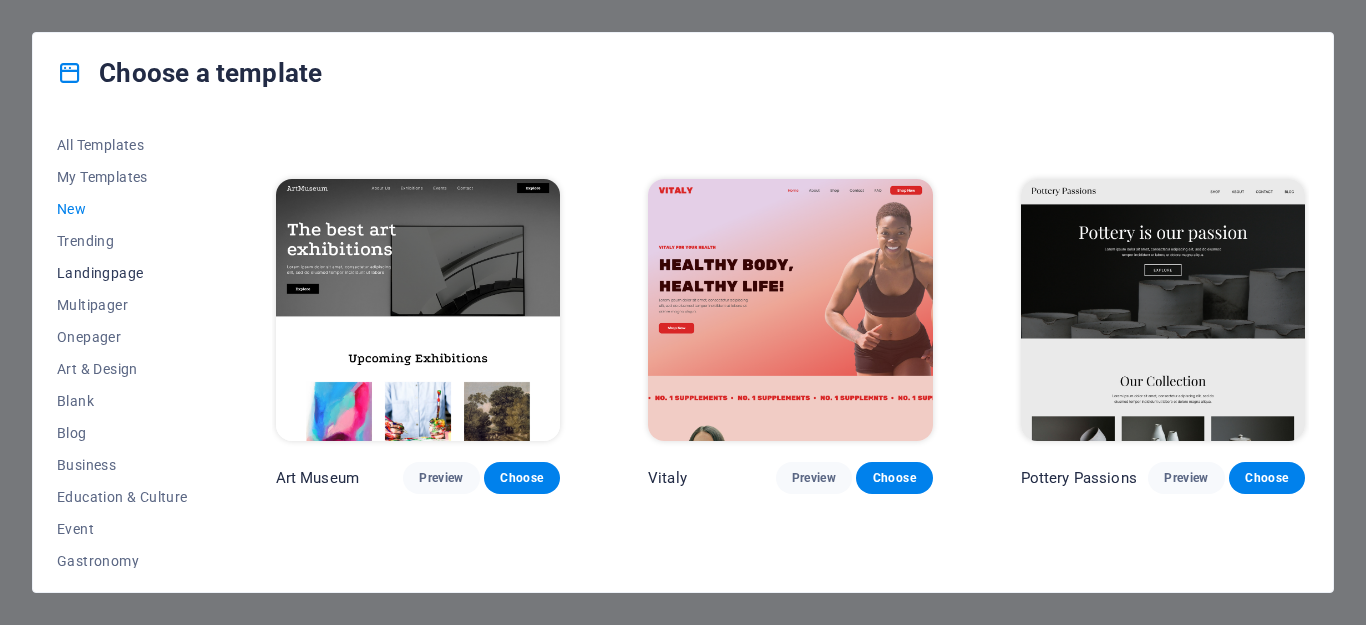 click on "Landingpage" at bounding box center (122, 273) 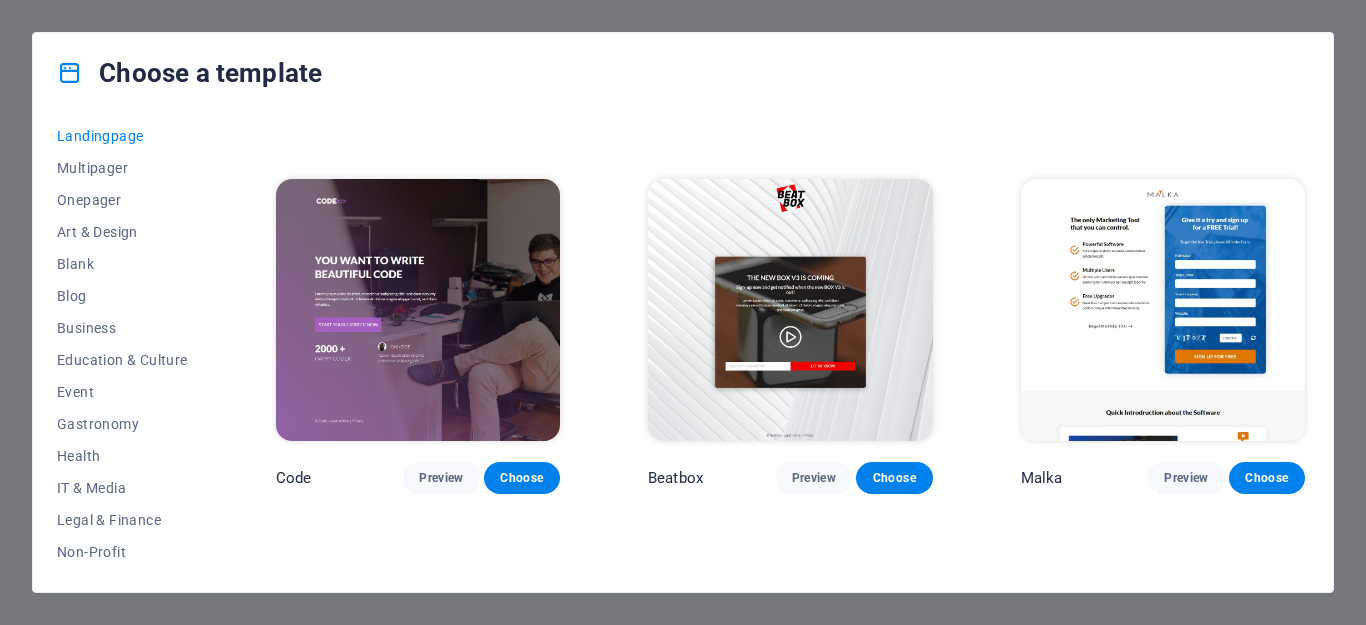 scroll, scrollTop: 148, scrollLeft: 0, axis: vertical 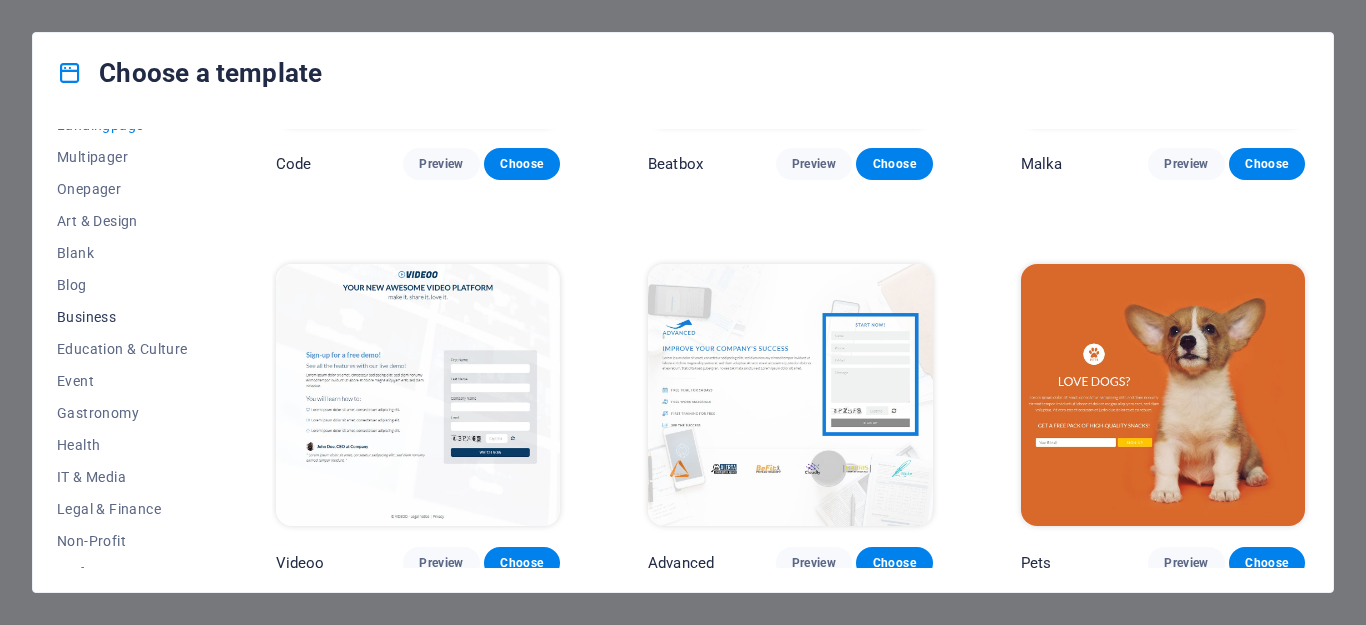 click on "Business" at bounding box center [122, 317] 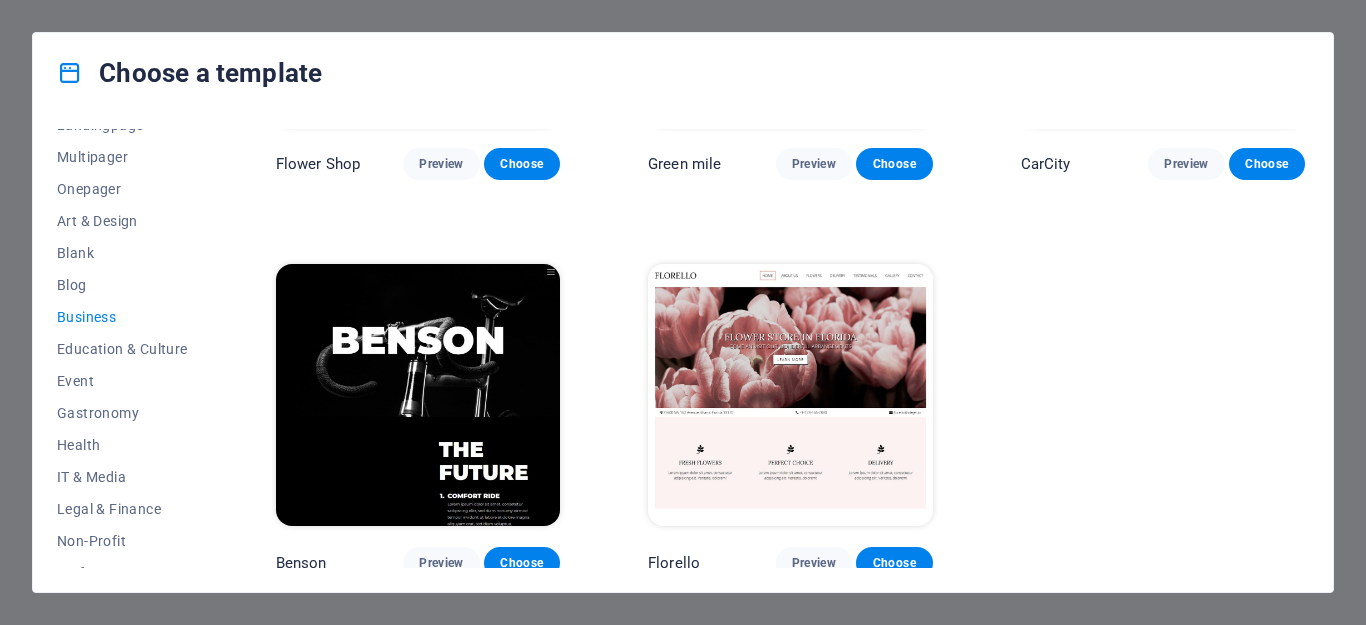 scroll, scrollTop: 671, scrollLeft: 0, axis: vertical 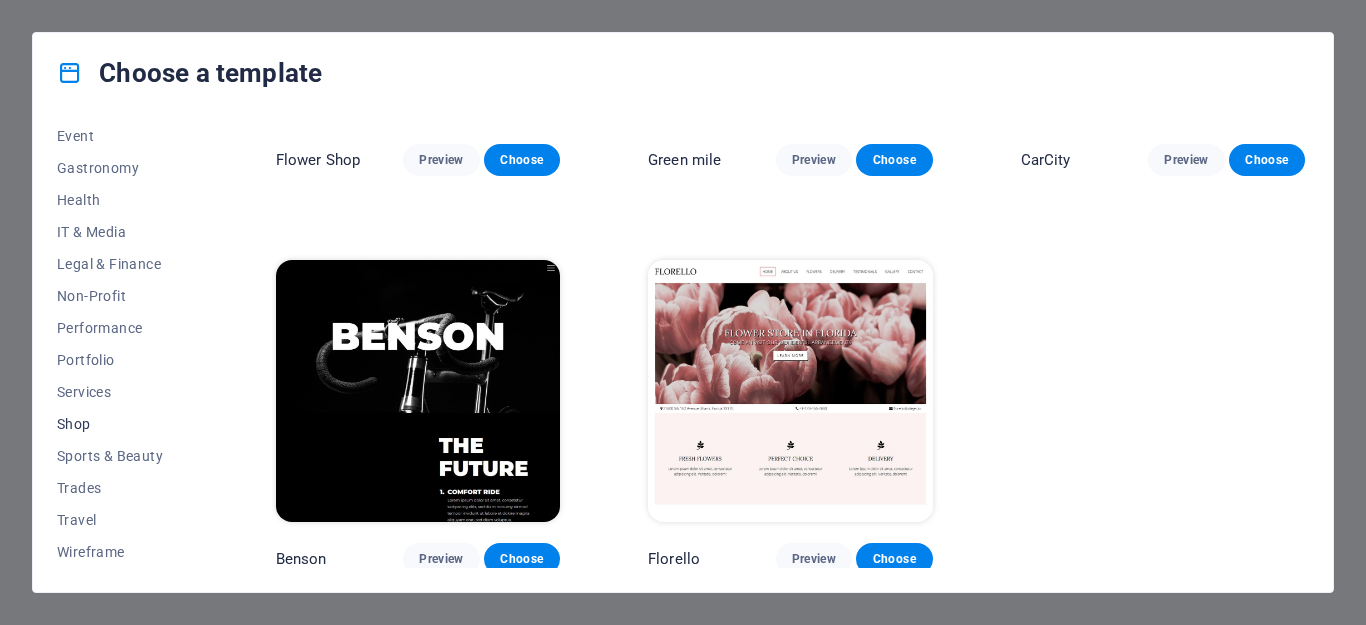 click on "Shop" at bounding box center (122, 424) 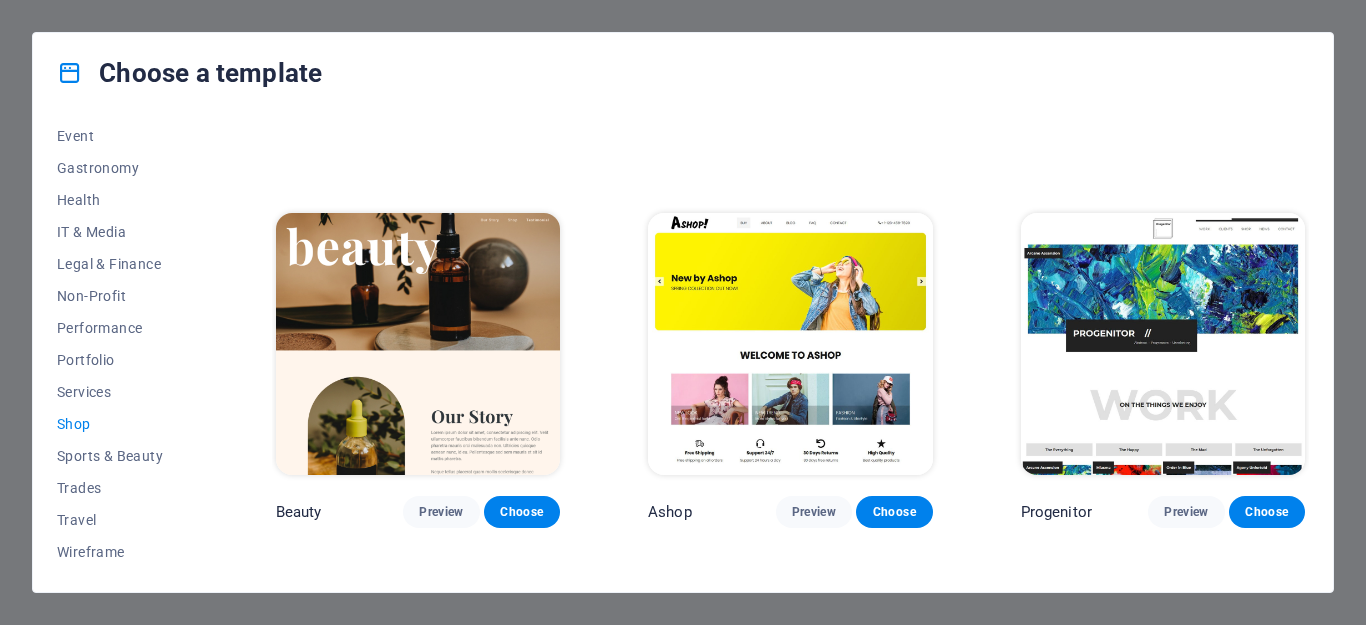 scroll, scrollTop: 716, scrollLeft: 0, axis: vertical 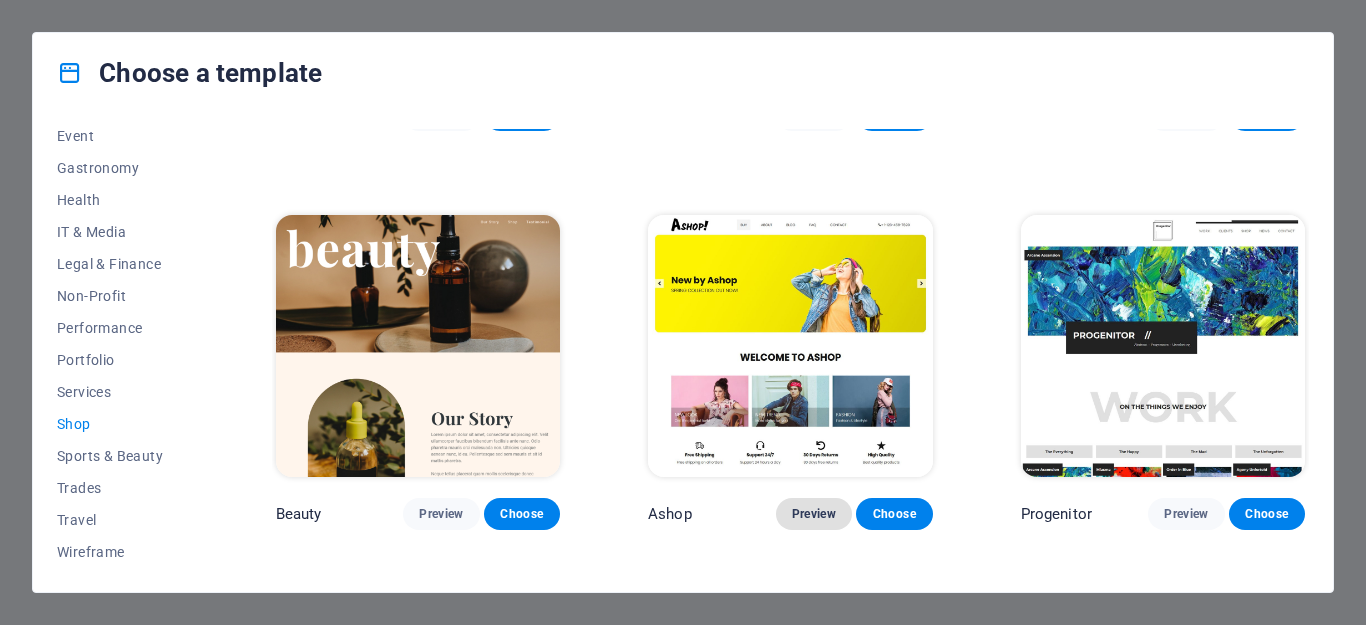 click on "Preview" at bounding box center [814, 514] 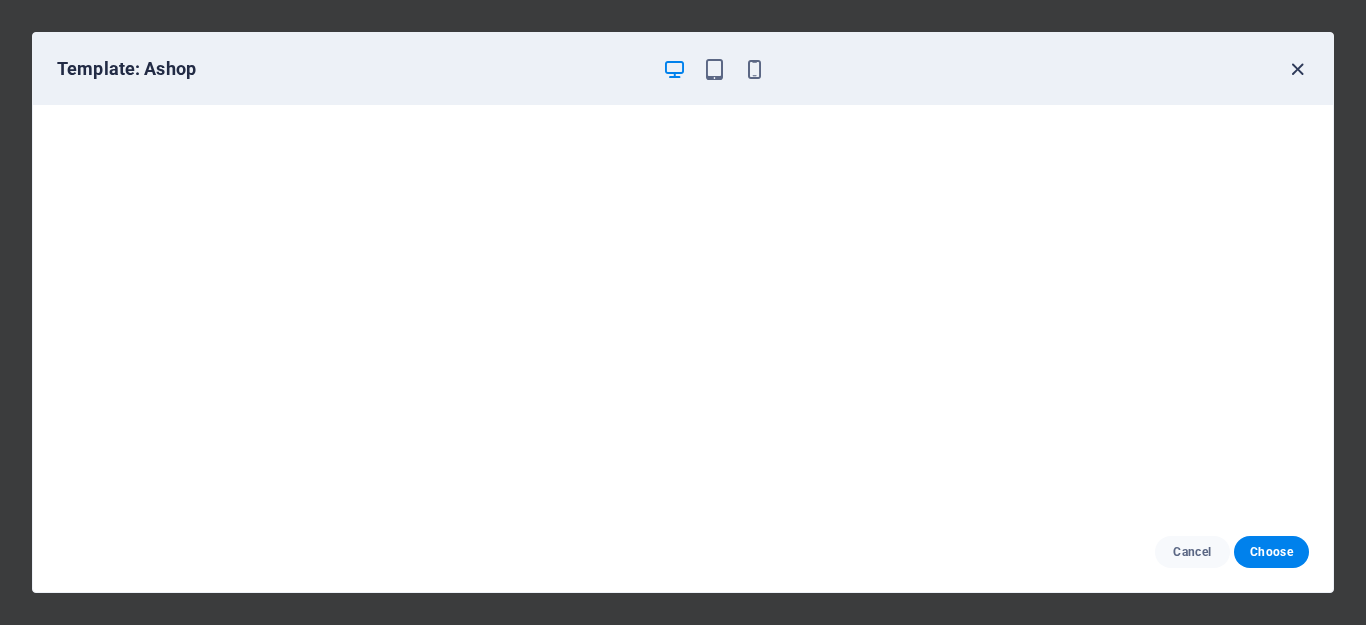 click at bounding box center [1297, 69] 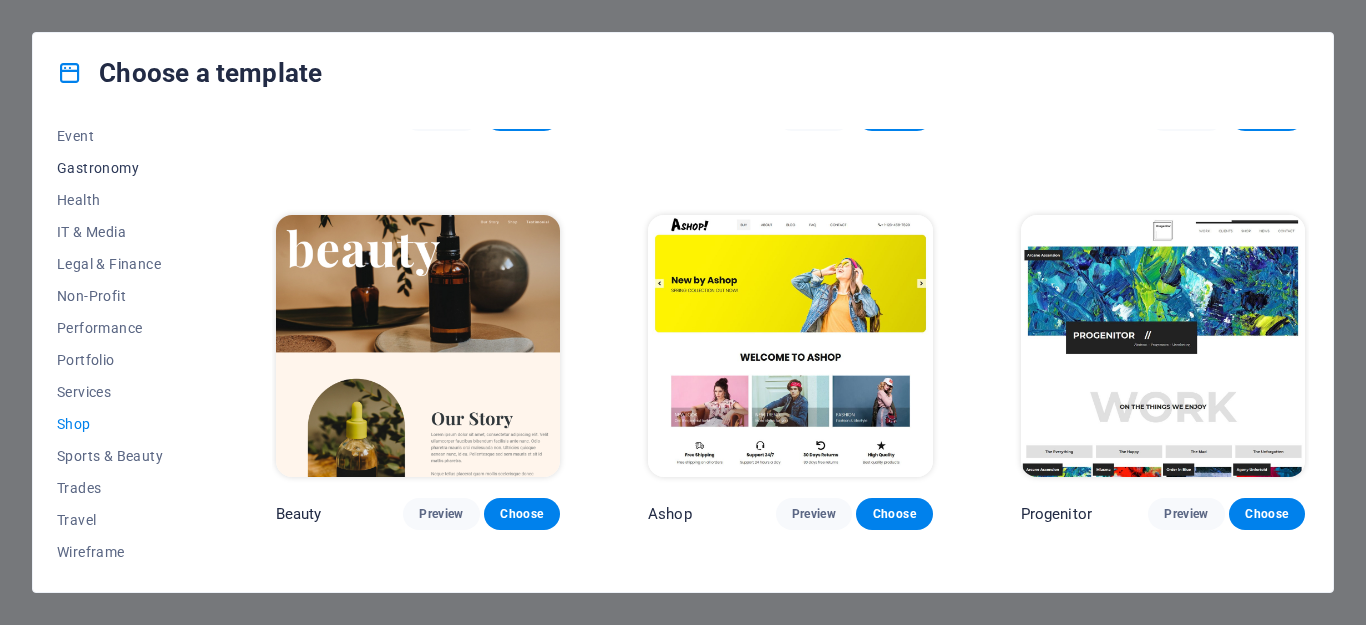 click on "Gastronomy" at bounding box center (122, 168) 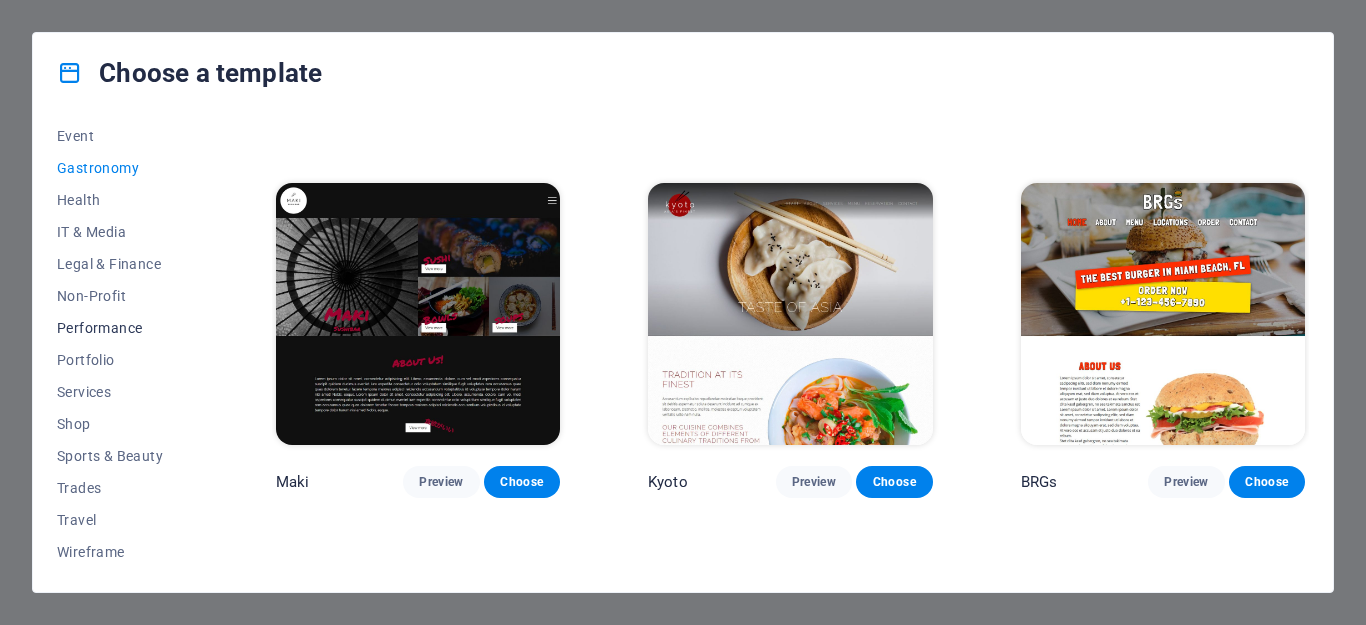 scroll, scrollTop: 816, scrollLeft: 0, axis: vertical 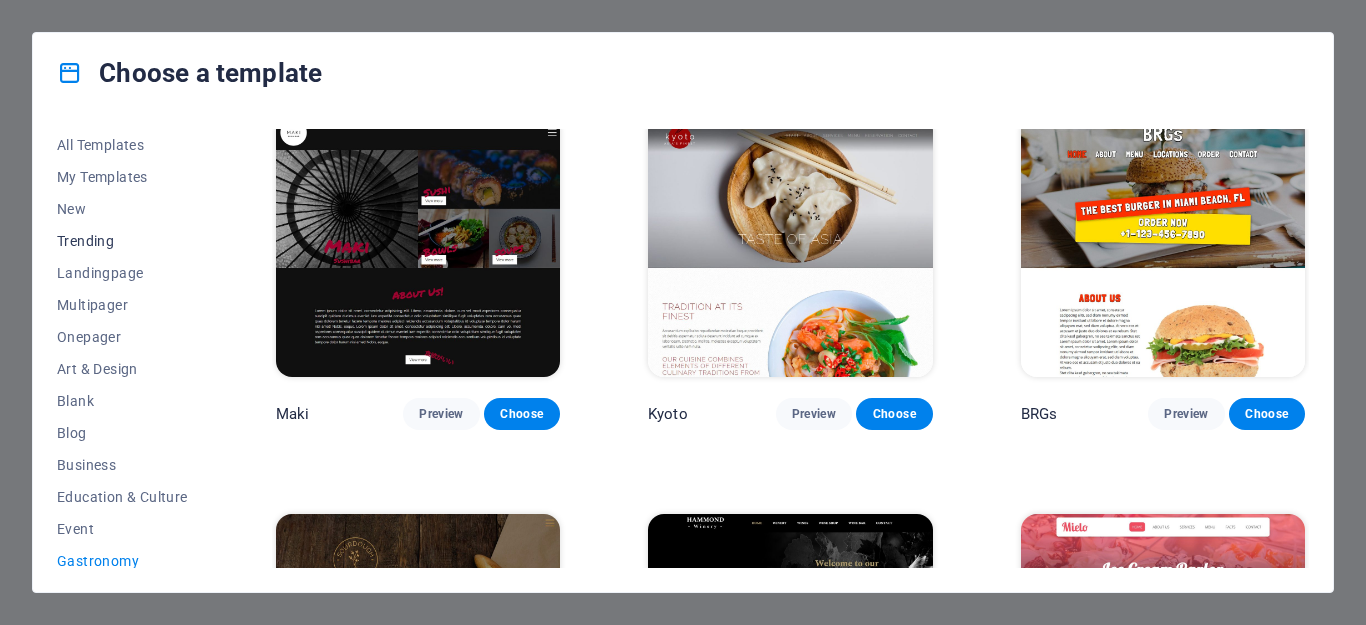 click on "Trending" at bounding box center (122, 241) 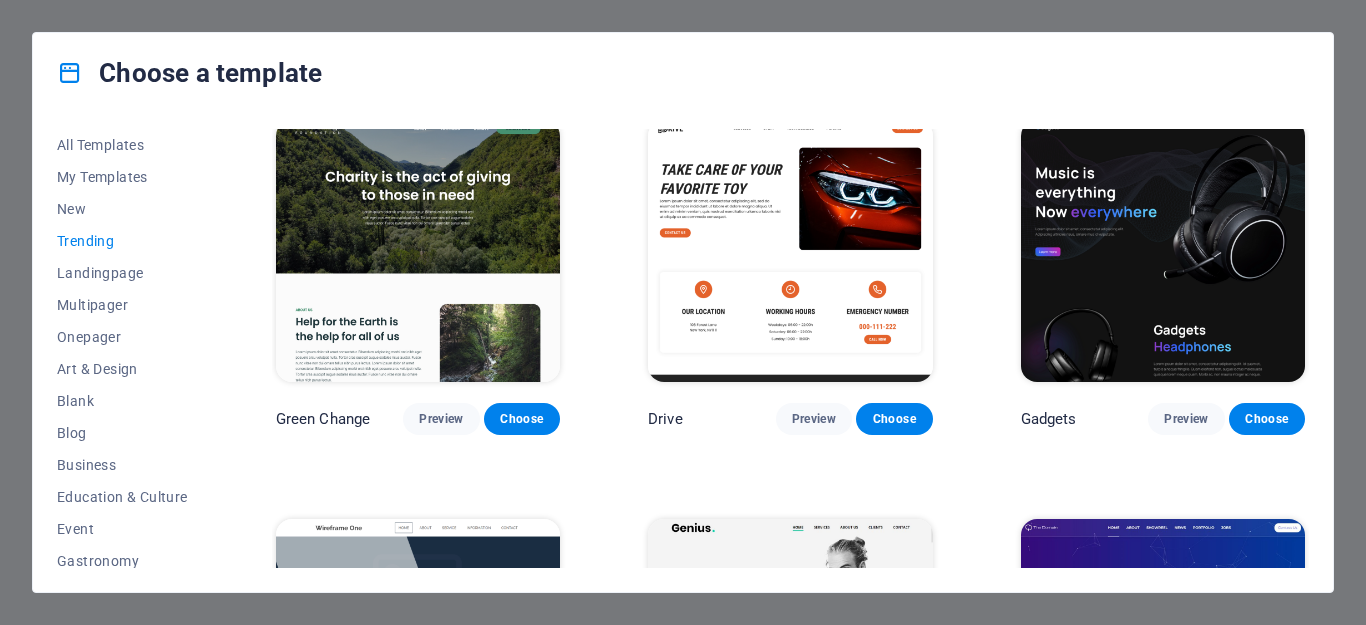 scroll, scrollTop: 1154, scrollLeft: 0, axis: vertical 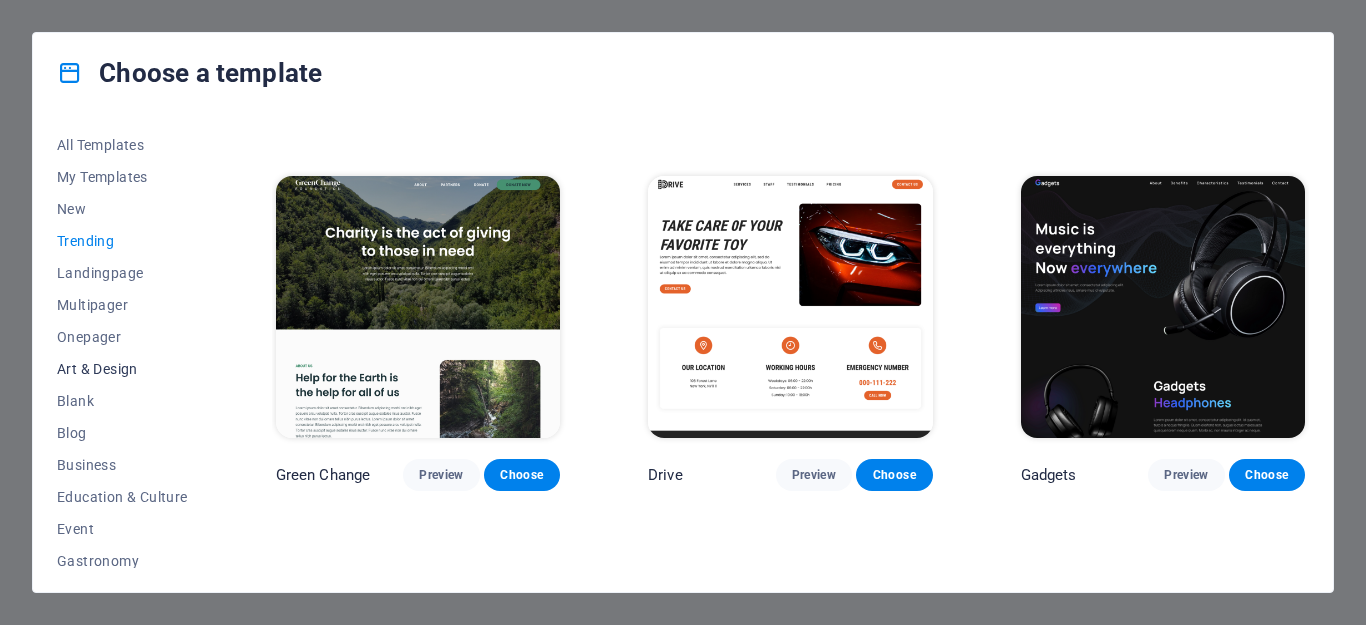 click on "Art & Design" at bounding box center (122, 369) 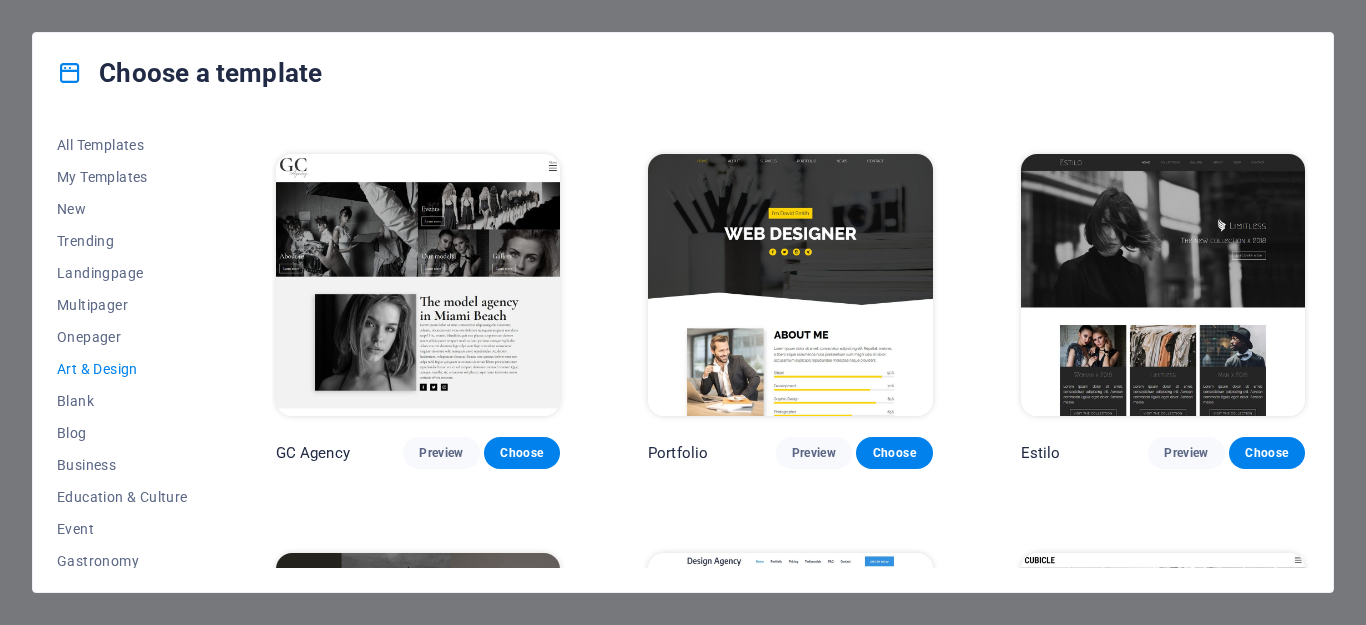 scroll, scrollTop: 1171, scrollLeft: 0, axis: vertical 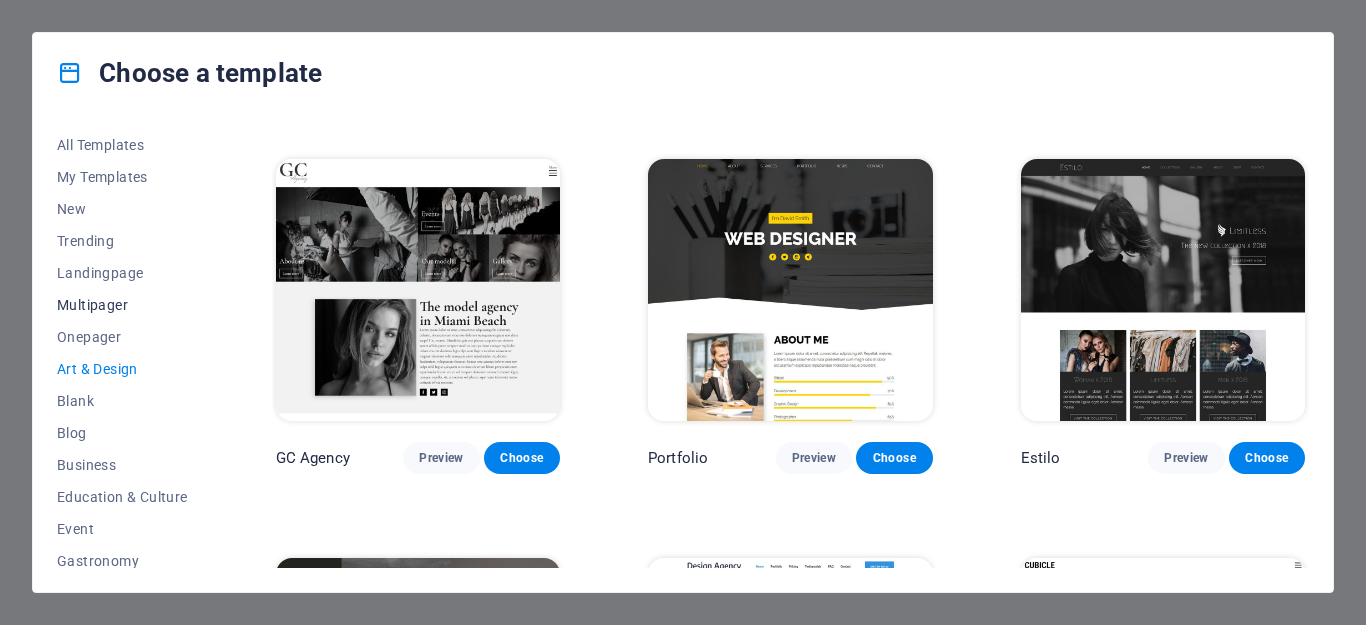 click on "Multipager" at bounding box center [122, 305] 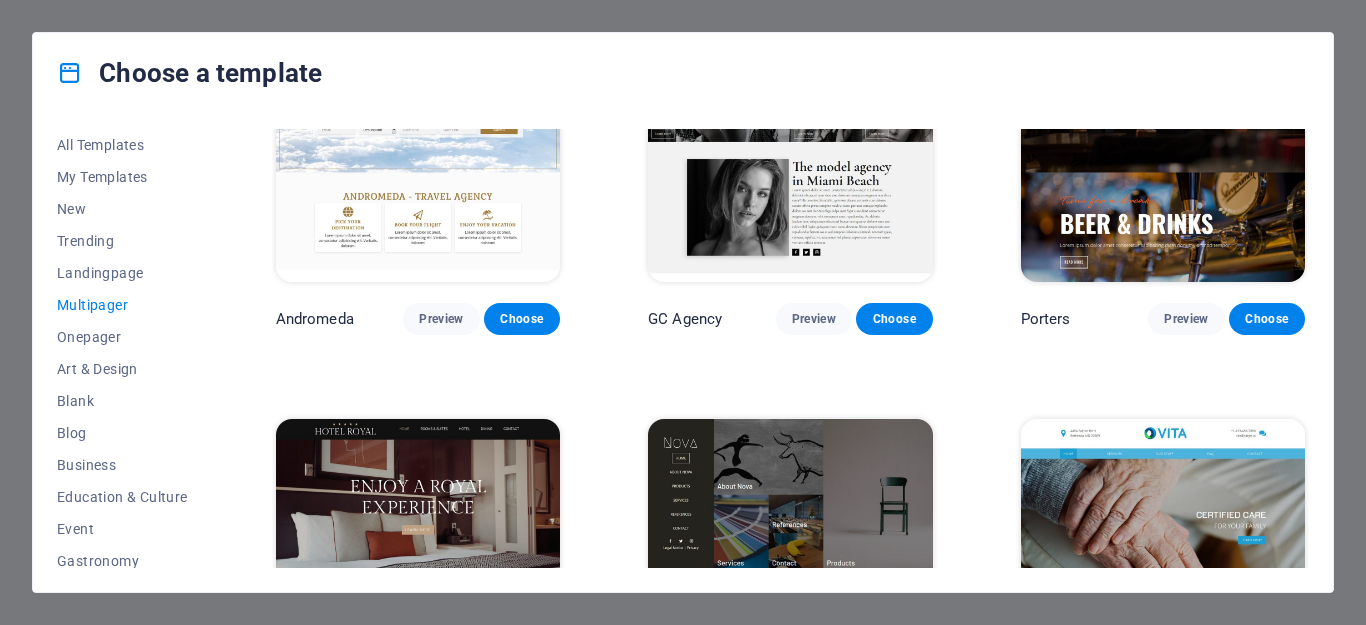 scroll, scrollTop: 7600, scrollLeft: 0, axis: vertical 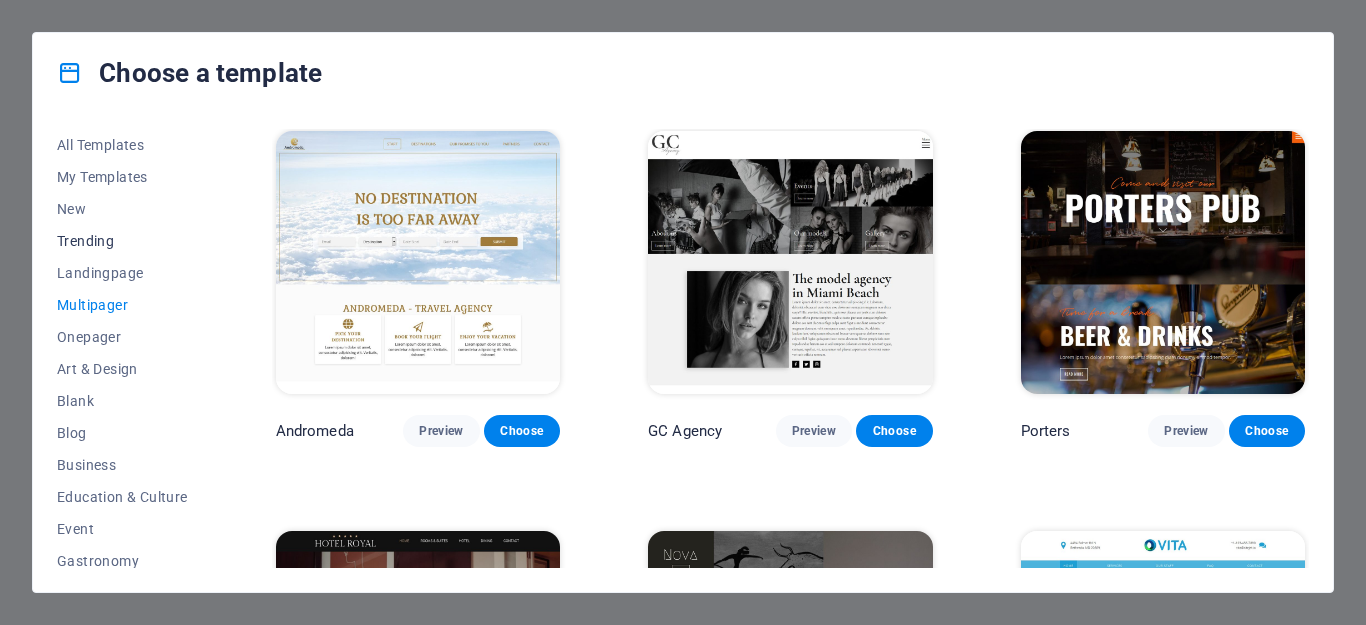 click on "Trending" at bounding box center [122, 241] 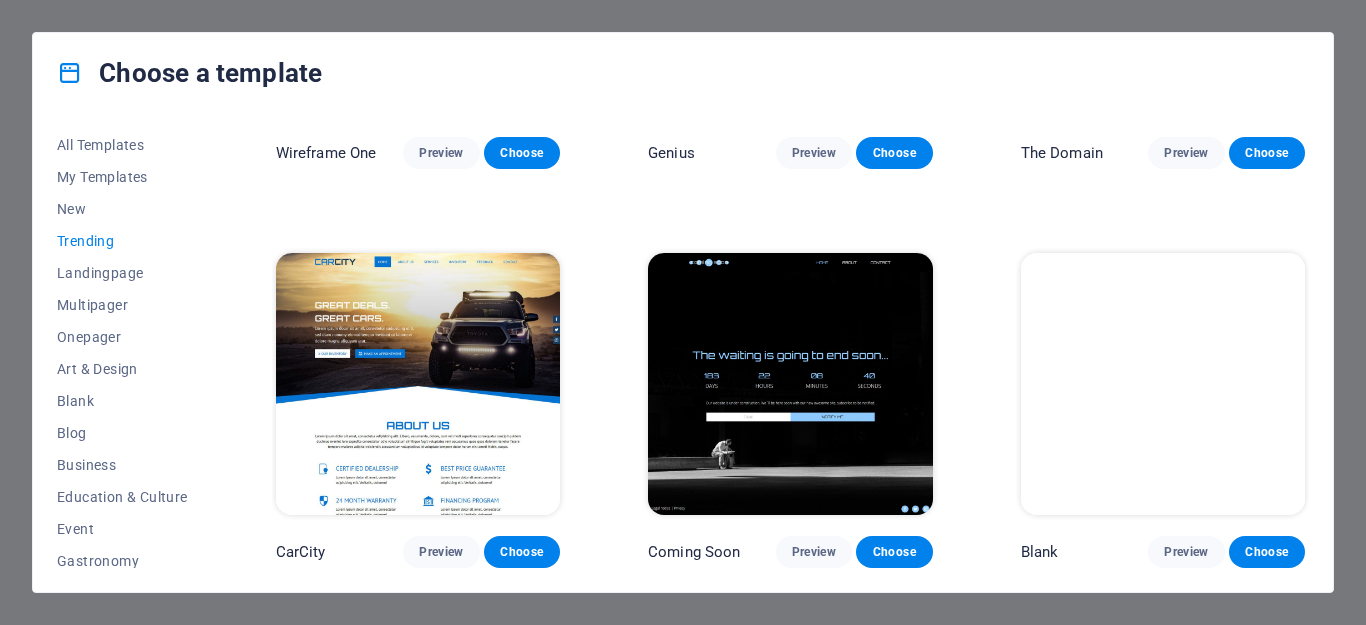 scroll, scrollTop: 1861, scrollLeft: 0, axis: vertical 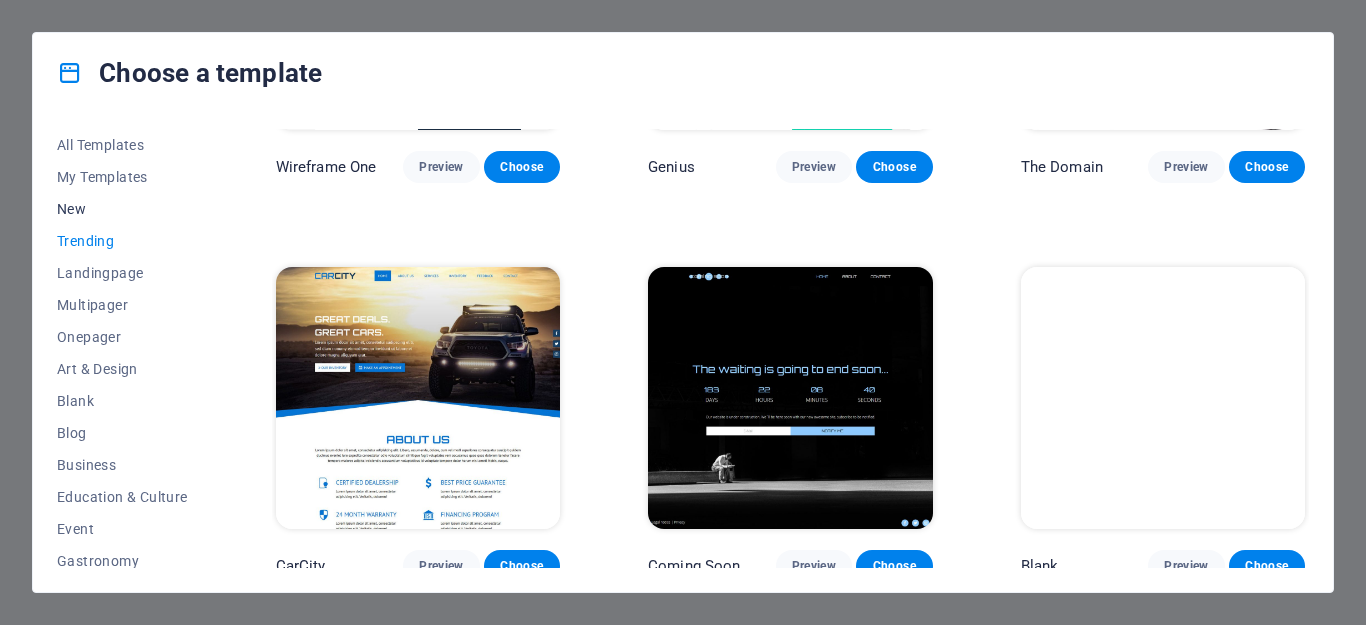 click on "New" at bounding box center [122, 209] 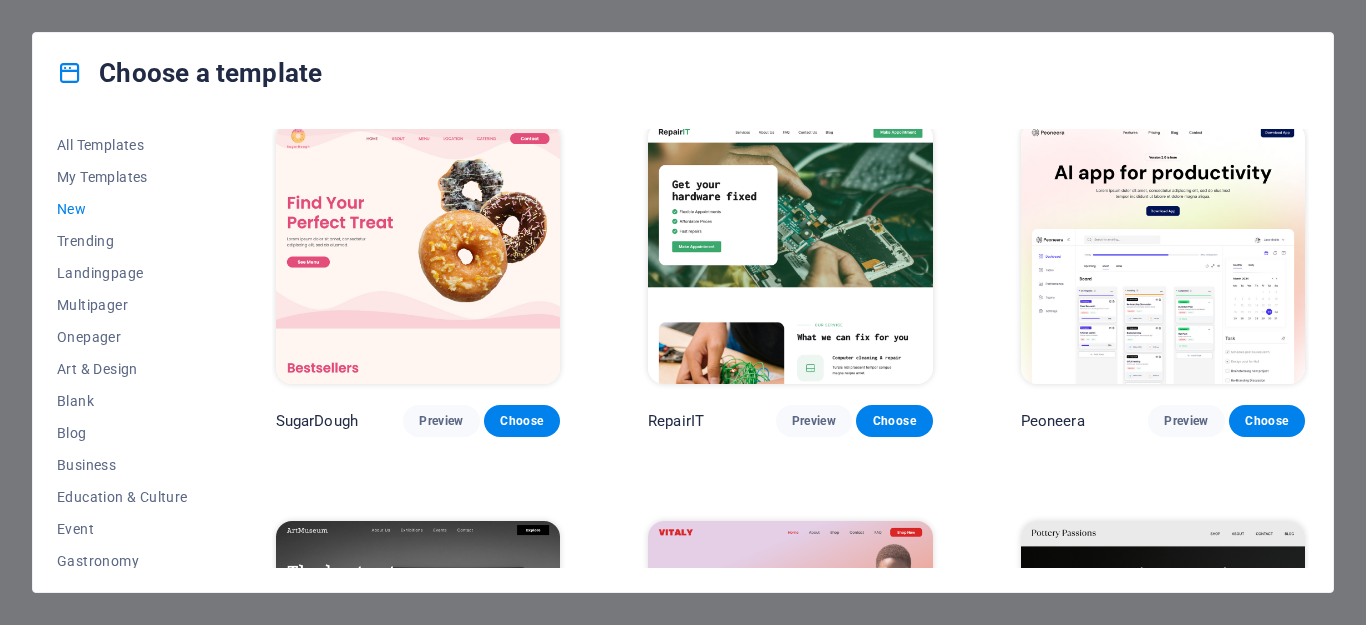 scroll, scrollTop: 0, scrollLeft: 0, axis: both 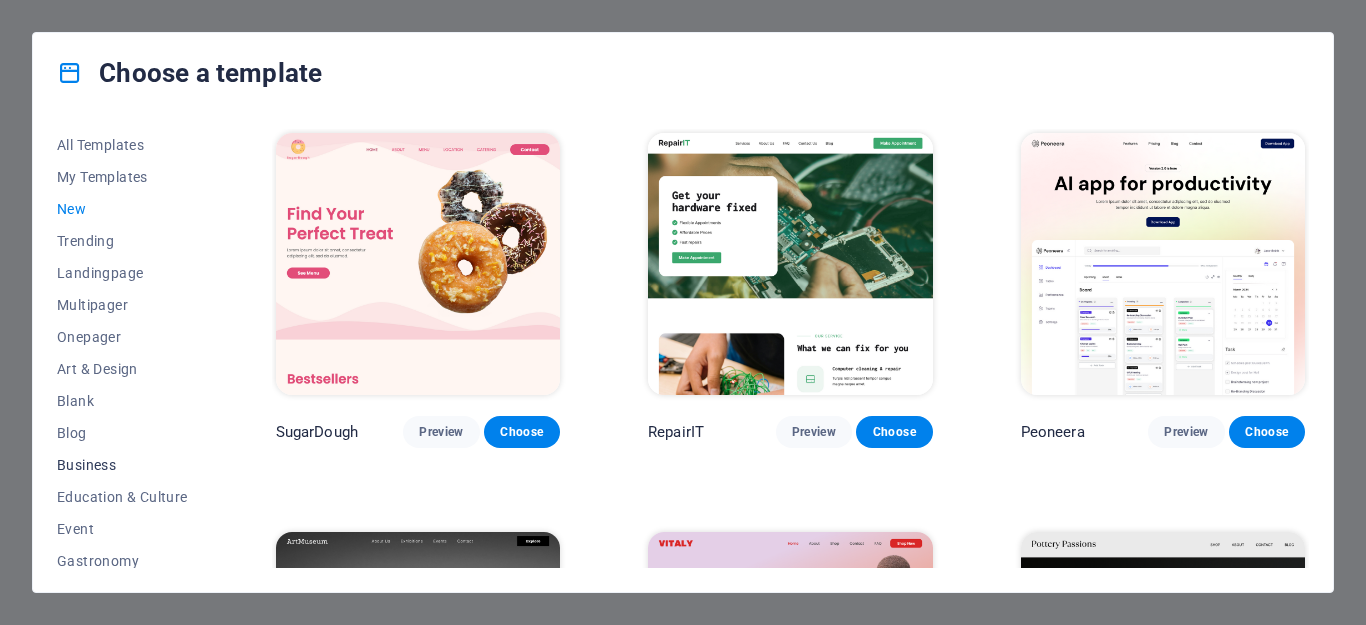 click on "Business" at bounding box center (122, 465) 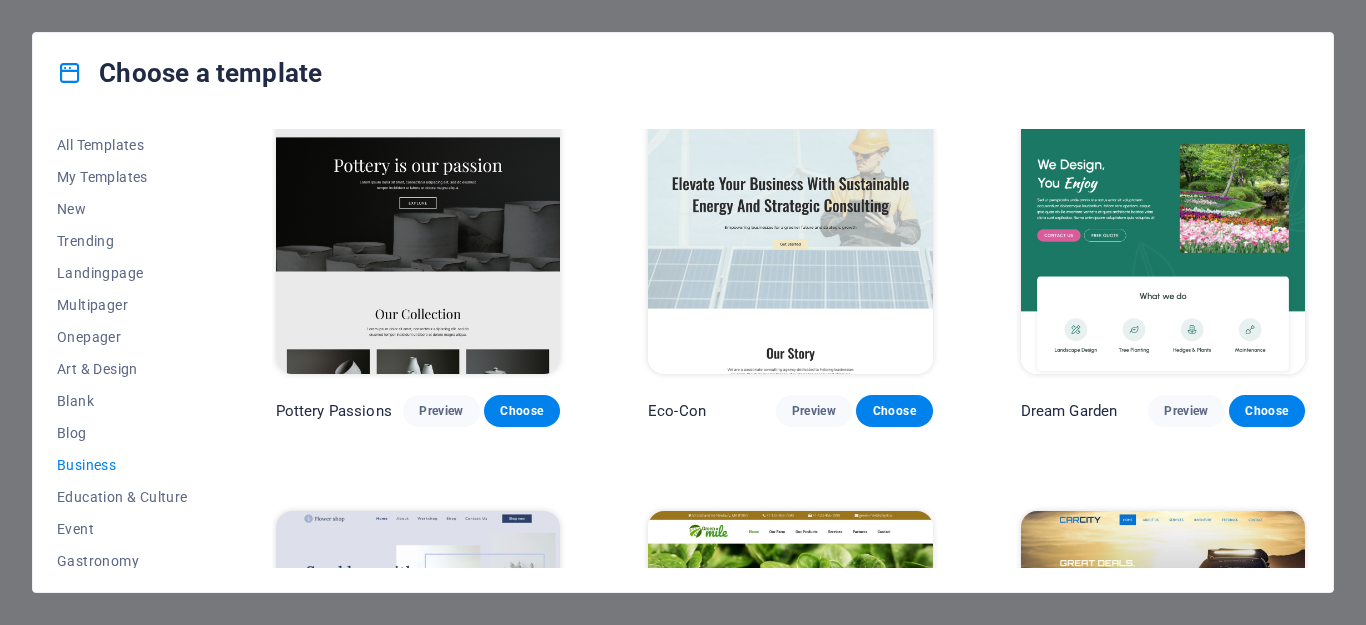 scroll, scrollTop: 0, scrollLeft: 0, axis: both 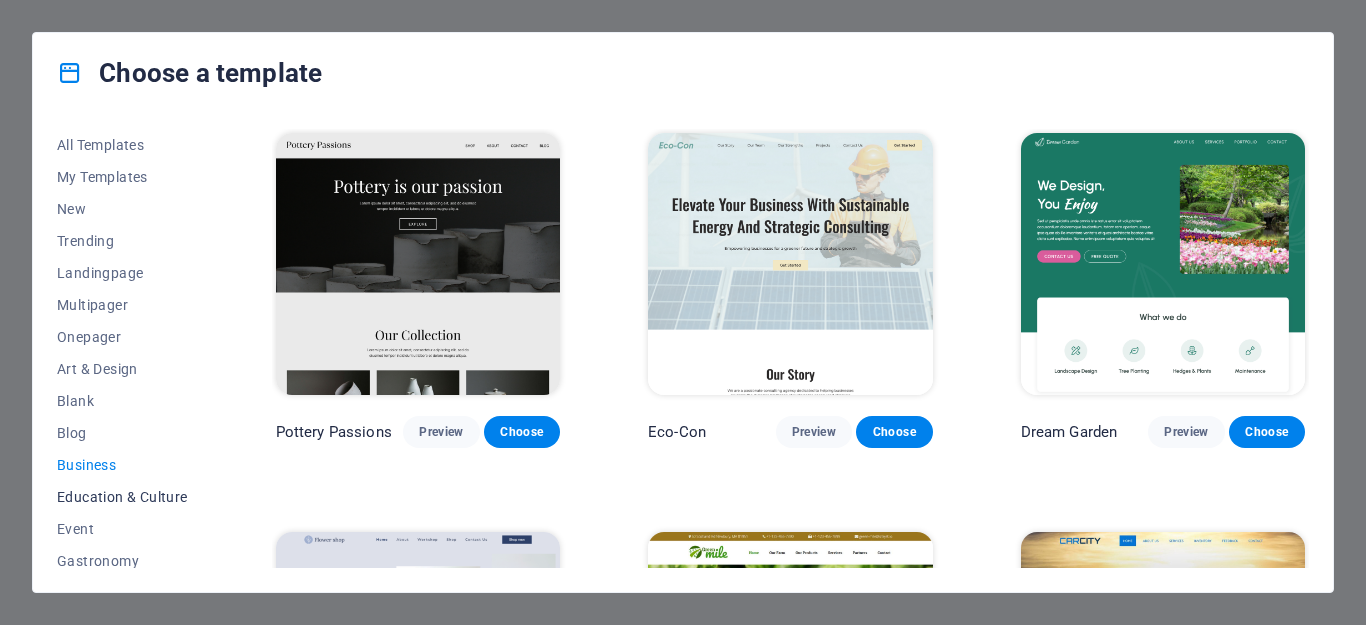 click on "Education & Culture" at bounding box center (122, 497) 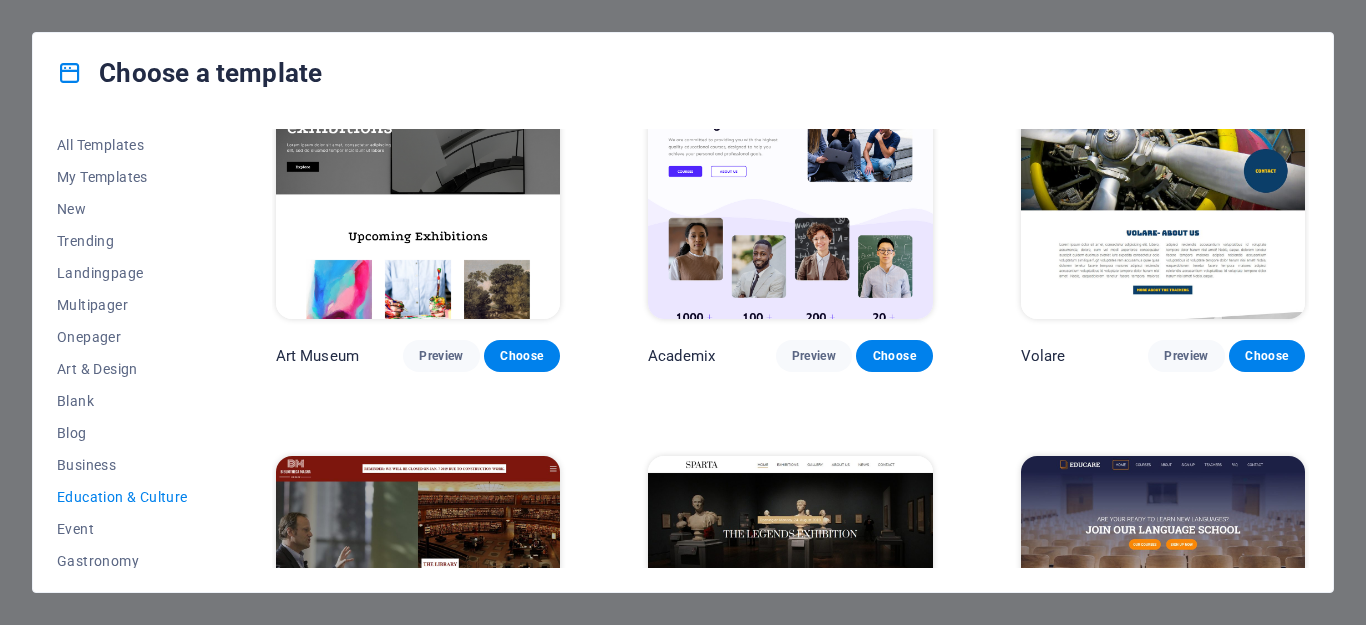 scroll, scrollTop: 168, scrollLeft: 0, axis: vertical 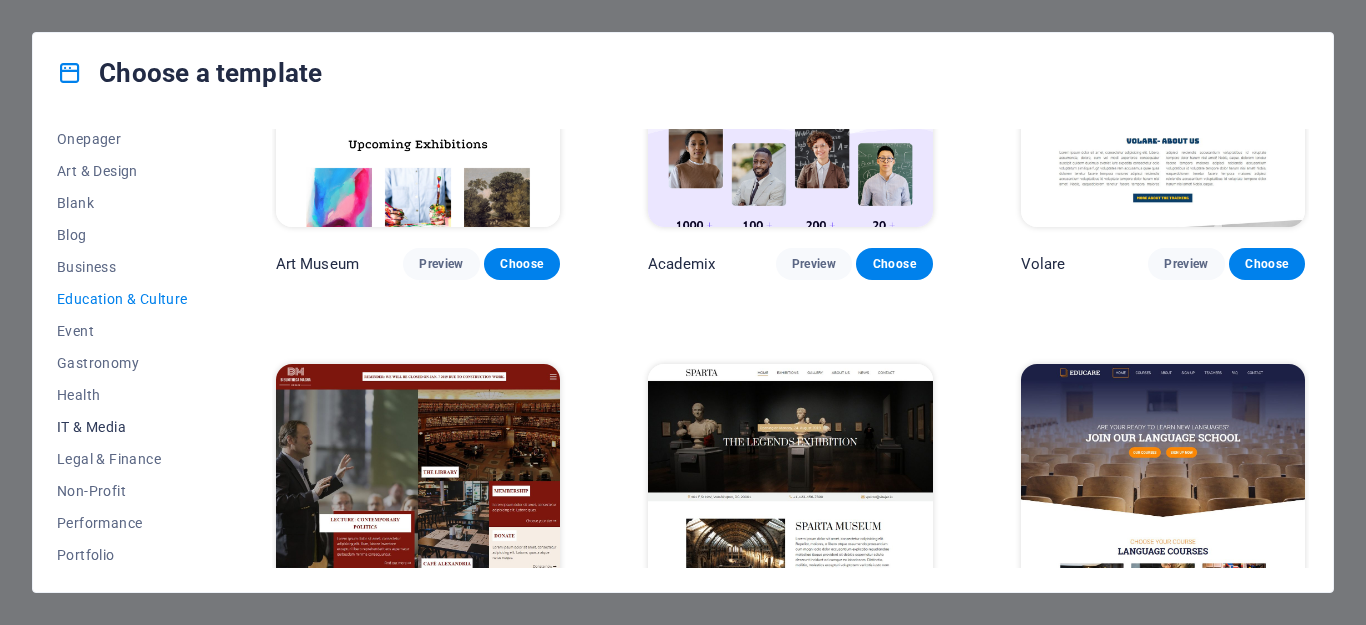 click on "IT & Media" at bounding box center [122, 427] 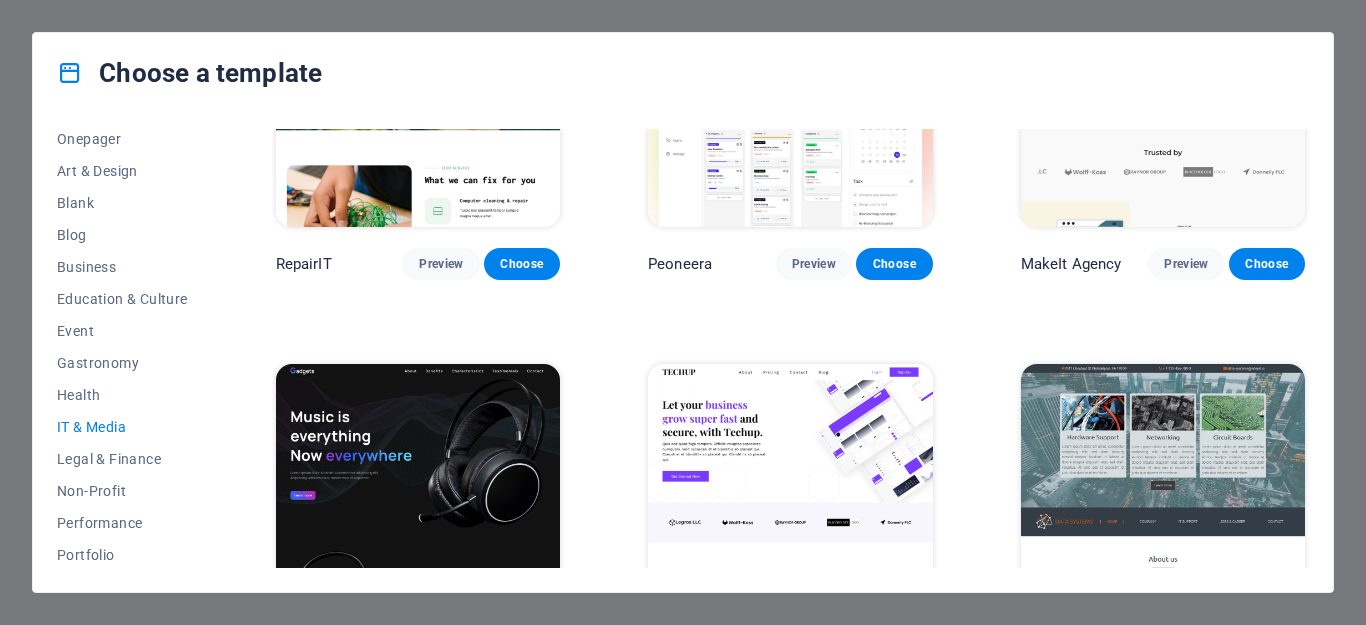 scroll, scrollTop: 168, scrollLeft: 0, axis: vertical 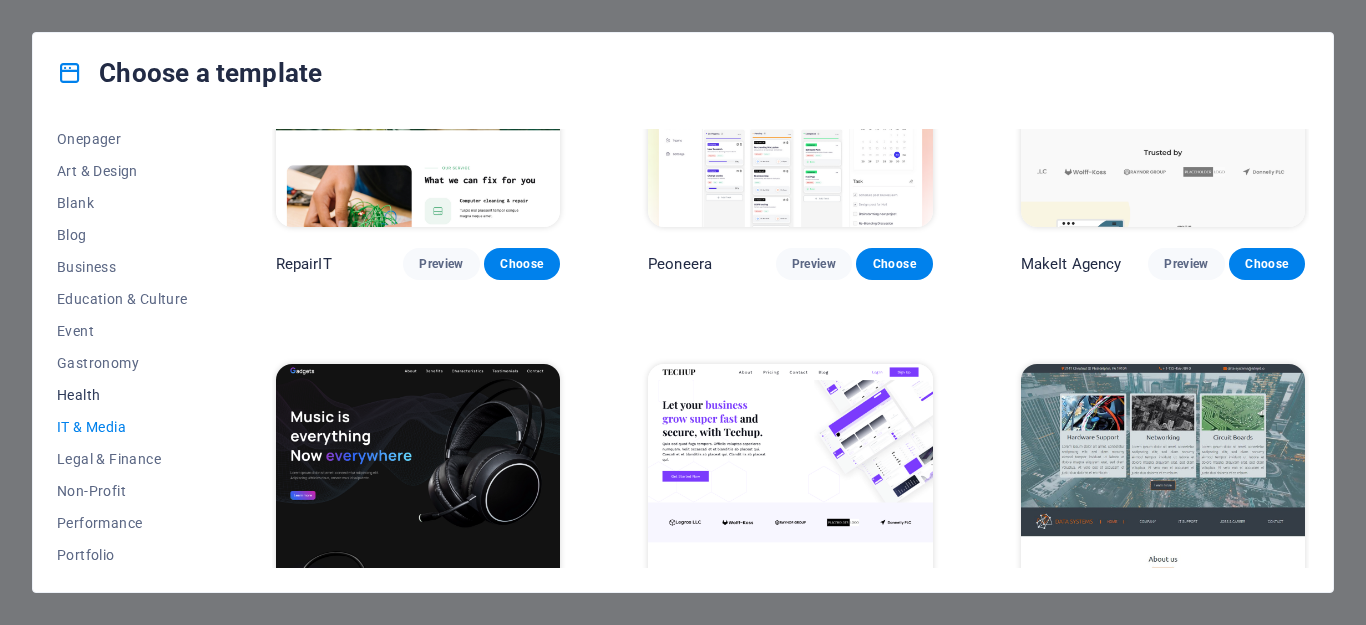 click on "Health" at bounding box center [122, 395] 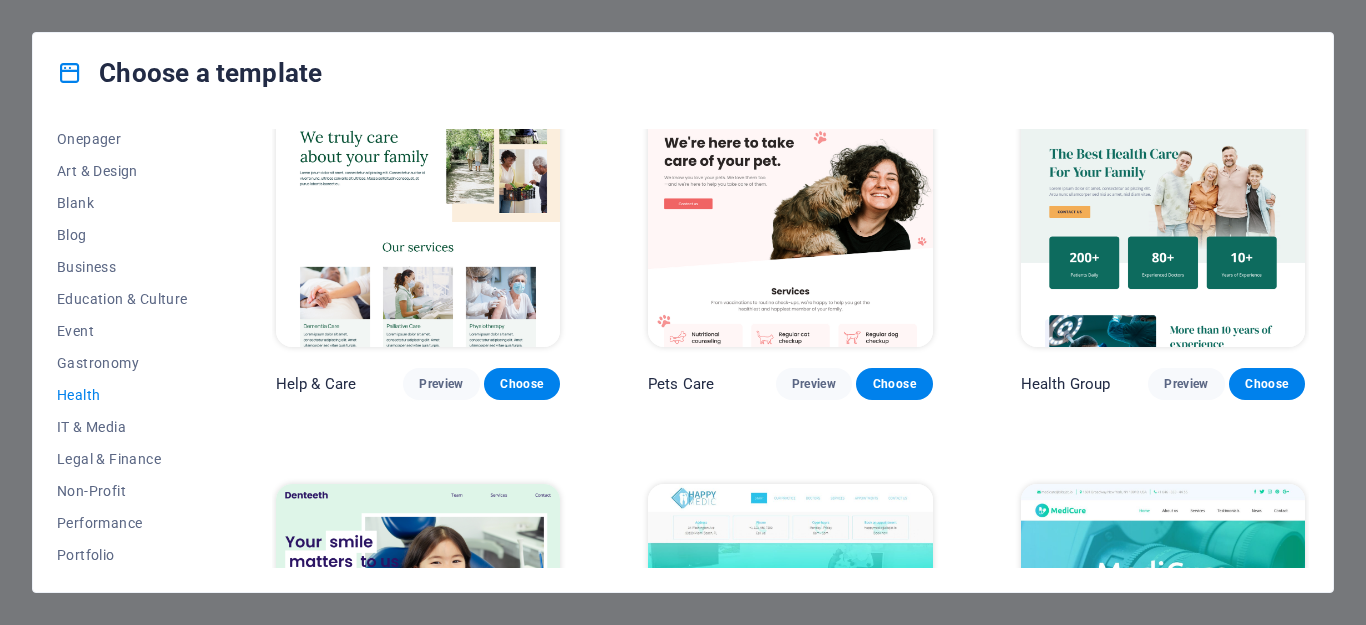 scroll, scrollTop: 132, scrollLeft: 0, axis: vertical 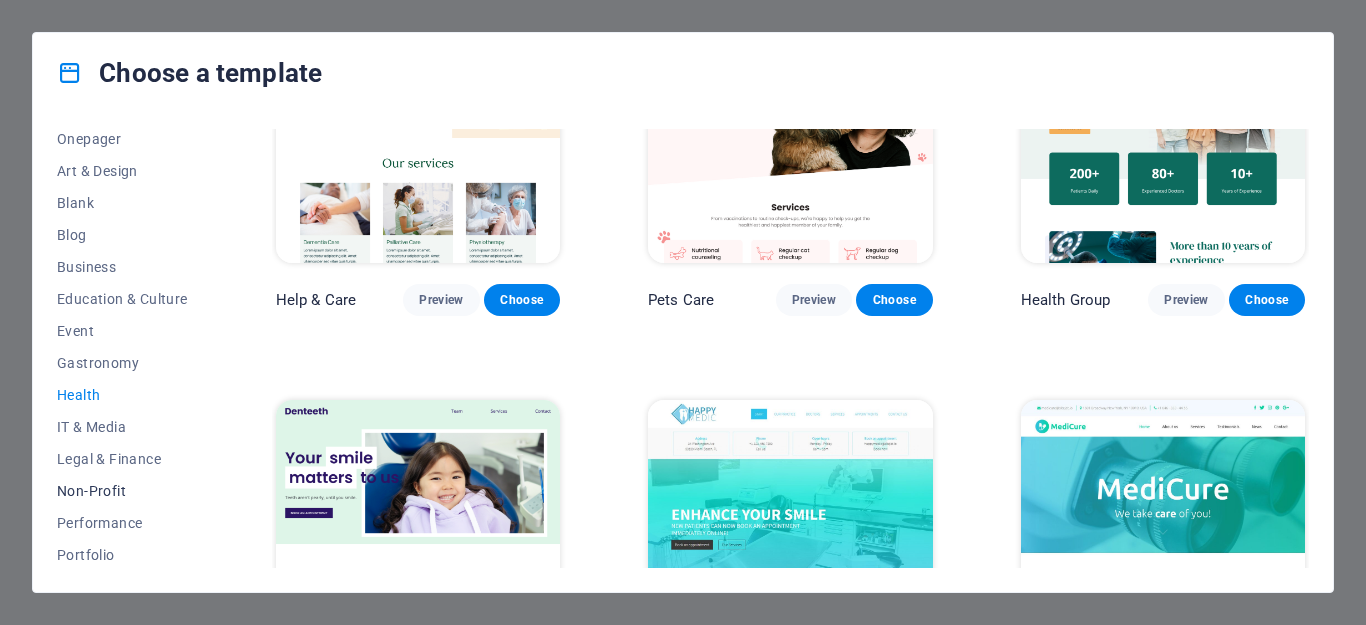 click on "Non-Profit" at bounding box center [122, 491] 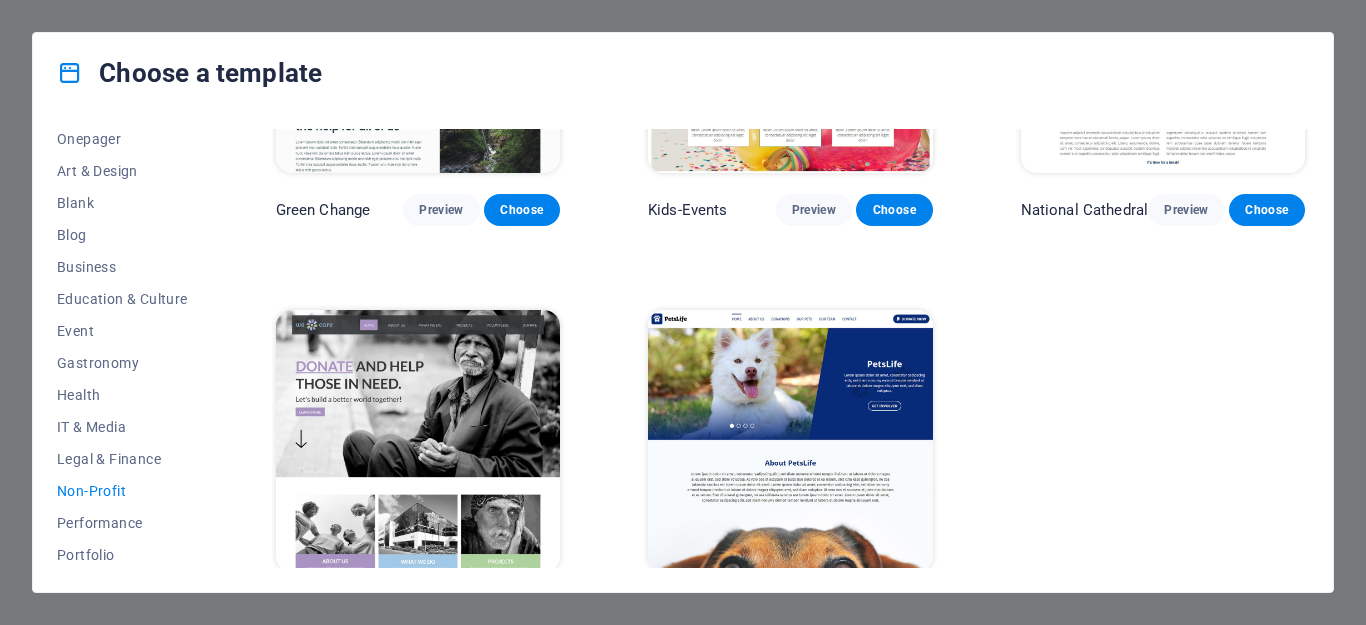 scroll, scrollTop: 4, scrollLeft: 0, axis: vertical 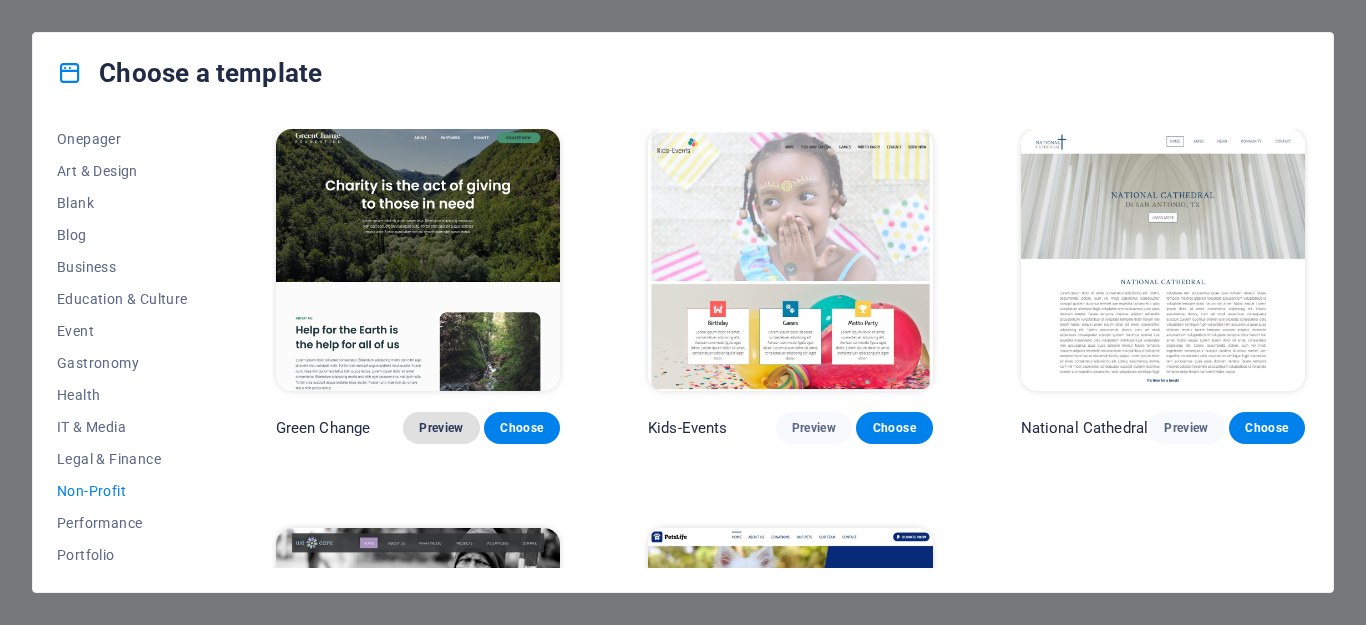 click on "Preview" at bounding box center [441, 428] 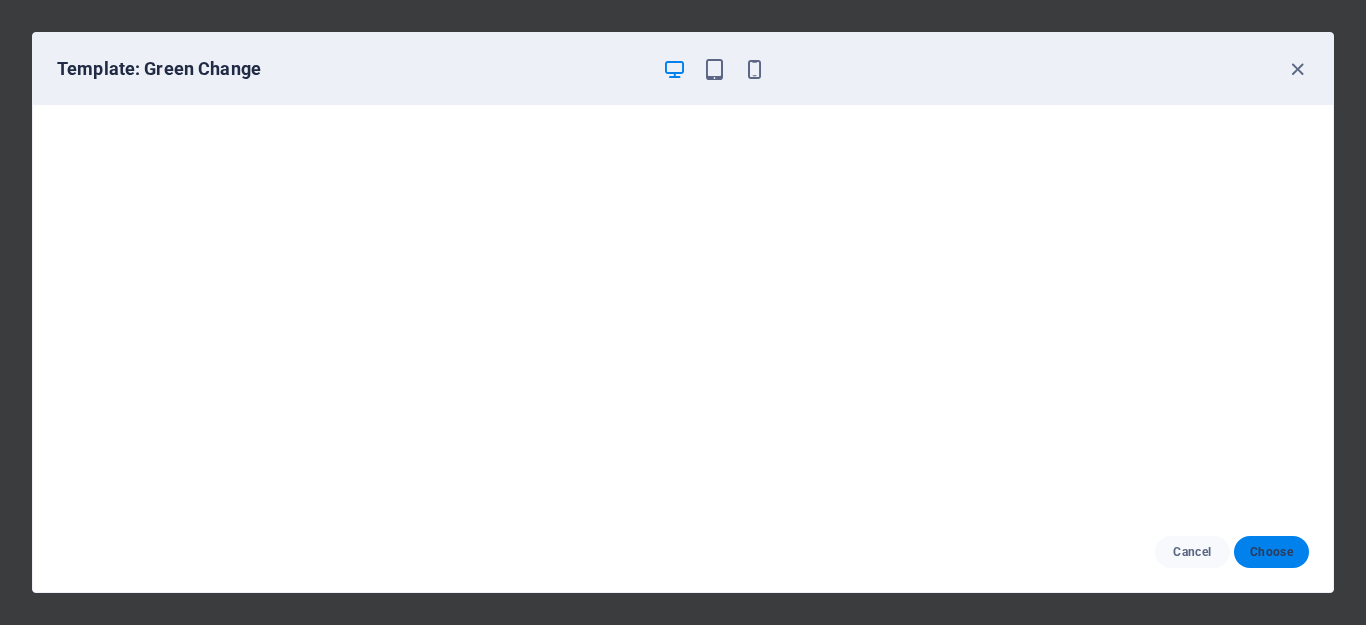 click on "Choose" at bounding box center (1271, 552) 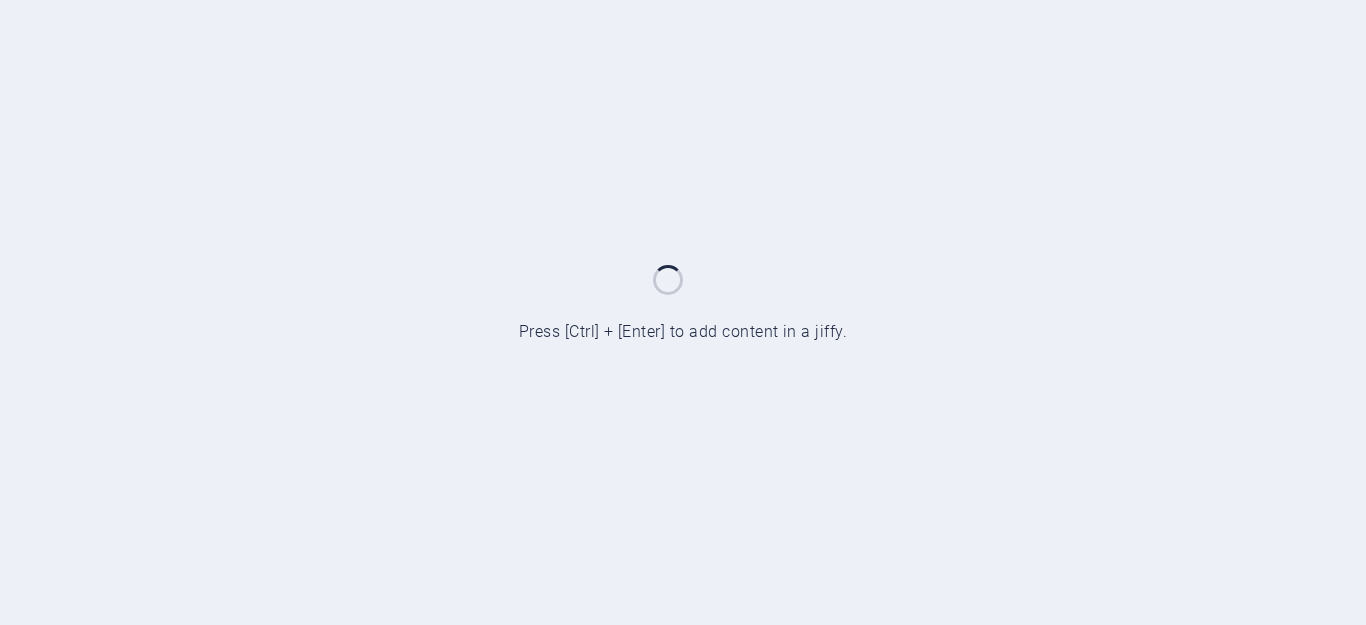 scroll, scrollTop: 0, scrollLeft: 0, axis: both 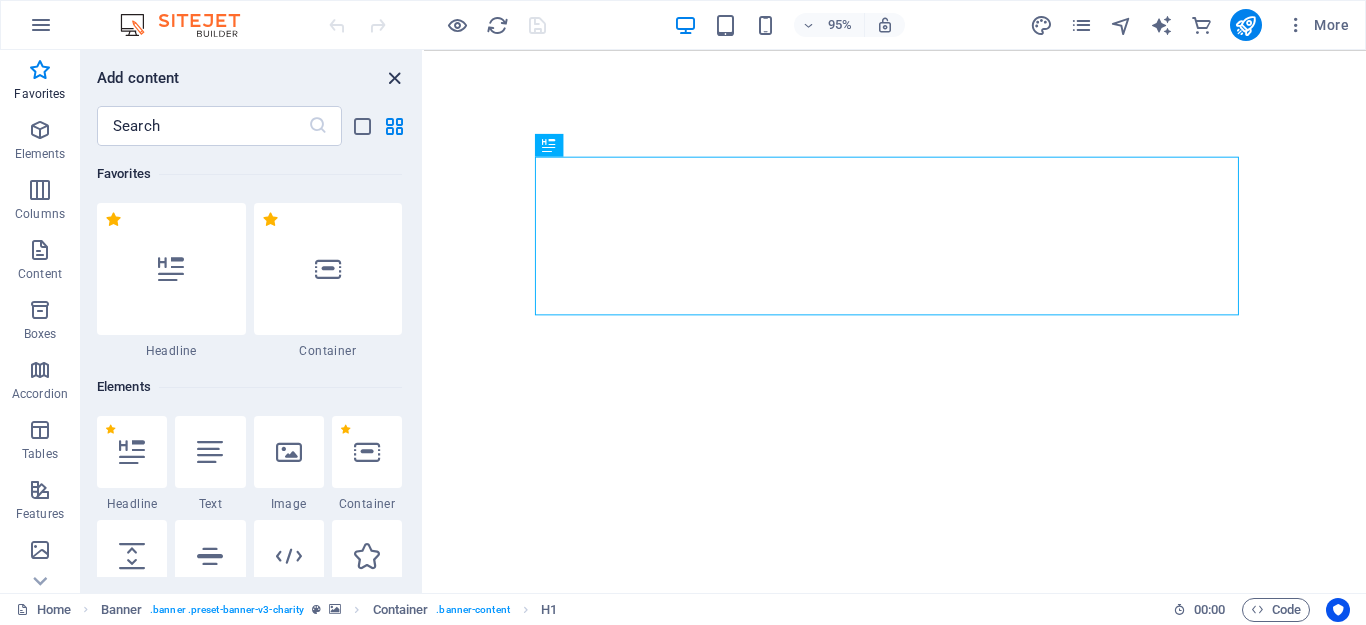click at bounding box center [394, 78] 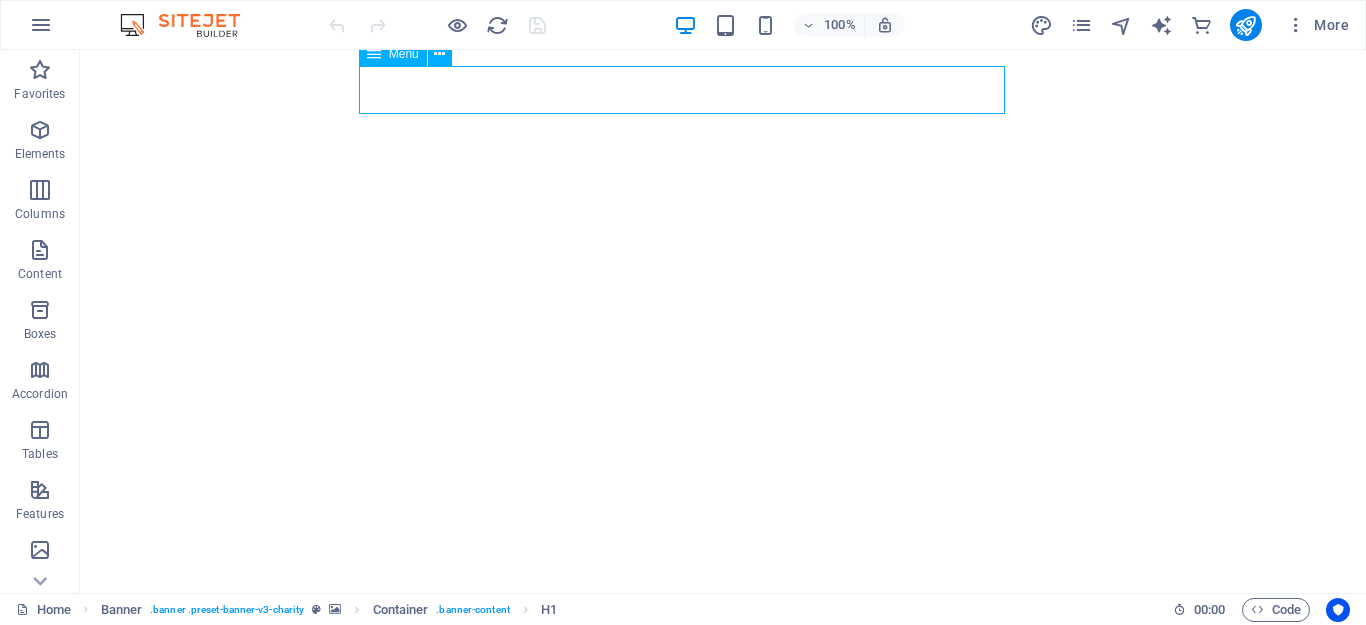 select 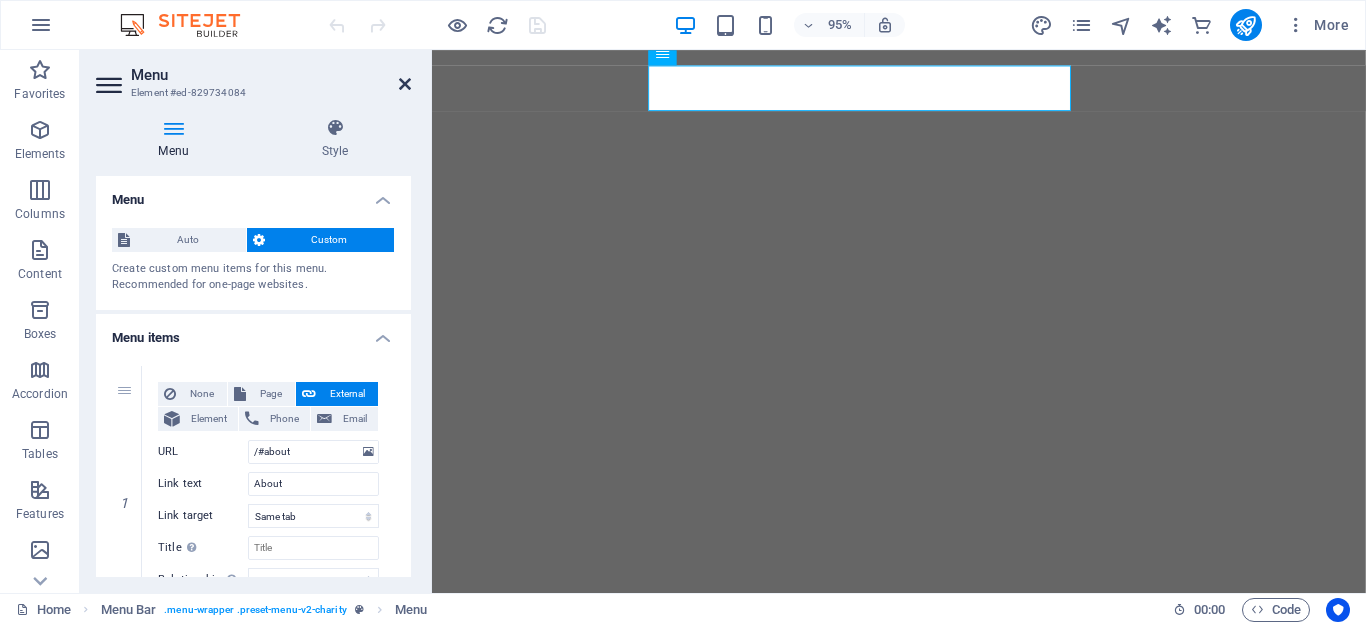 click at bounding box center (405, 84) 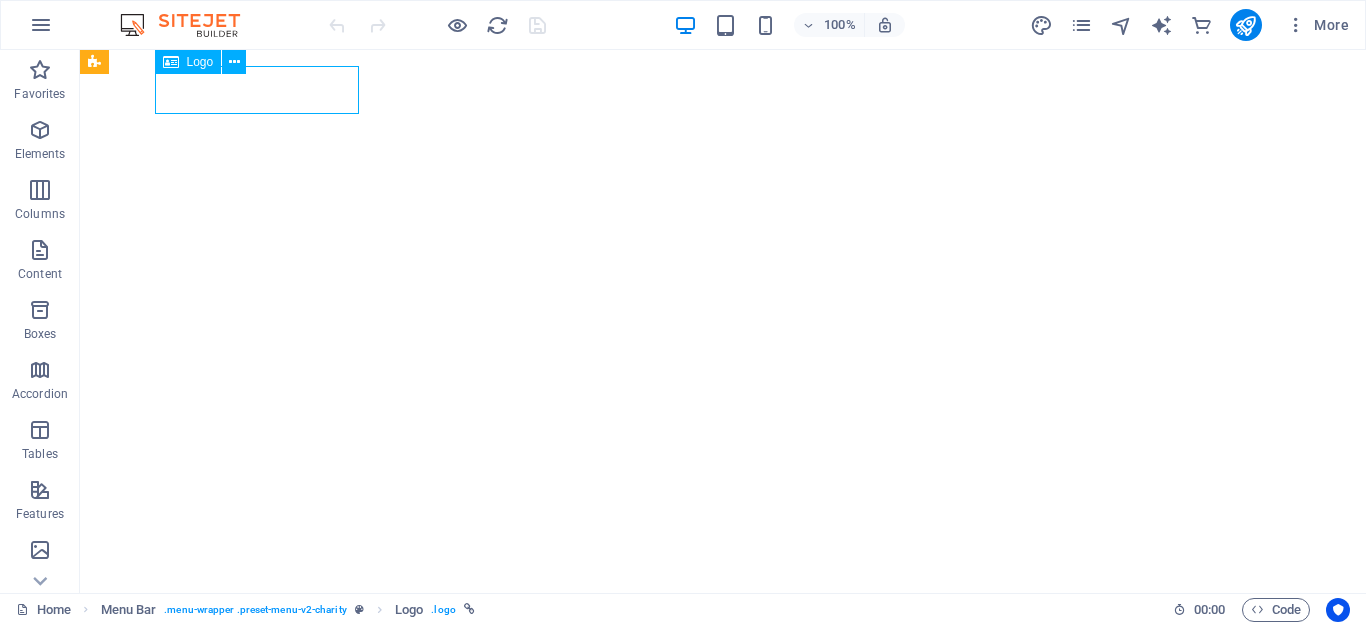 select on "px" 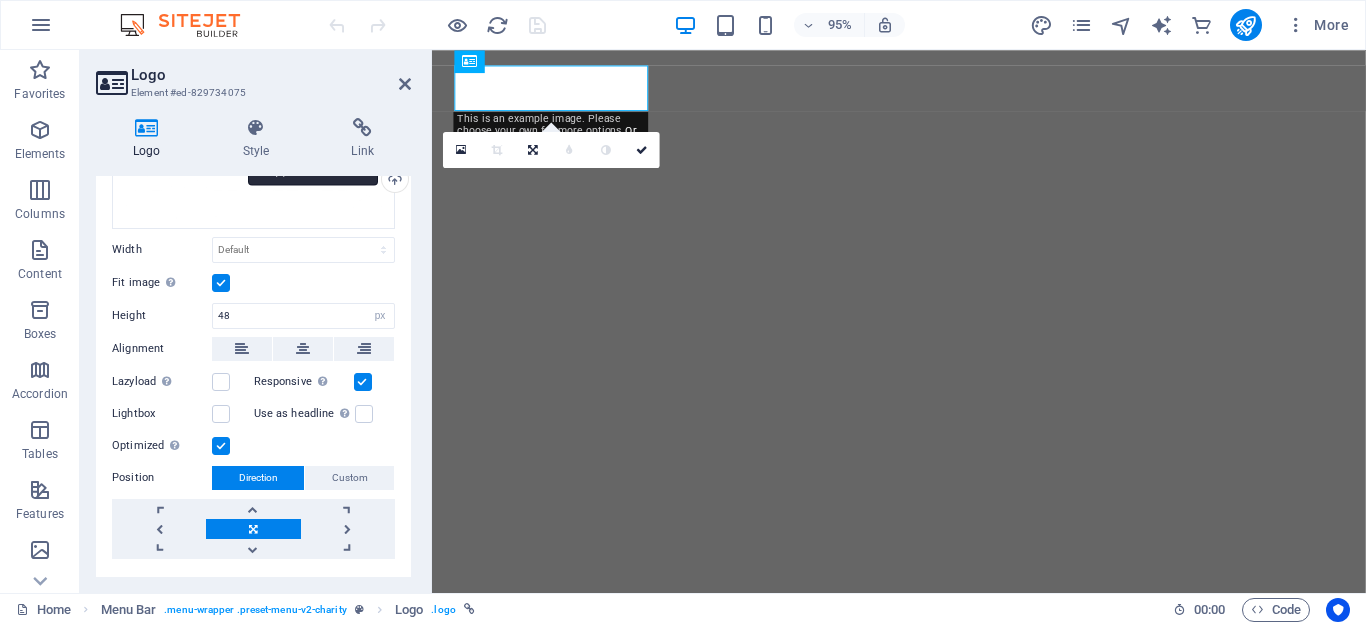 scroll, scrollTop: 108, scrollLeft: 0, axis: vertical 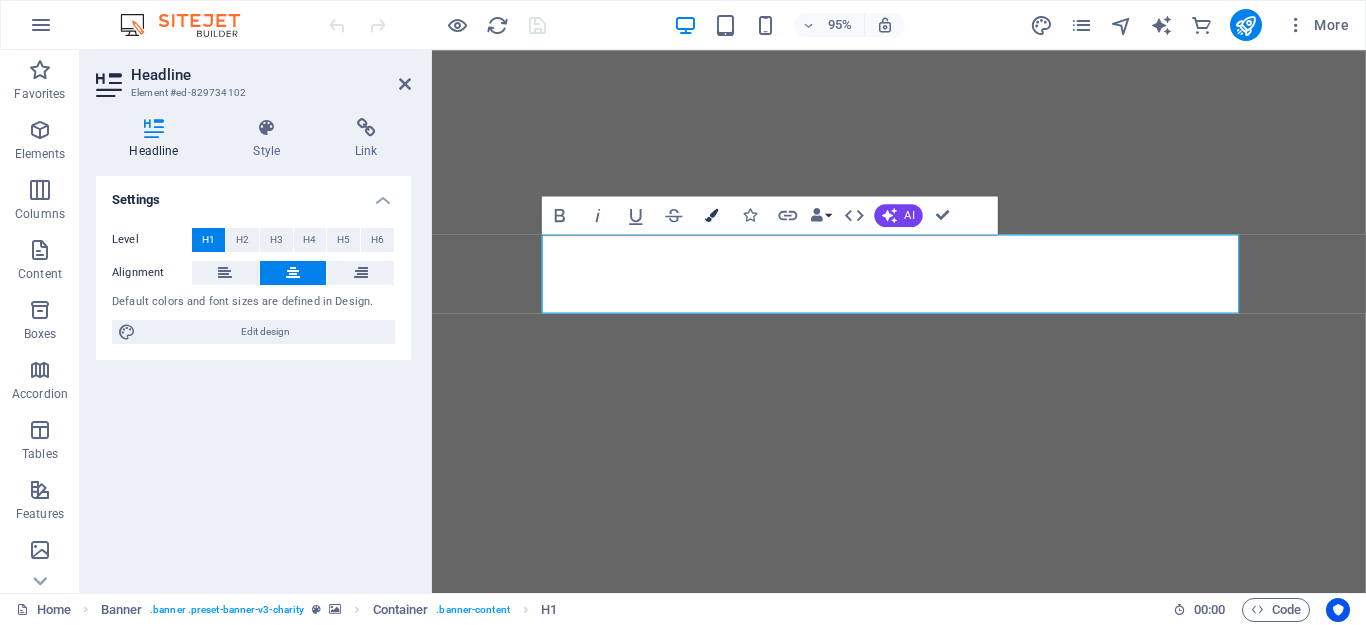 click at bounding box center (711, 215) 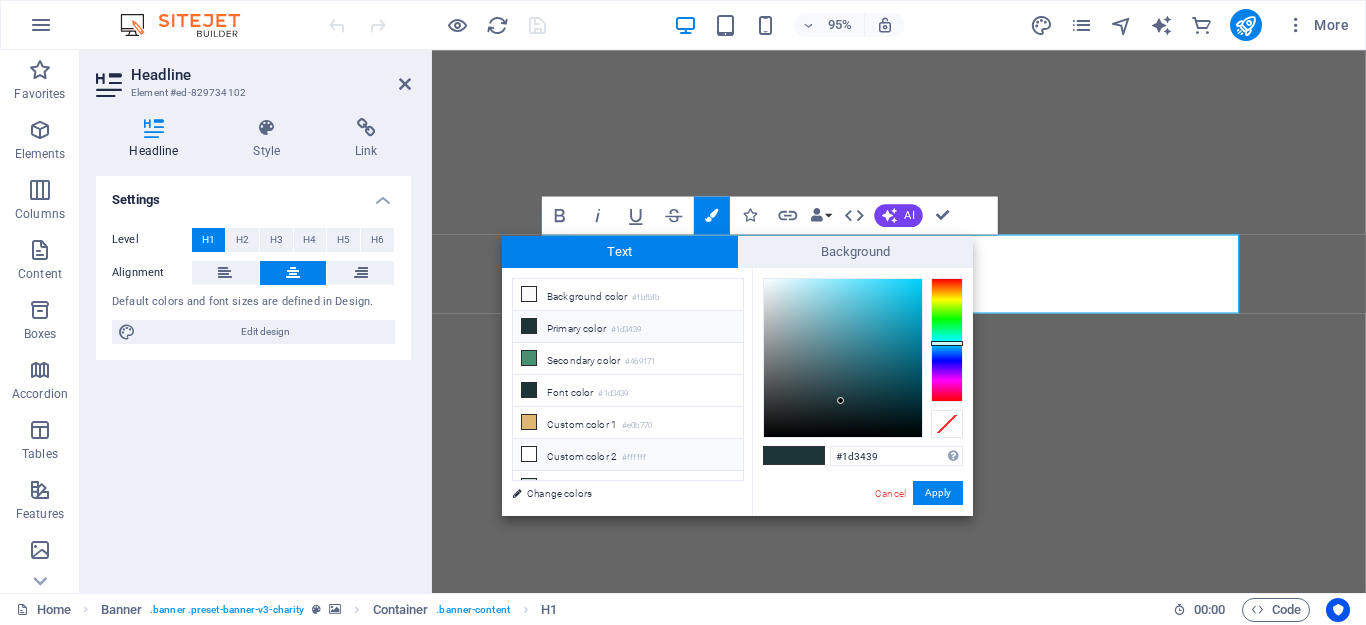 click on "Custom color 2
#ffffff" at bounding box center (628, 455) 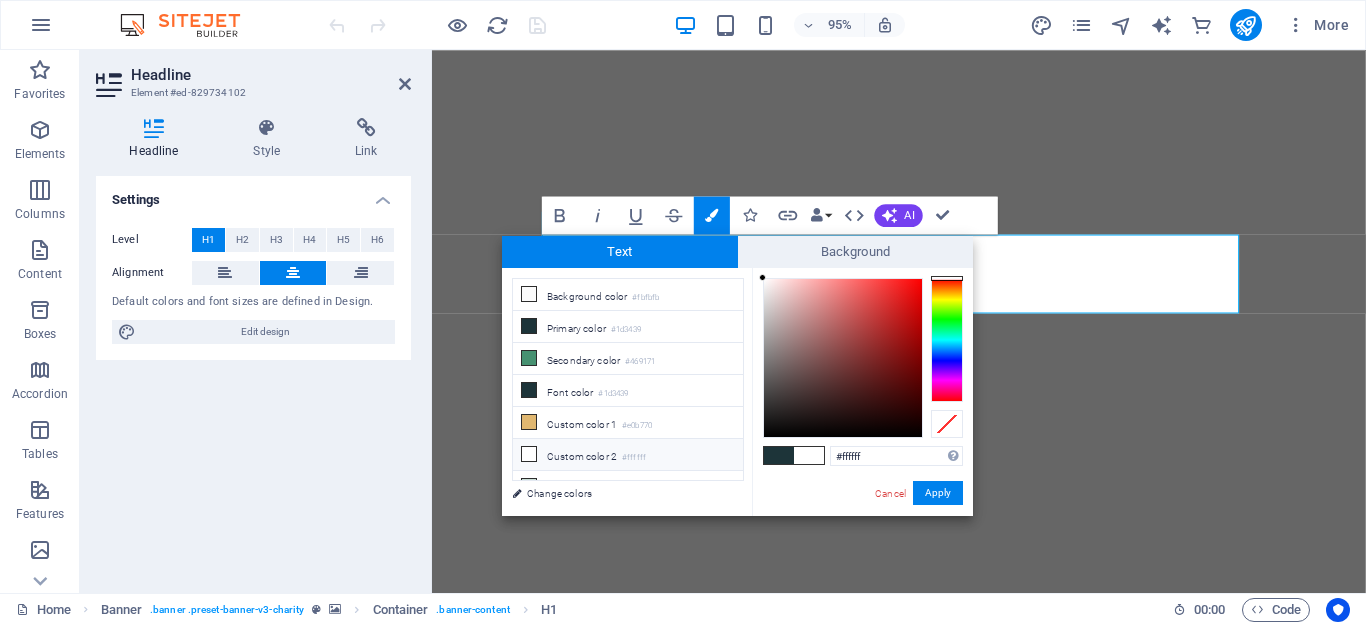 drag, startPoint x: 761, startPoint y: 281, endPoint x: 822, endPoint y: 339, distance: 84.17244 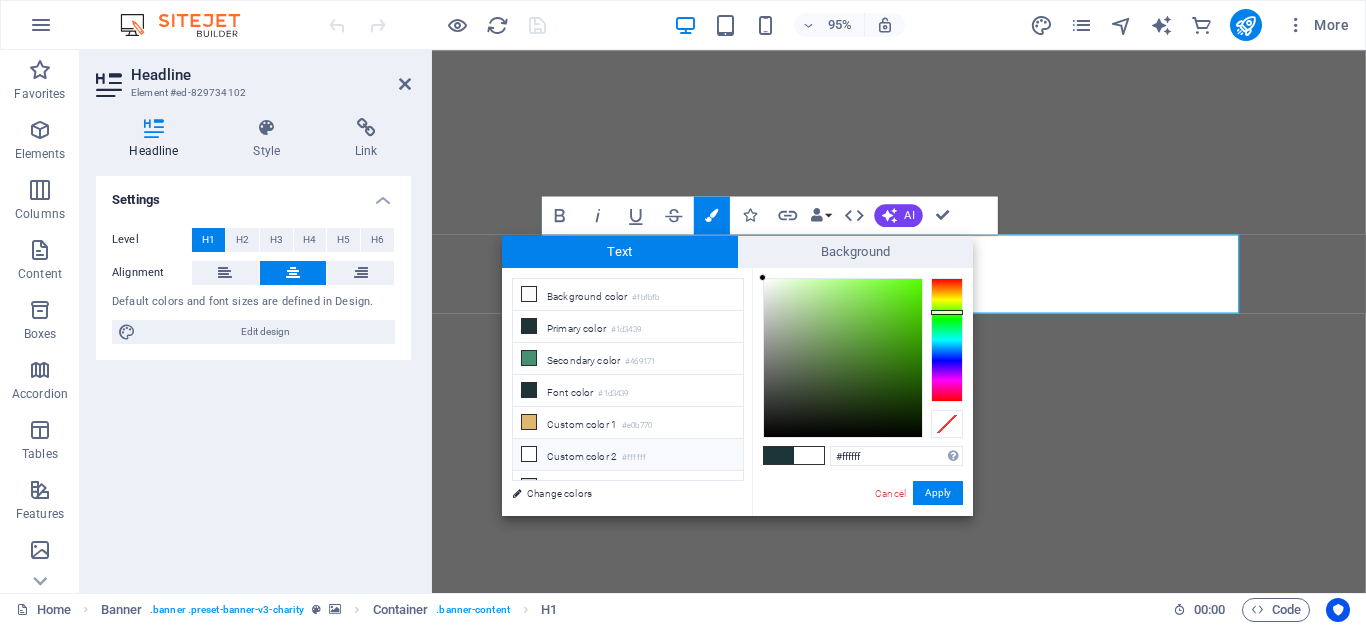 click at bounding box center [947, 340] 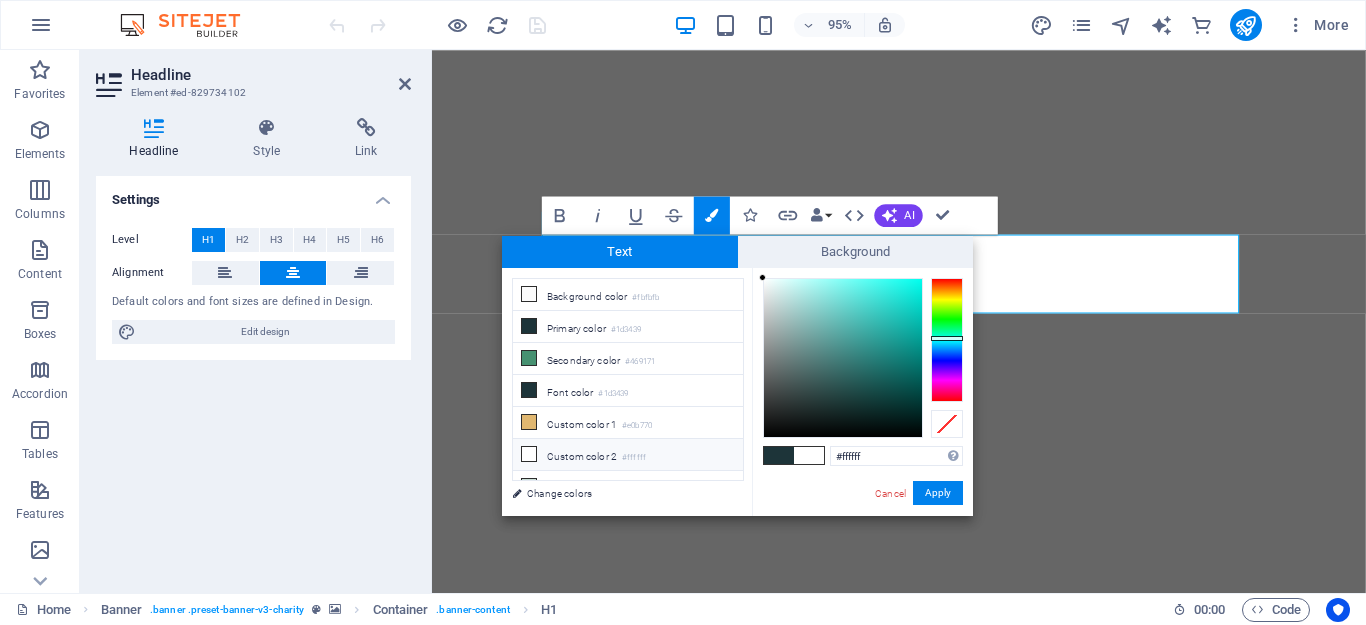 click at bounding box center [947, 340] 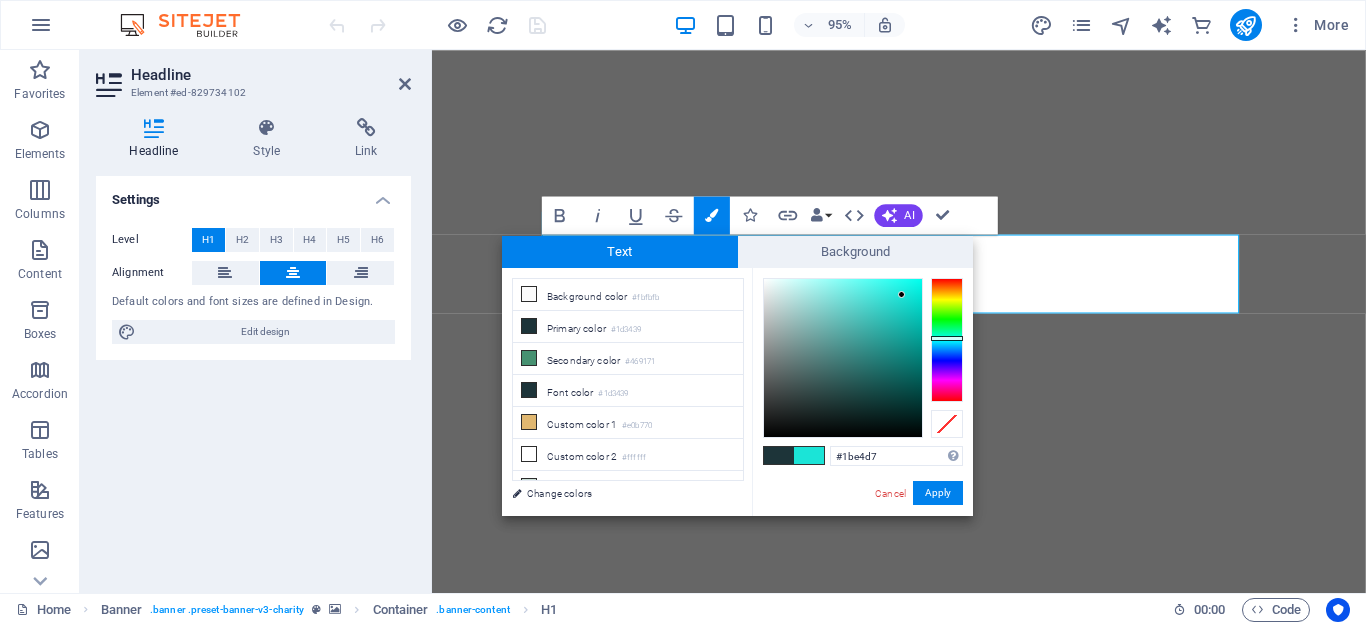 drag, startPoint x: 763, startPoint y: 277, endPoint x: 902, endPoint y: 295, distance: 140.16063 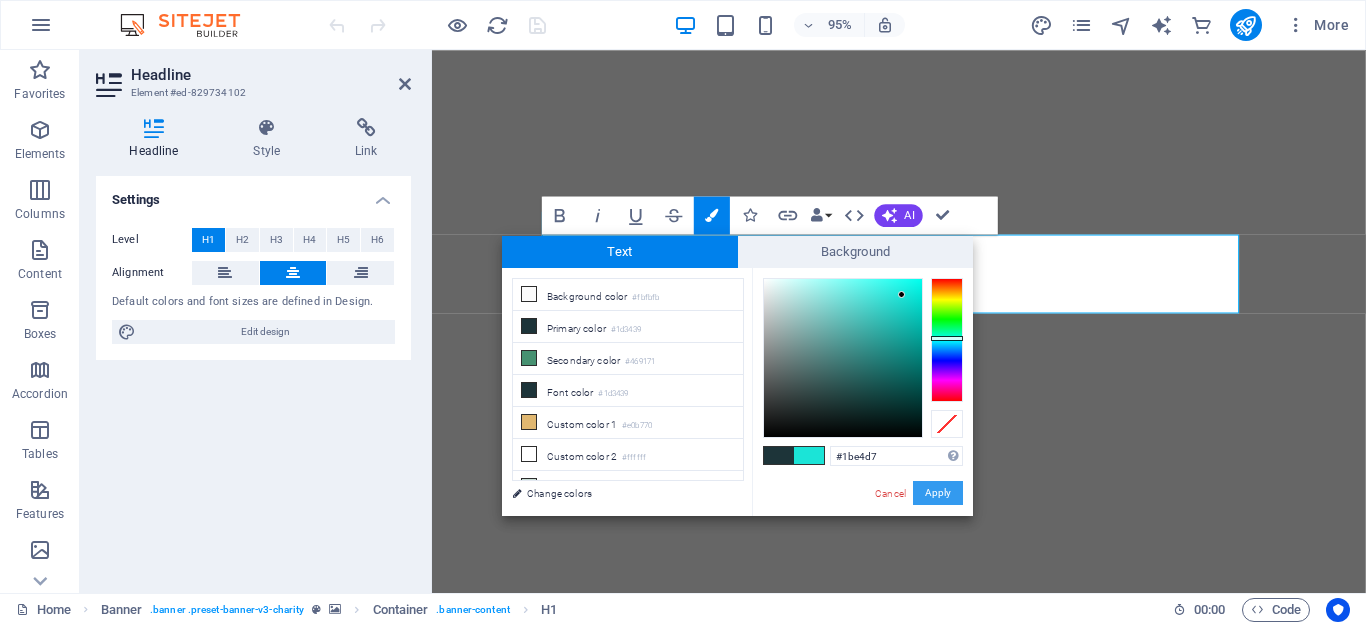 click on "Apply" at bounding box center (938, 493) 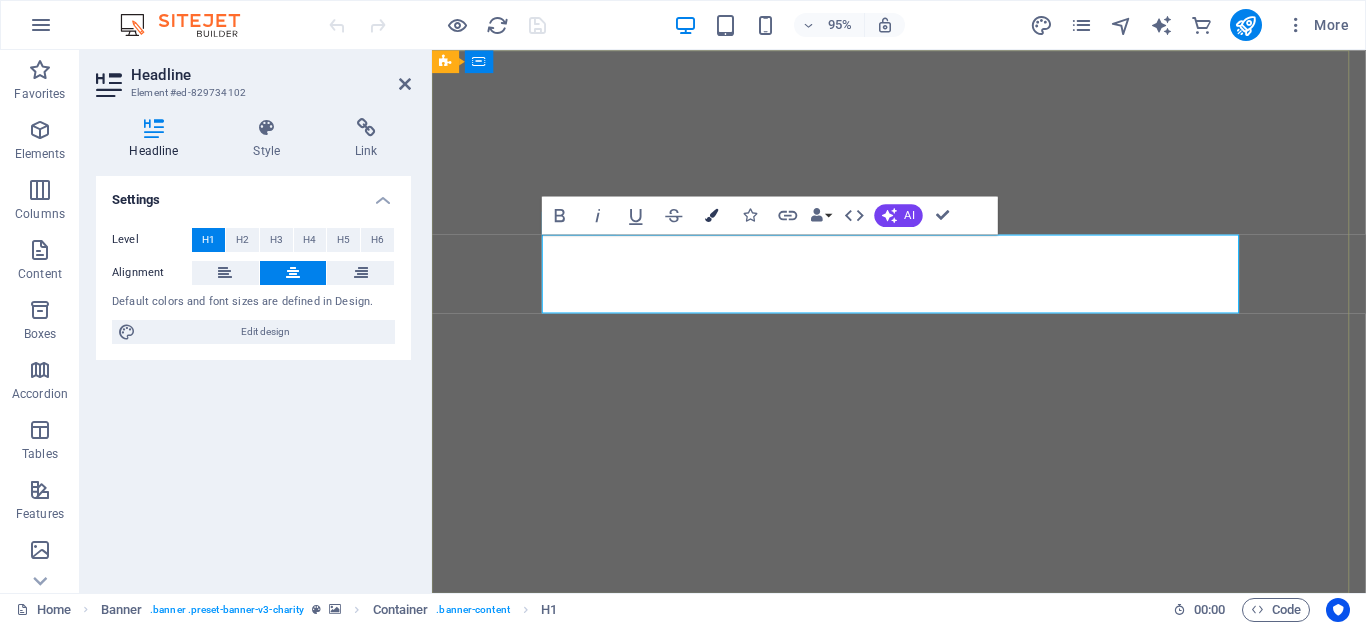 drag, startPoint x: 739, startPoint y: 234, endPoint x: 710, endPoint y: 221, distance: 31.780497 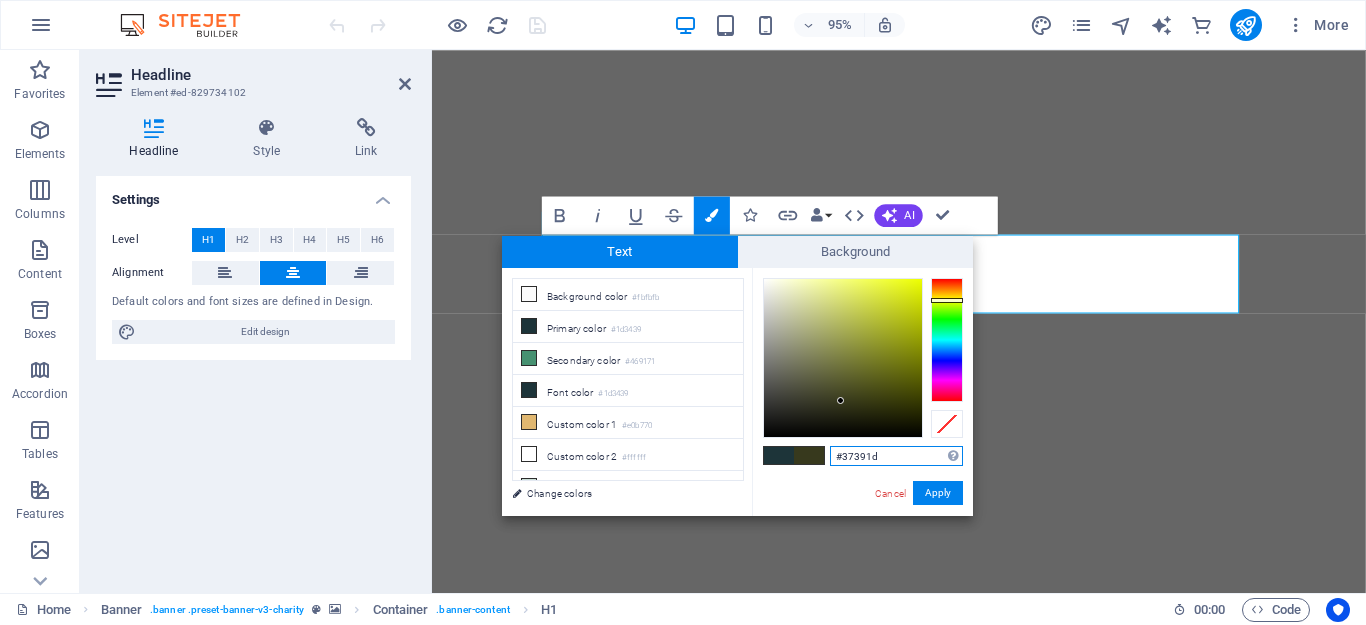 drag, startPoint x: 946, startPoint y: 339, endPoint x: 937, endPoint y: 300, distance: 40.024994 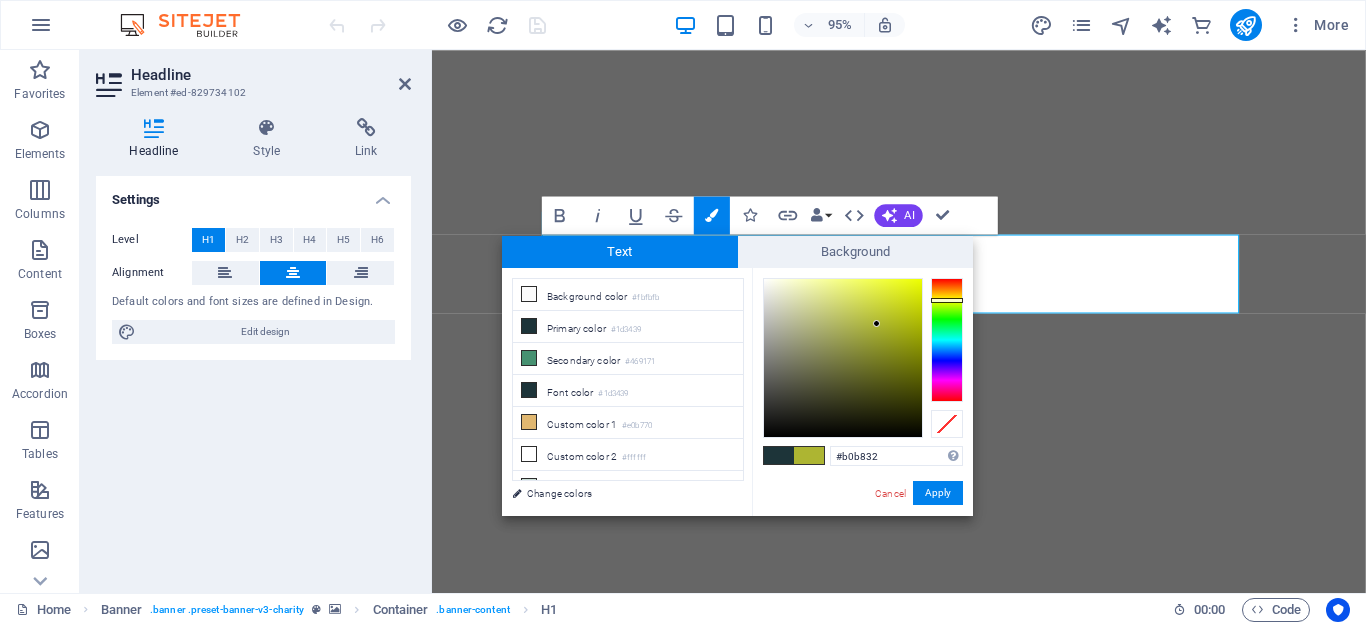 type on "#b1ba33" 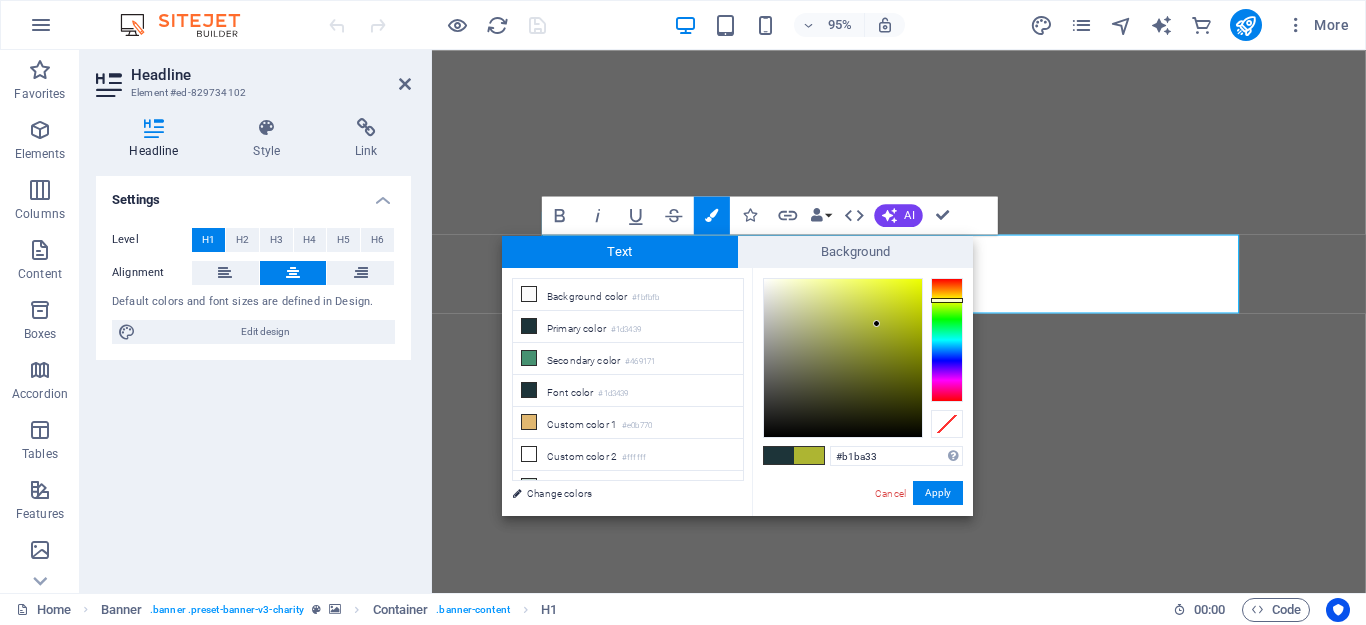 drag, startPoint x: 851, startPoint y: 377, endPoint x: 878, endPoint y: 321, distance: 62.169125 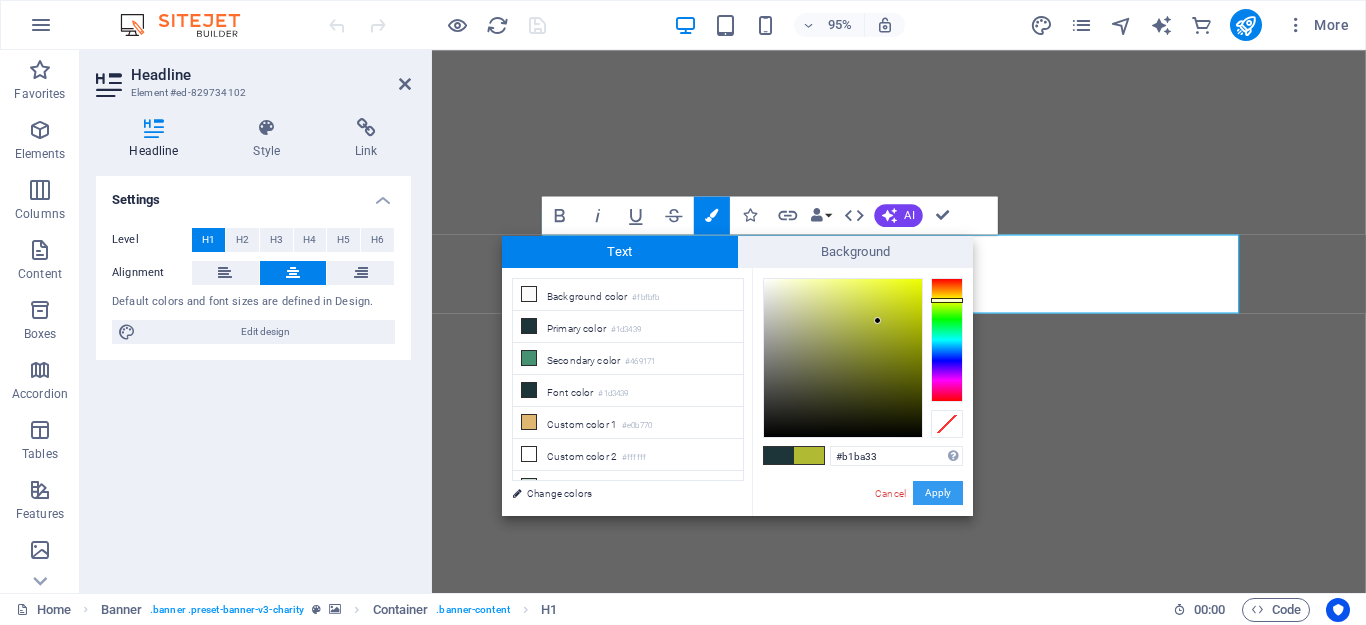 click on "Apply" at bounding box center (938, 493) 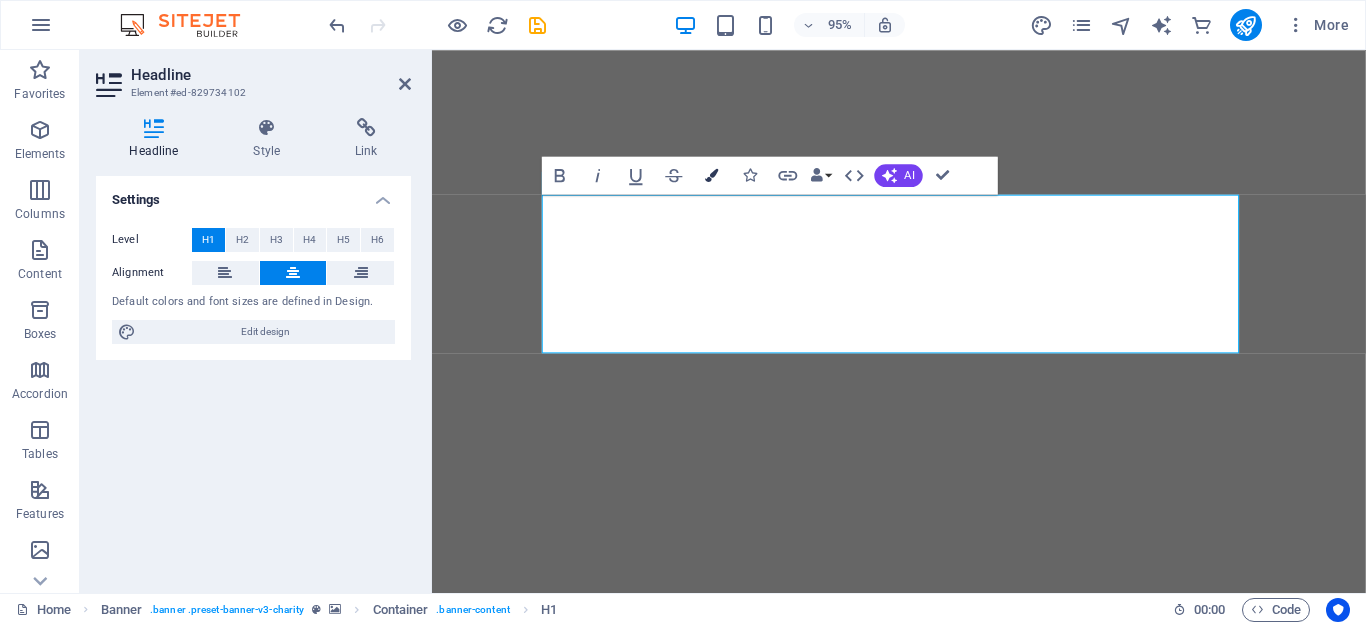 click on "Colors" at bounding box center (712, 176) 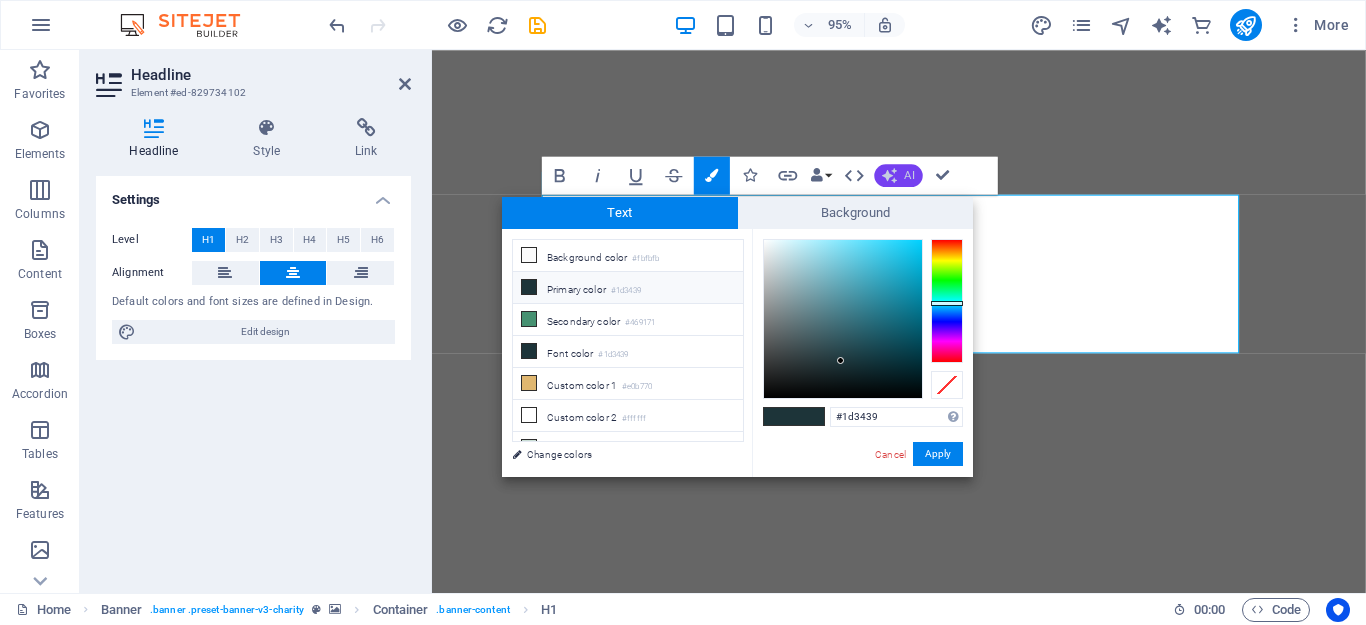 click on "AI" at bounding box center (899, 175) 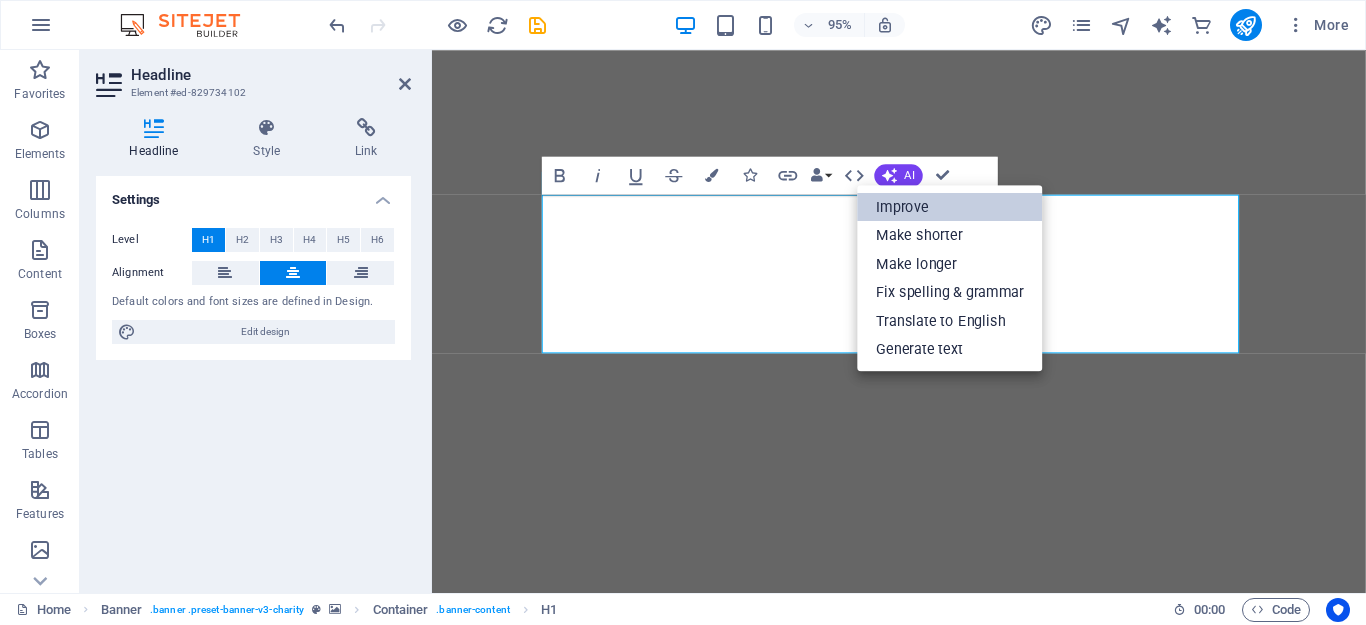 click on "Improve" at bounding box center [950, 207] 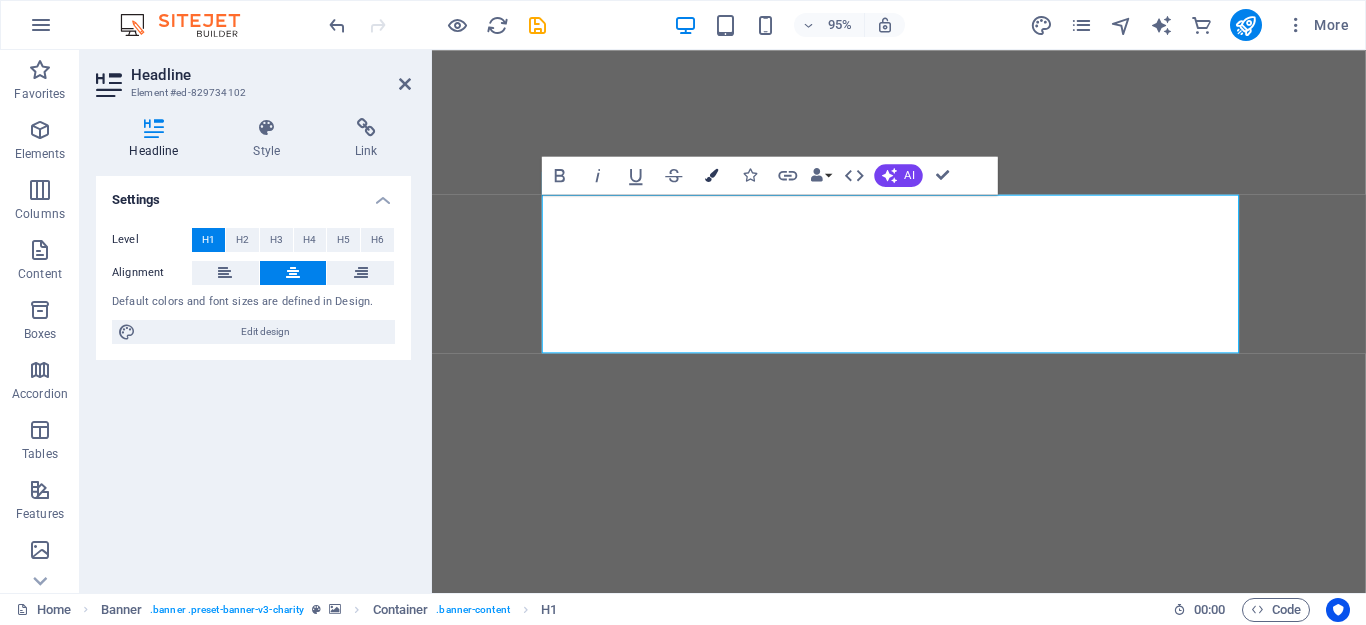 click at bounding box center [711, 175] 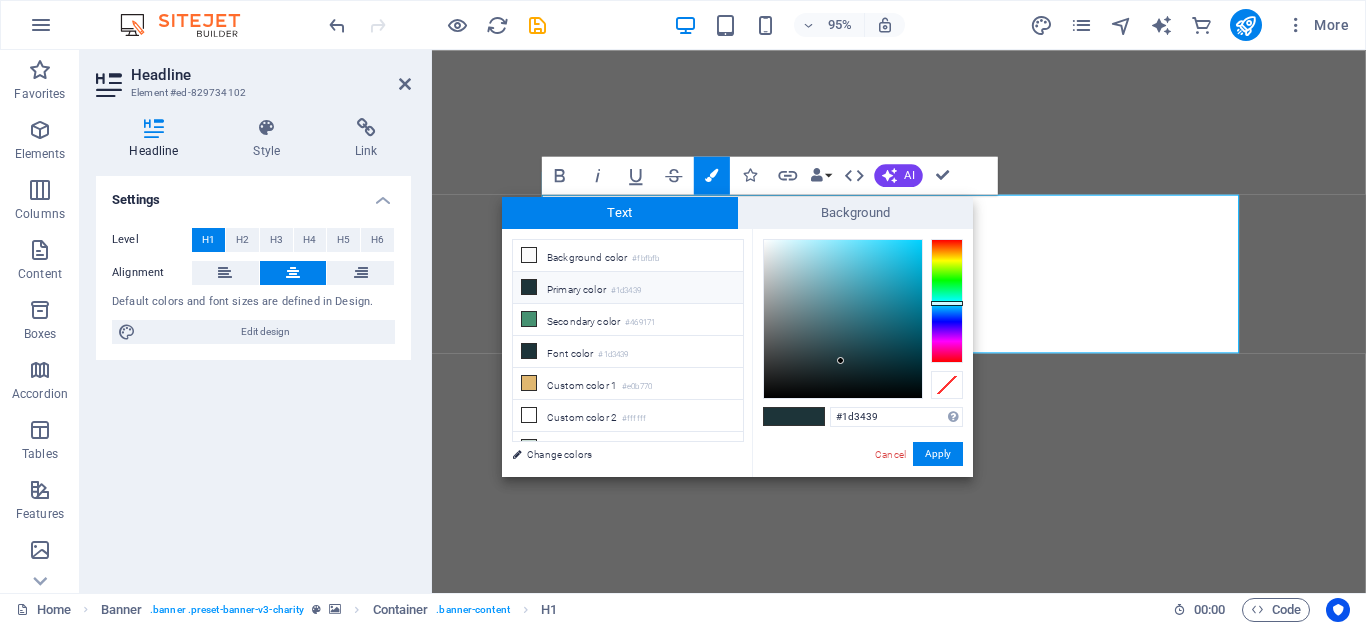 click on "Settings Level H1 H2 H3 H4 H5 H6 Alignment Default colors and font sizes are defined in Design. Edit design" at bounding box center (253, 376) 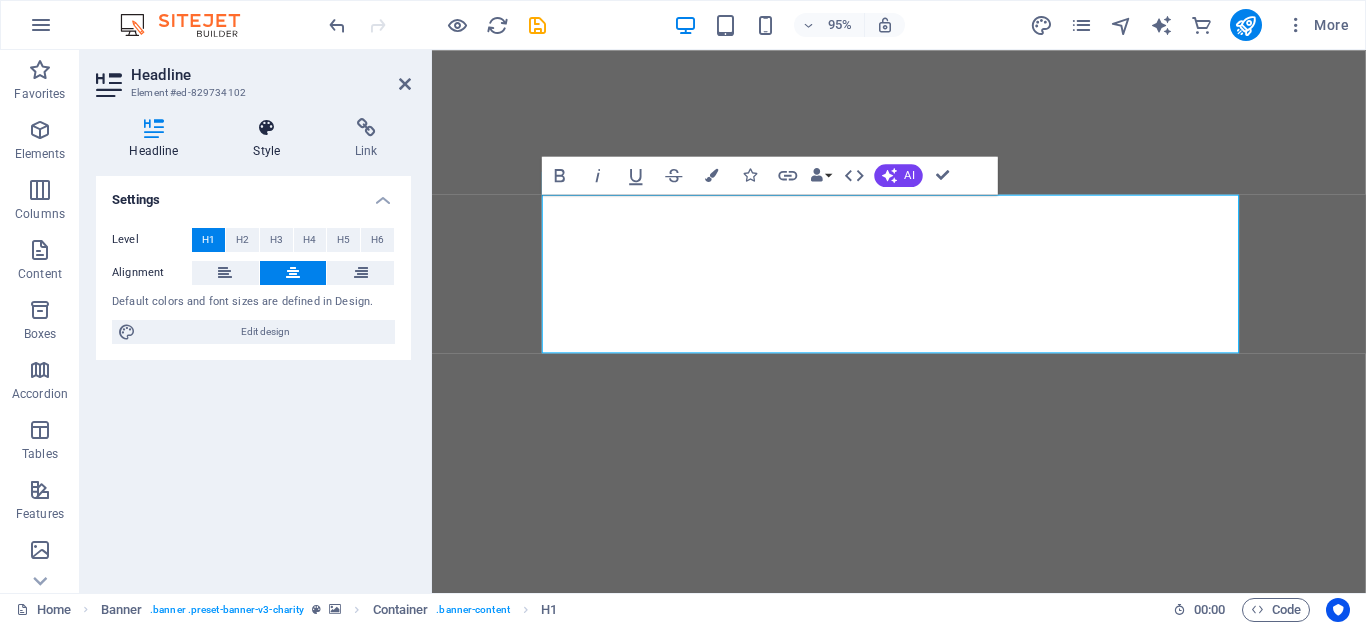 click at bounding box center [267, 128] 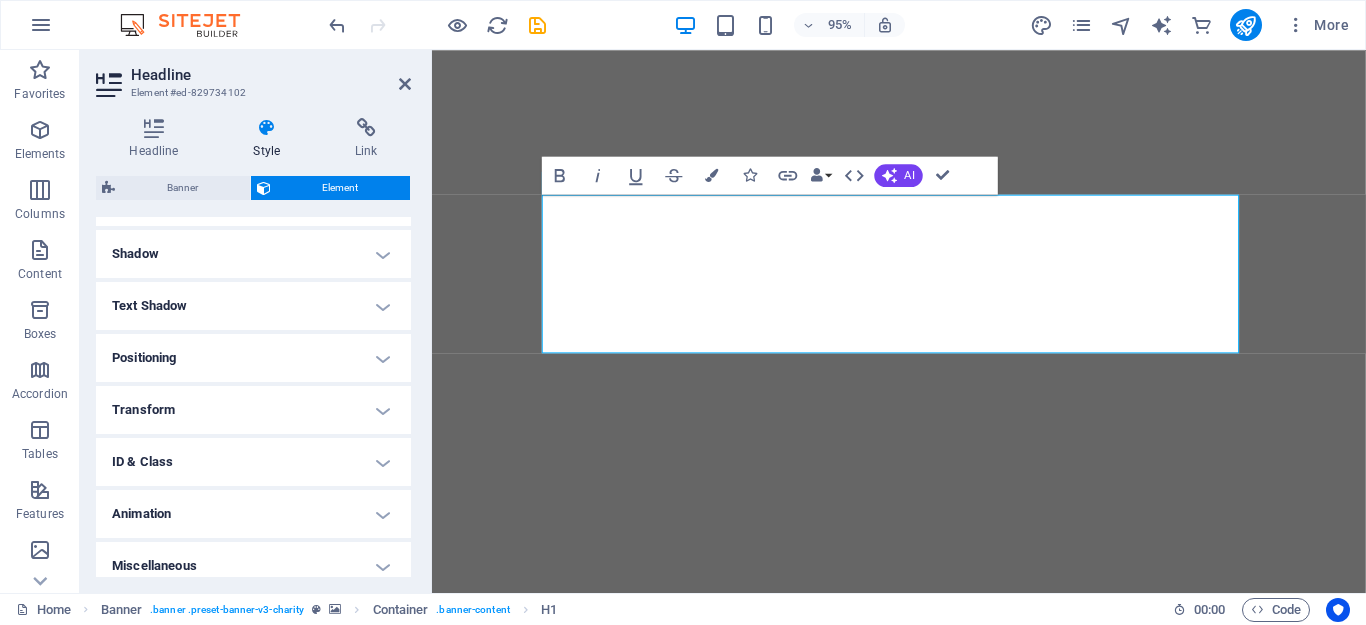 scroll, scrollTop: 470, scrollLeft: 0, axis: vertical 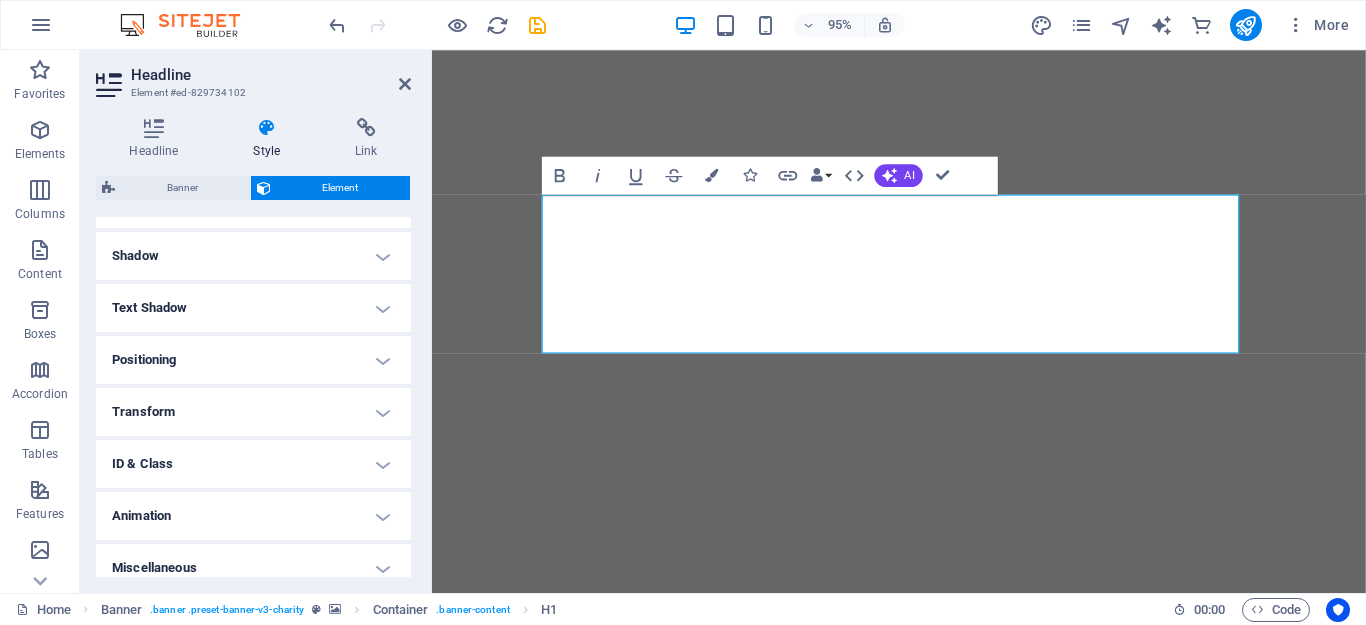 click on "Animation" at bounding box center (253, 516) 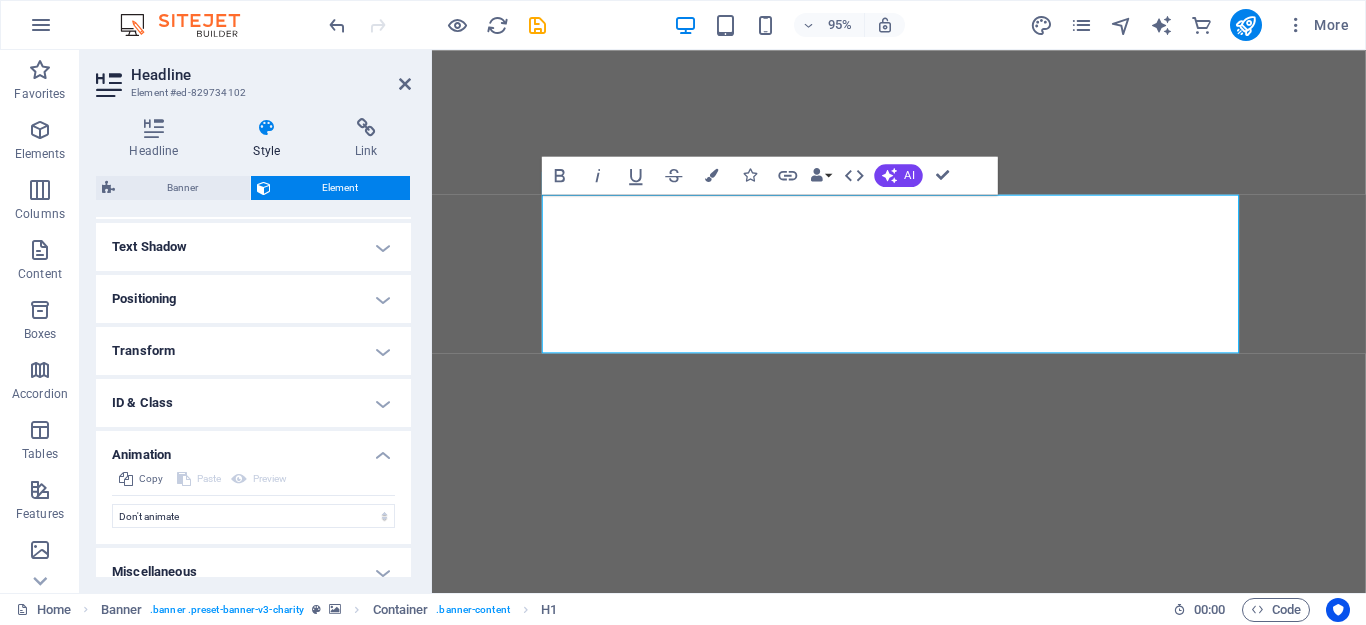scroll, scrollTop: 550, scrollLeft: 0, axis: vertical 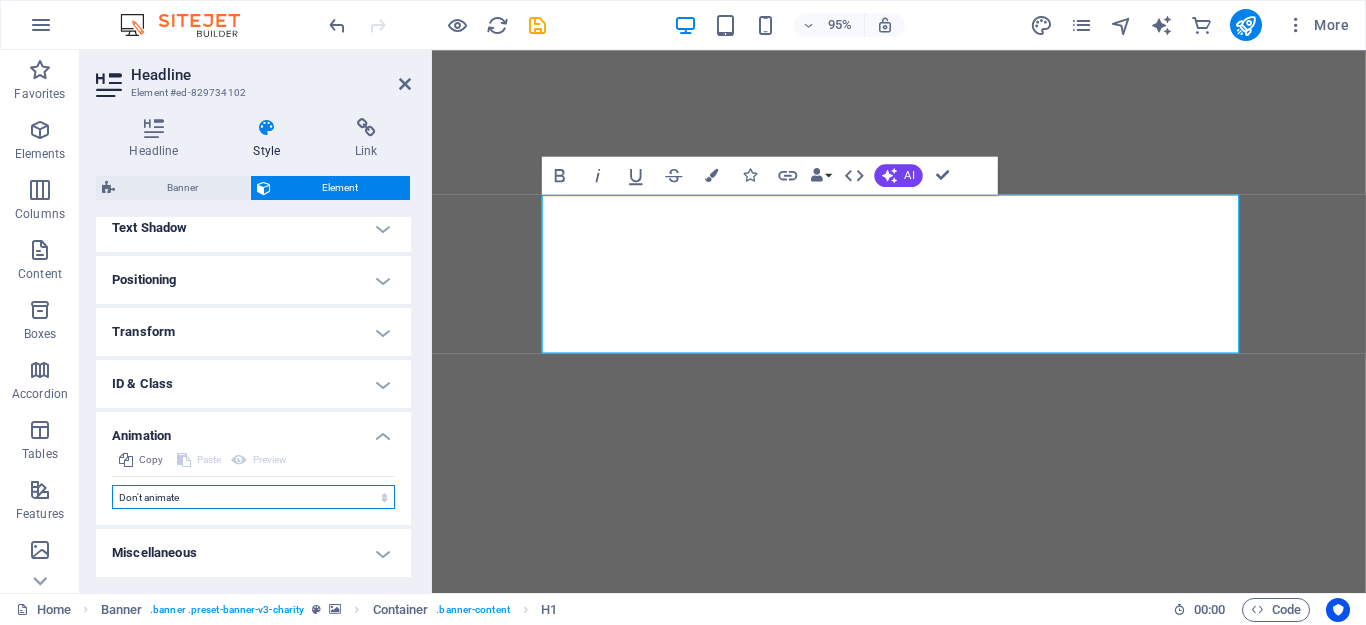 click on "Don't animate Show / Hide Slide up/down Zoom in/out Slide left to right Slide right to left Slide top to bottom Slide bottom to top Pulse Blink Open as overlay" at bounding box center [253, 497] 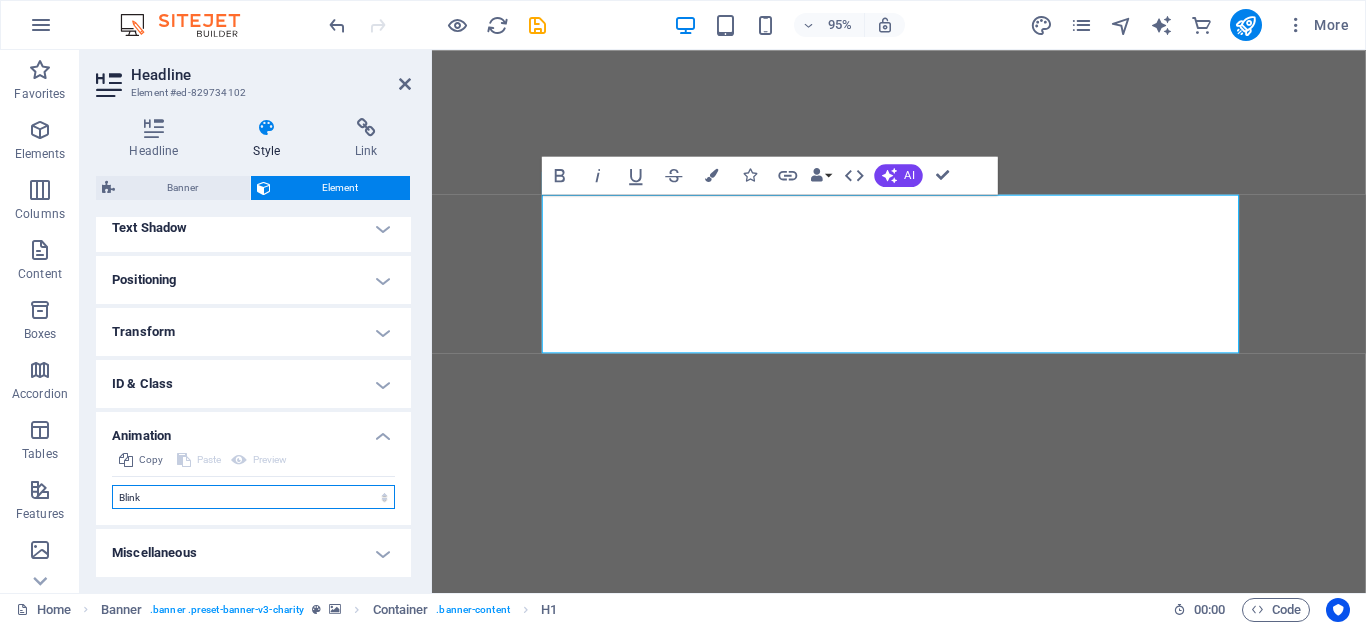 click on "Don't animate Show / Hide Slide up/down Zoom in/out Slide left to right Slide right to left Slide top to bottom Slide bottom to top Pulse Blink Open as overlay" at bounding box center [253, 497] 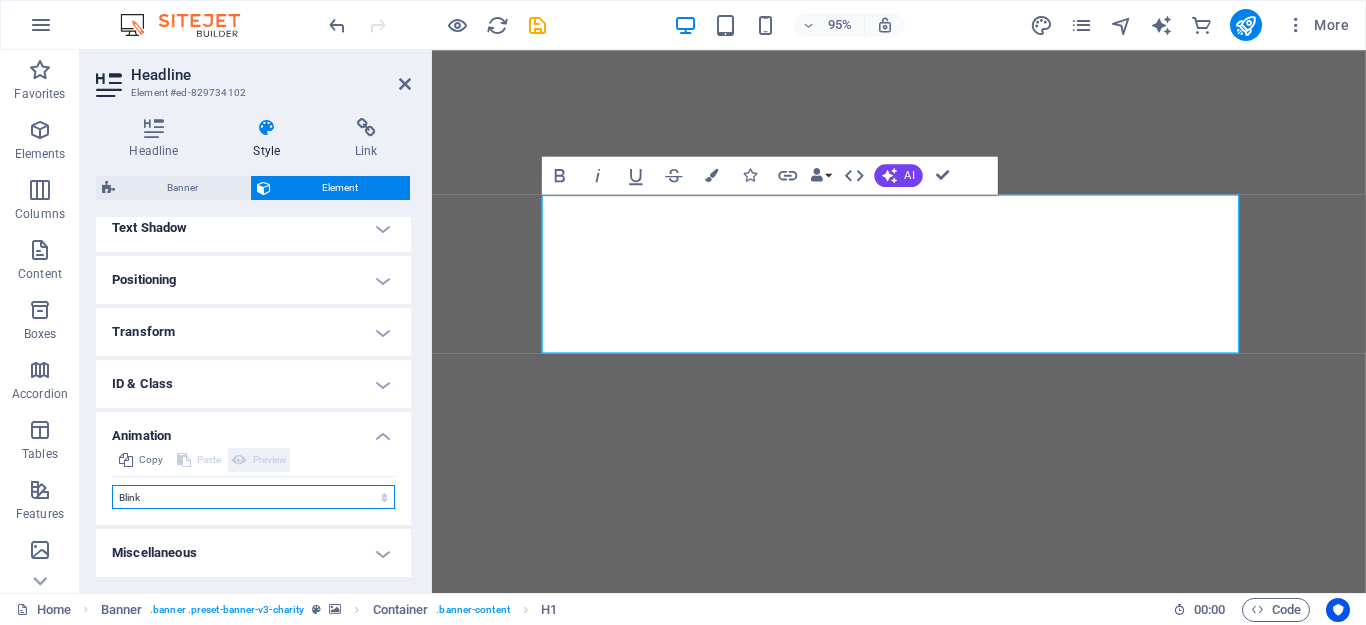 select on "scroll" 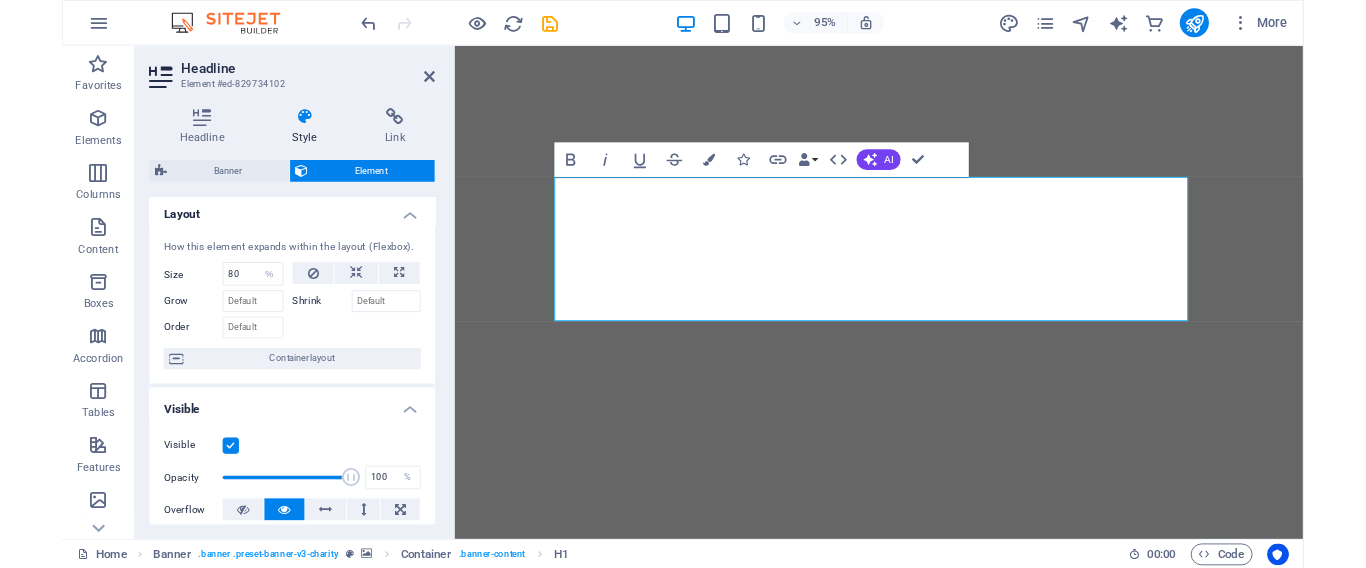 scroll, scrollTop: 0, scrollLeft: 0, axis: both 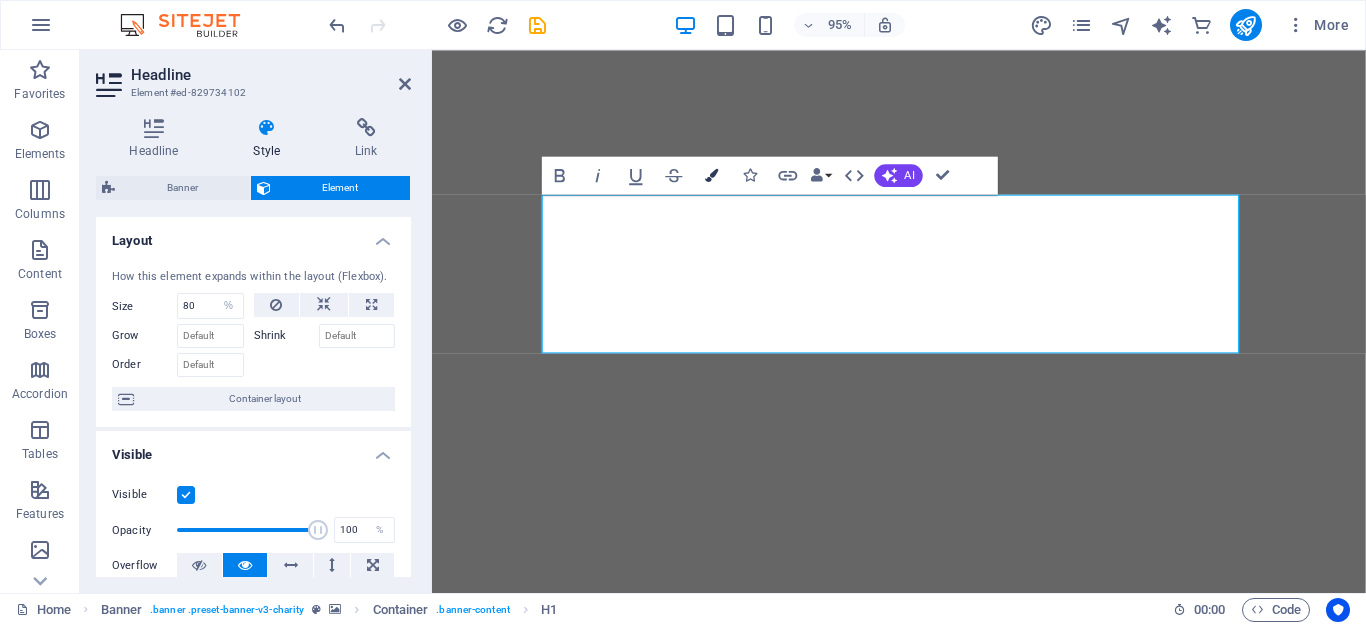 click at bounding box center [711, 175] 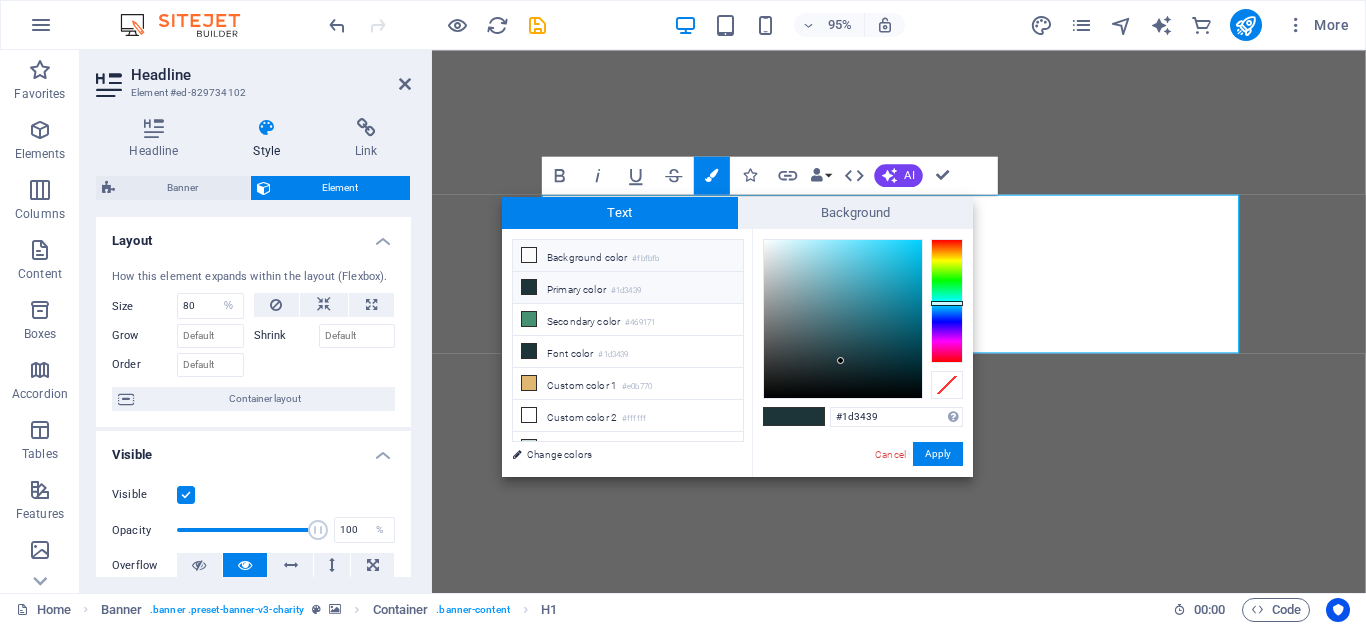 click at bounding box center [529, 255] 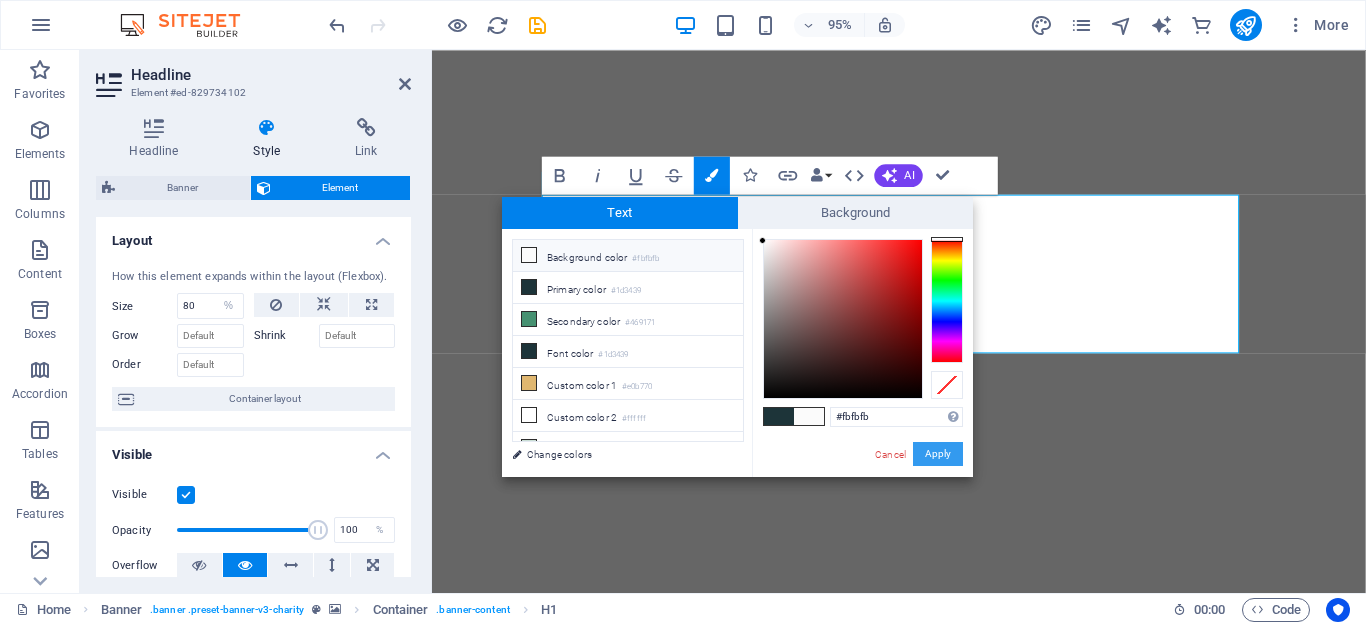 click on "Apply" at bounding box center [938, 454] 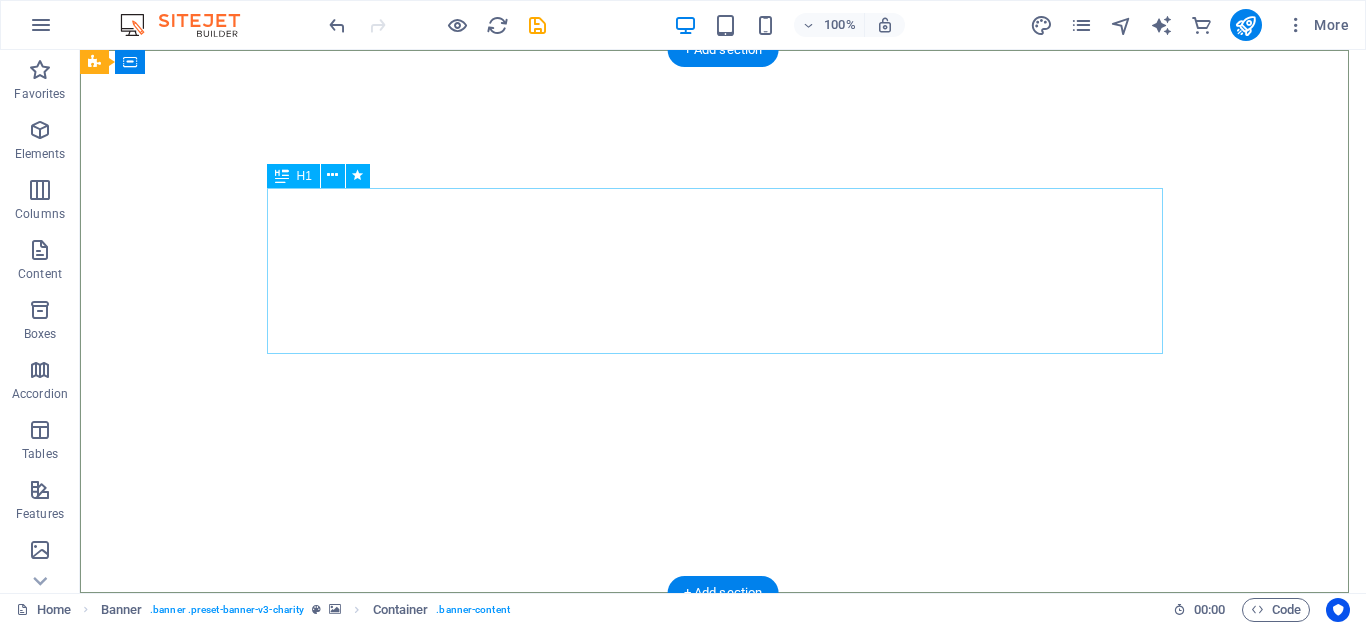 select on "%" 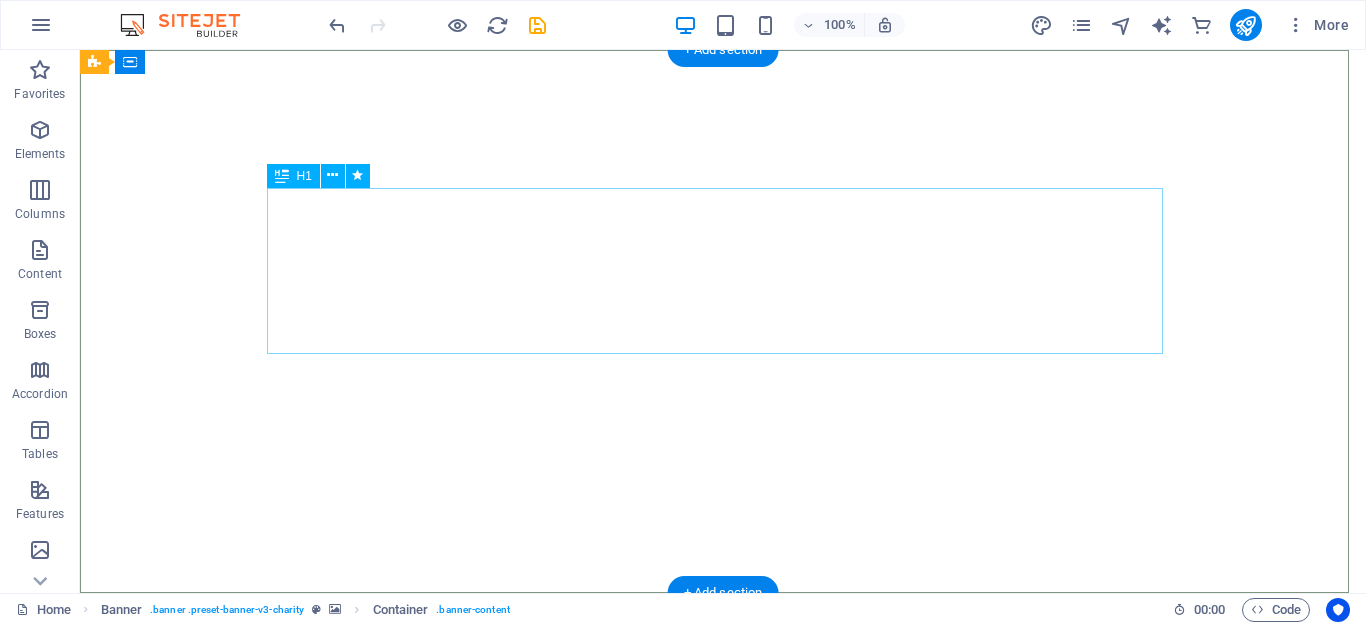 select on "flash" 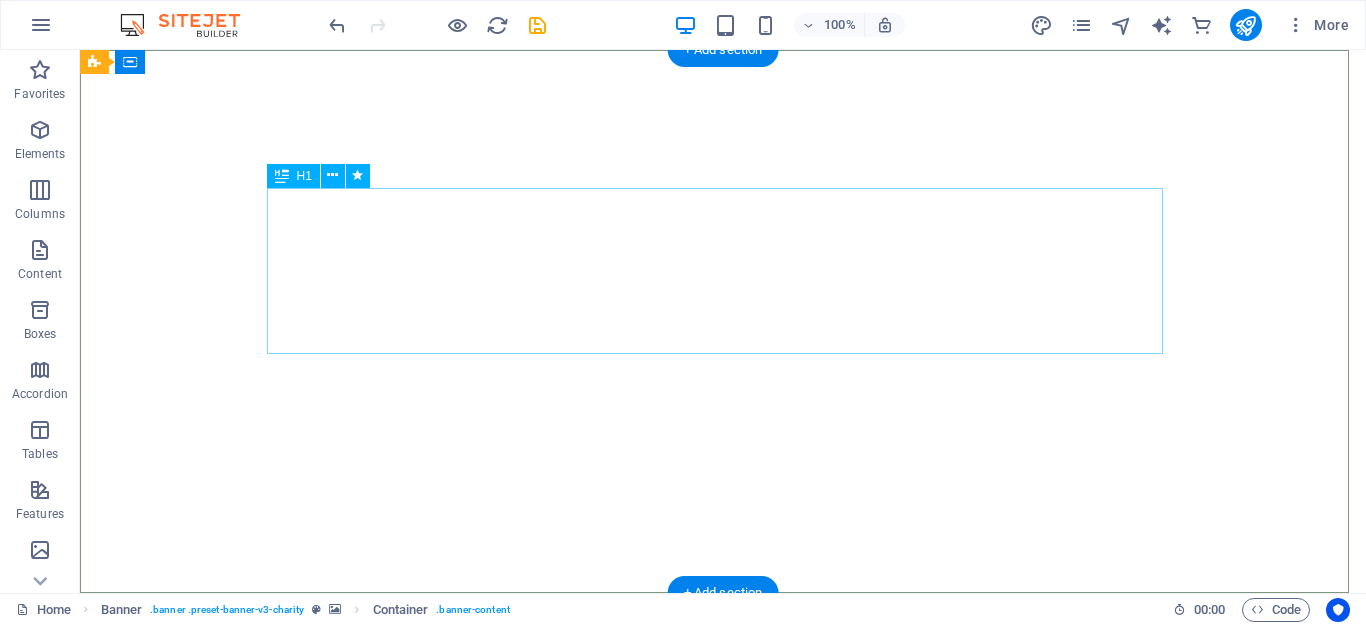 select on "scroll" 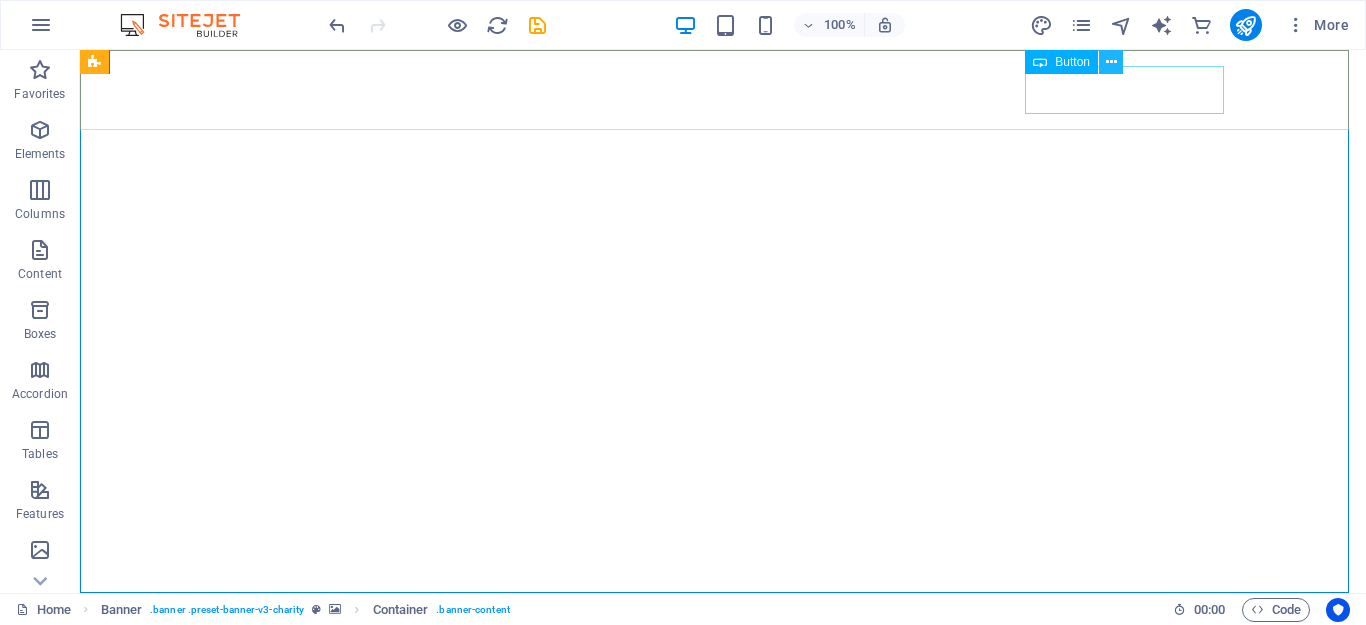 click at bounding box center [1111, 62] 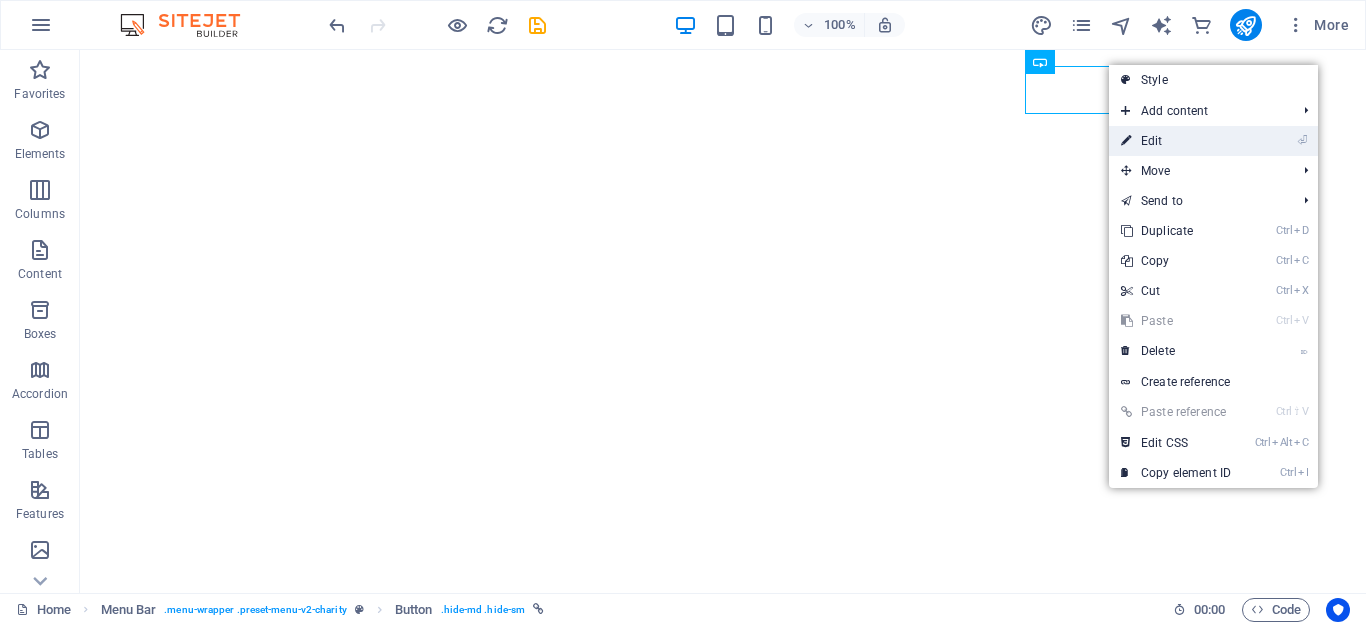 click on "⏎  Edit" at bounding box center (1176, 141) 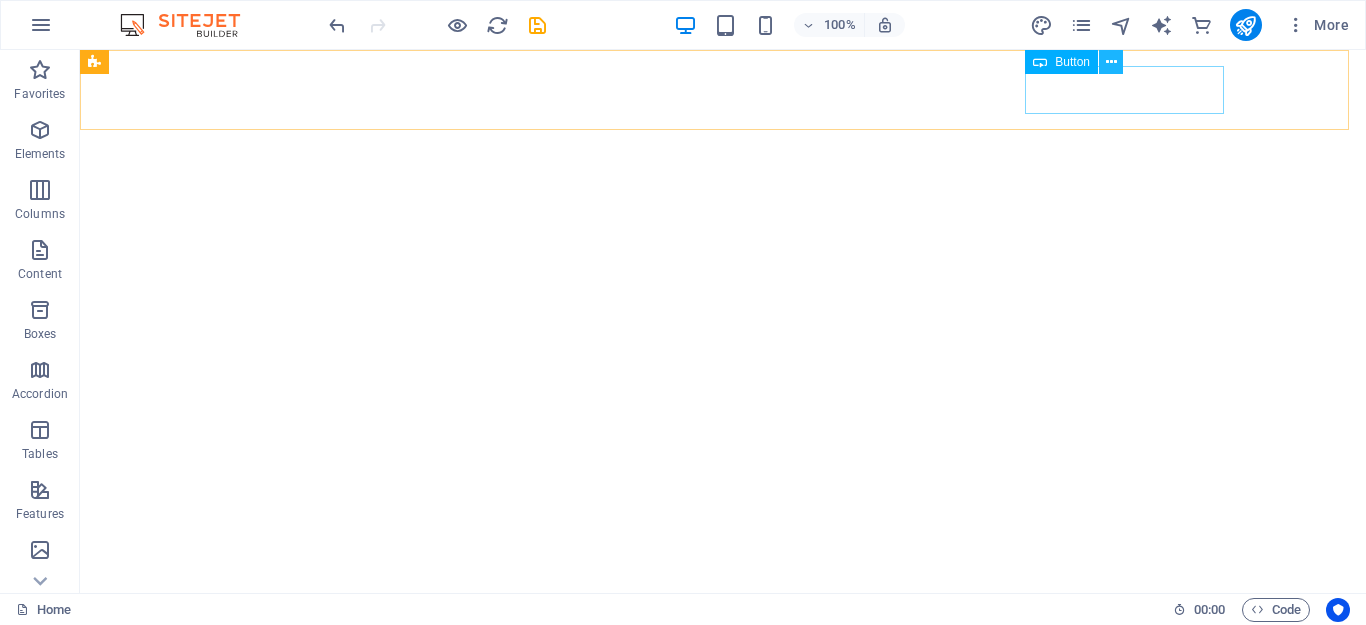 click at bounding box center (1111, 62) 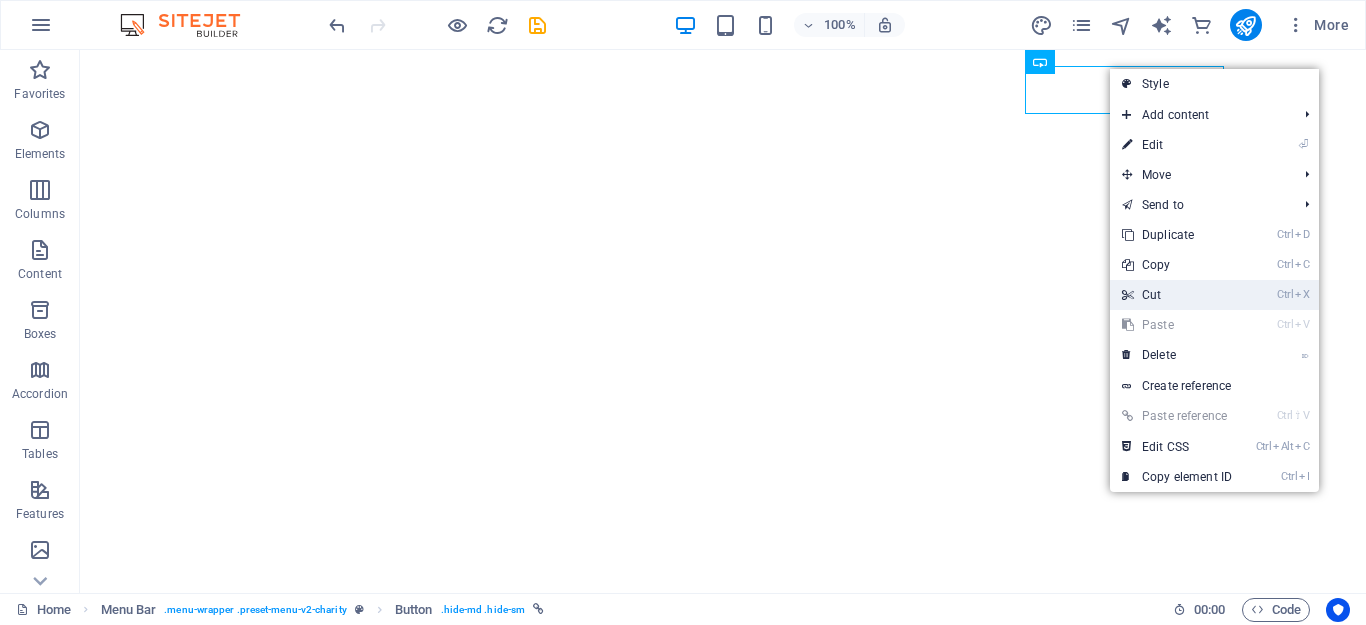 click on "Ctrl X  Cut" at bounding box center (1177, 295) 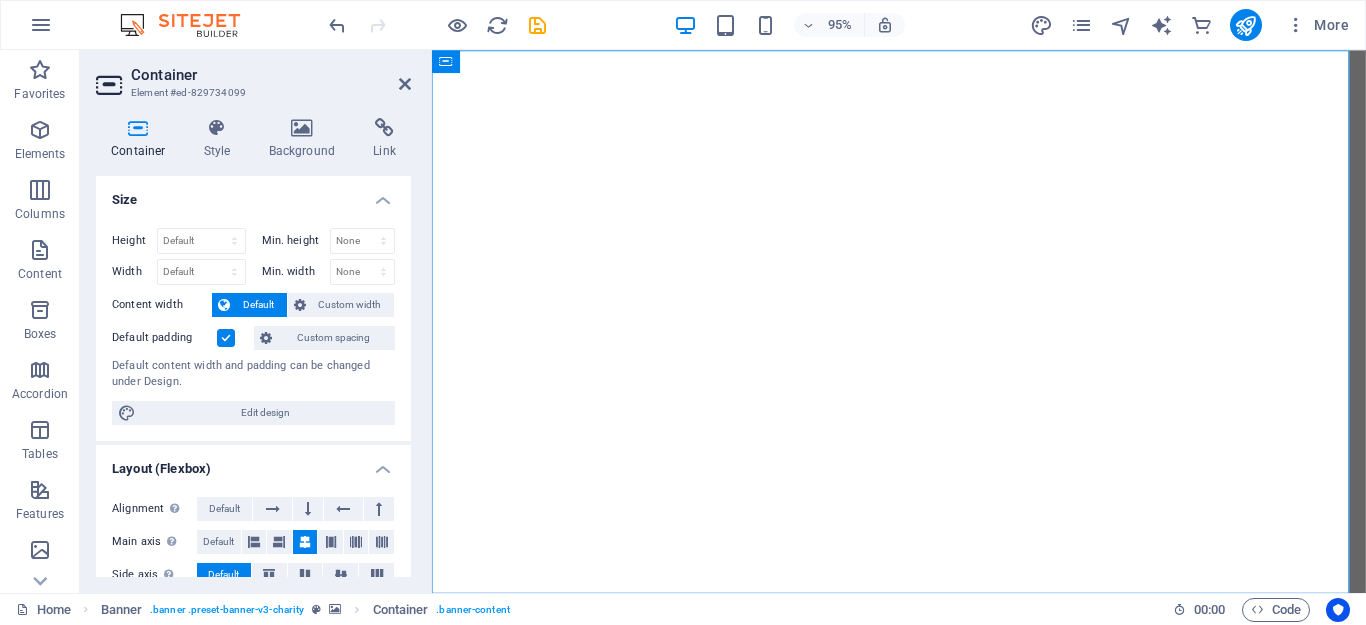 click on "Container Style Background Link Size Height Default px rem % vh vw Min. height None px rem % vh vw Width Default px rem % em vh vw Min. width None px rem % vh vw Content width Default Custom width Width Default px rem % em vh vw Min. width None px rem % vh vw Default padding Custom spacing Default content width and padding can be changed under Design. Edit design Layout (Flexbox) Alignment Determines the flex direction. Default Main axis Determine how elements should behave along the main axis inside this container (justify content). Default Side axis Control the vertical direction of the element inside of the container (align items). Default Wrap Default On Off Fill Controls the distances and direction of elements on the y-axis across several lines (align content). Default Accessibility ARIA helps assistive technologies (like screen readers) to understand the role, state, and behavior of web elements Role The ARIA role defines the purpose of an element.  None Alert Article Banner Comment Fan" at bounding box center (253, 347) 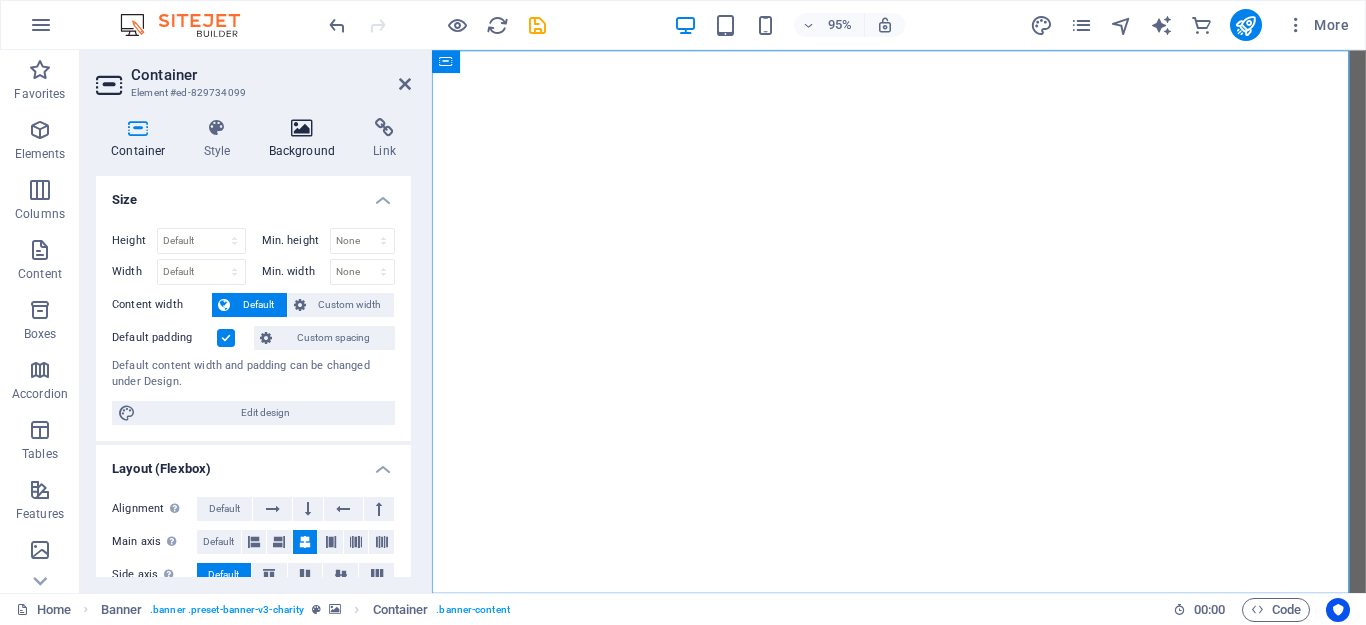 click at bounding box center (302, 128) 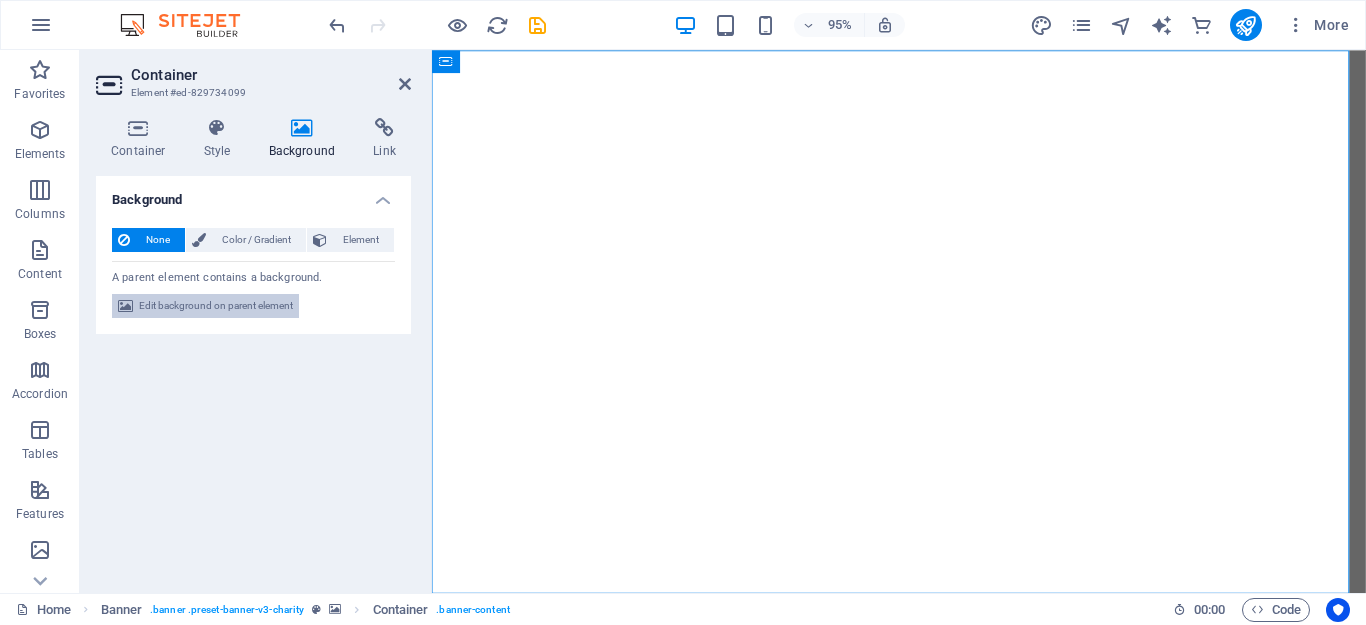 click on "Edit background on parent element" at bounding box center (216, 306) 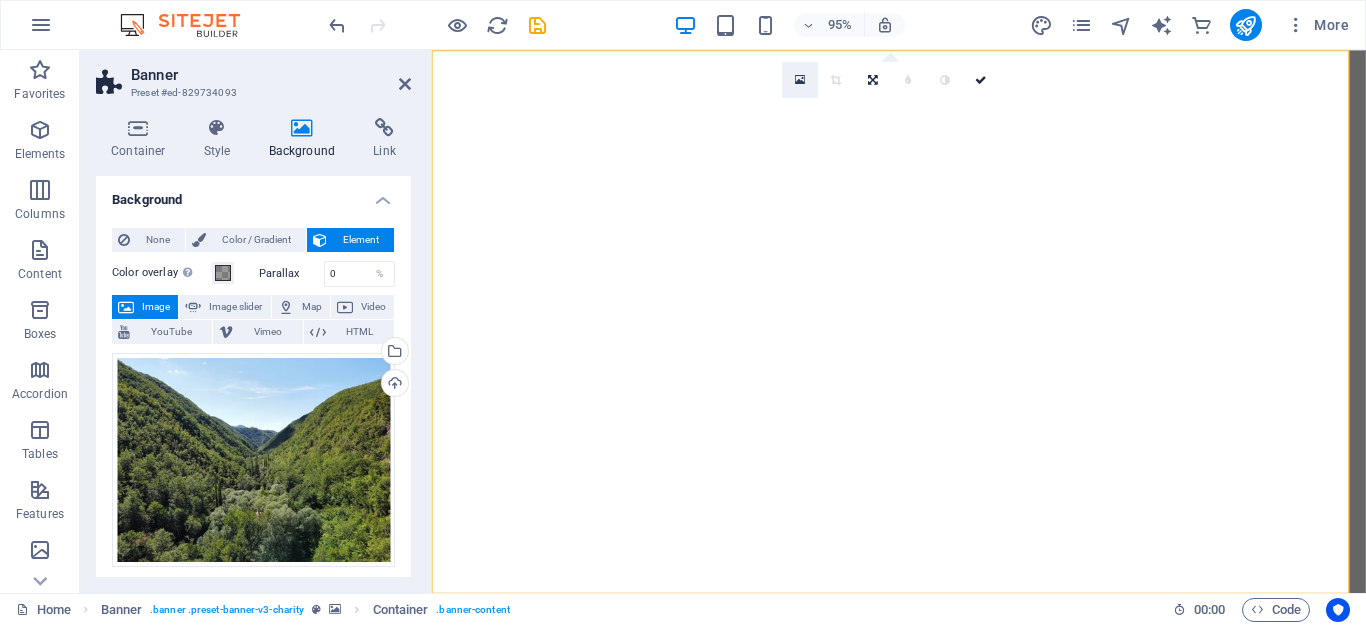 click at bounding box center [800, 79] 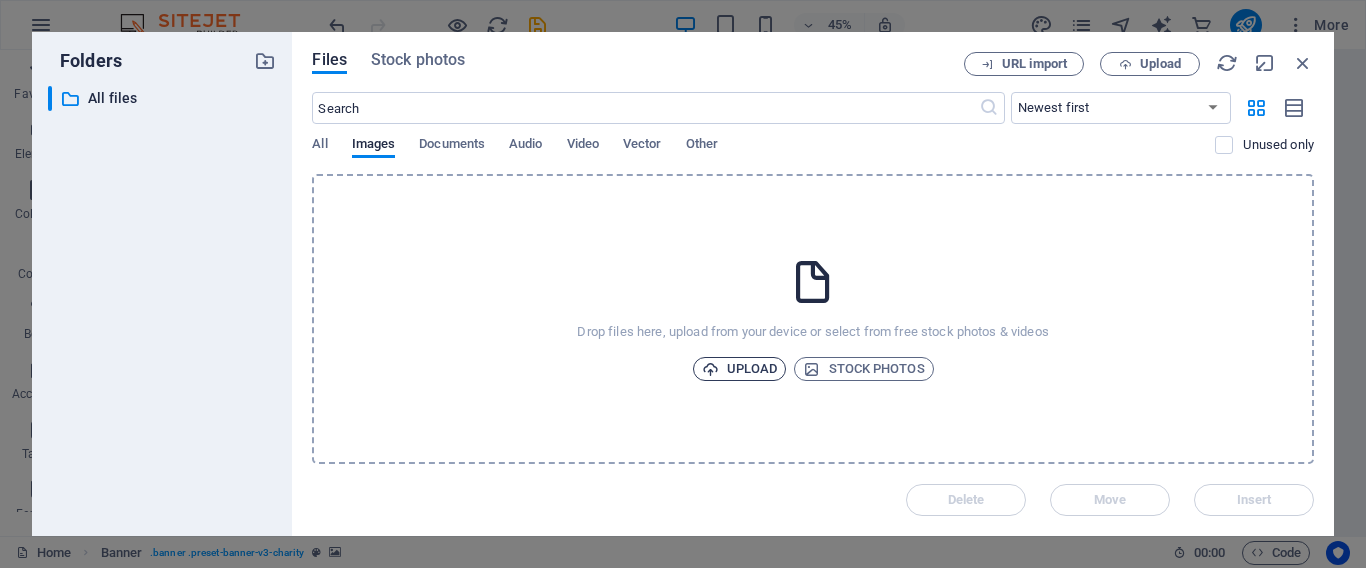 click on "Upload" at bounding box center [740, 369] 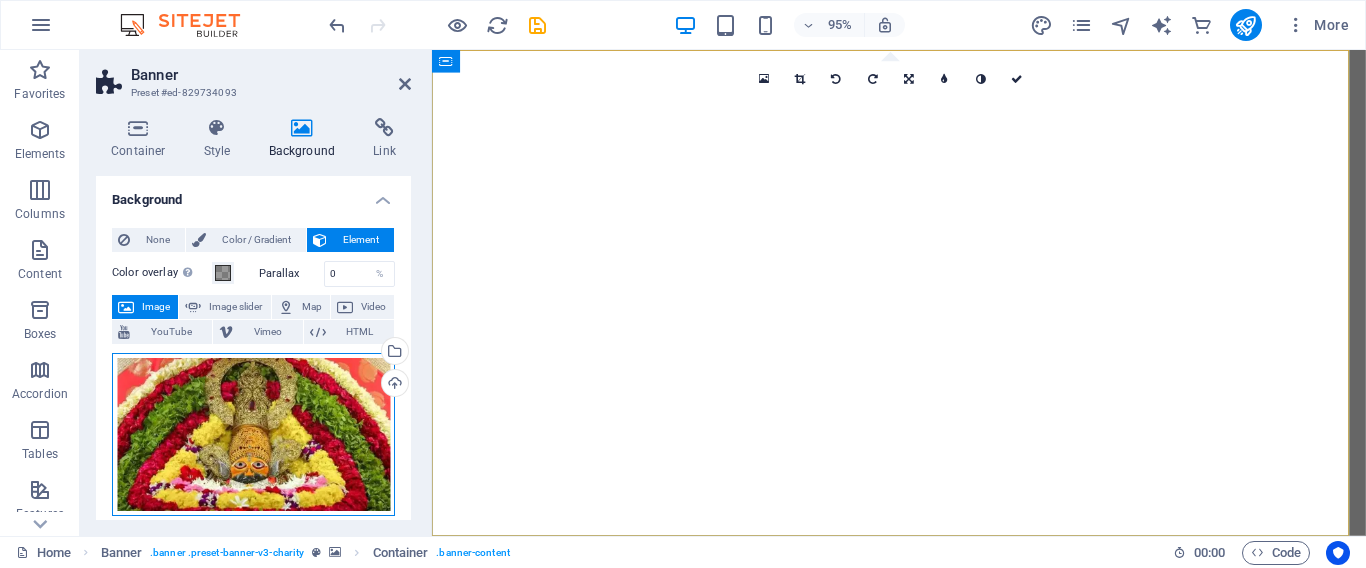 drag, startPoint x: 309, startPoint y: 420, endPoint x: 311, endPoint y: 376, distance: 44.04543 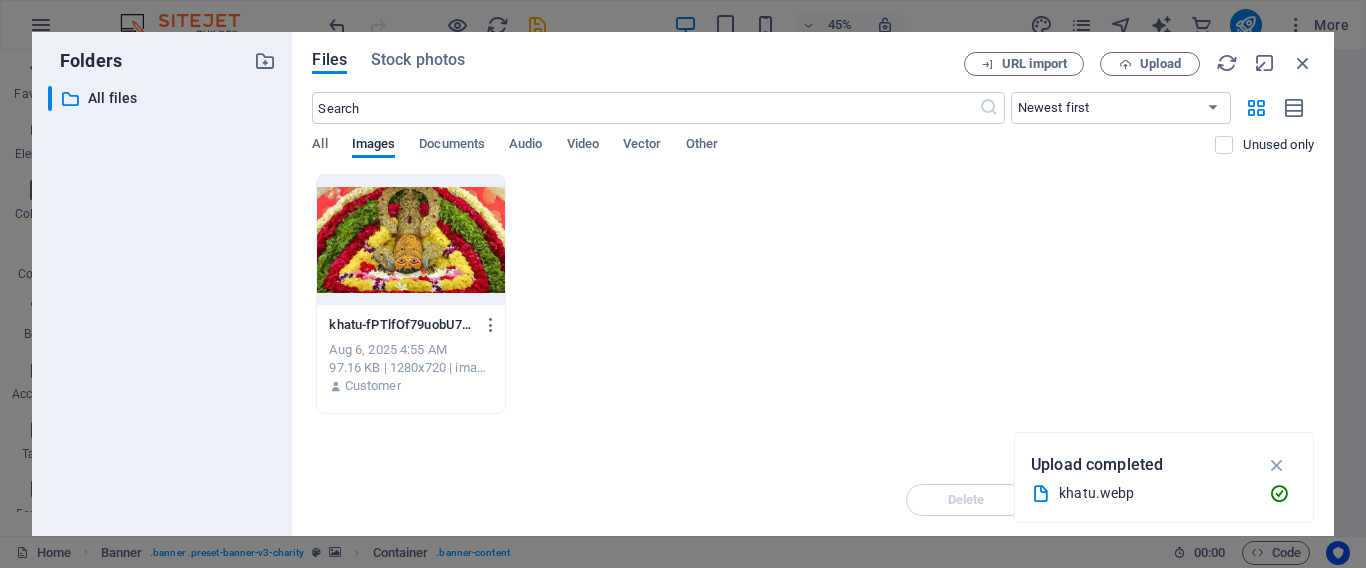 click on "[DOMAIN] [FILENAME] [FILENAME] [DATE] [TIME] [SIZE] | [DIMENSIONS] | [TYPE] Customer" at bounding box center [813, 294] 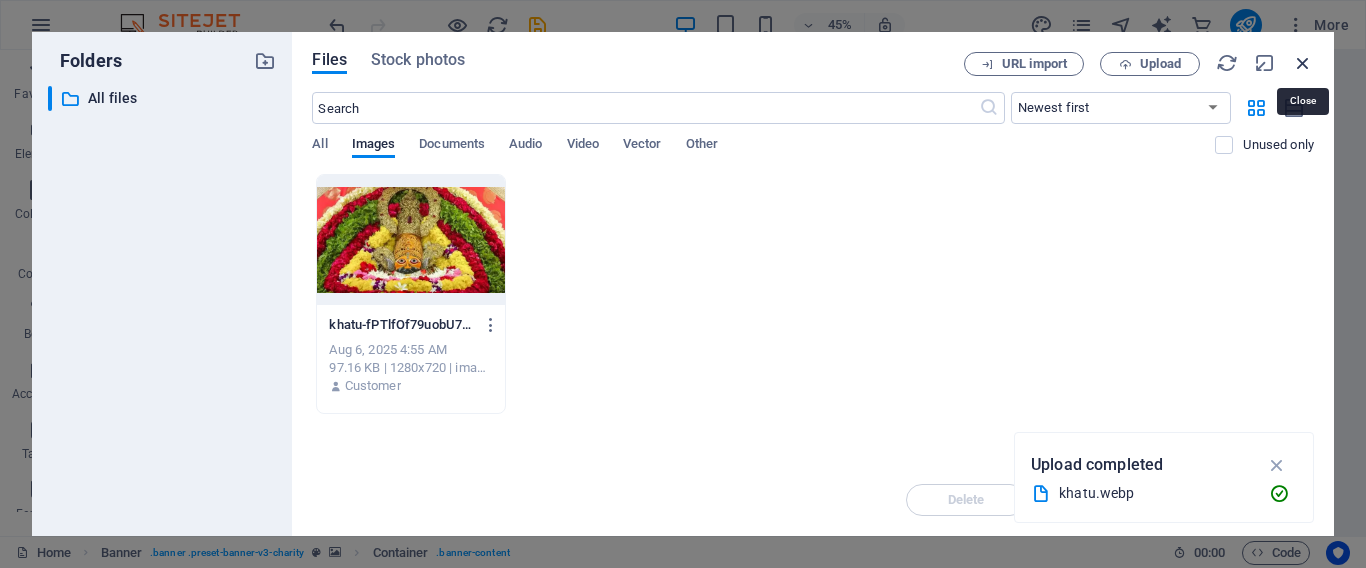 click at bounding box center (1303, 63) 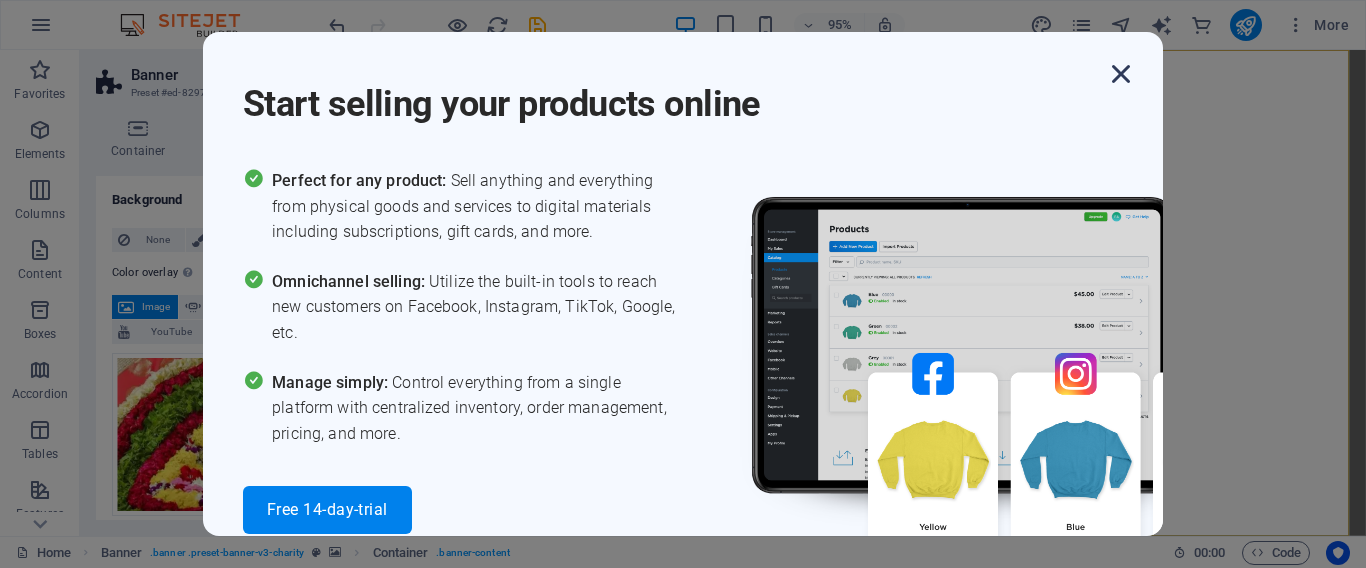 click at bounding box center [1121, 74] 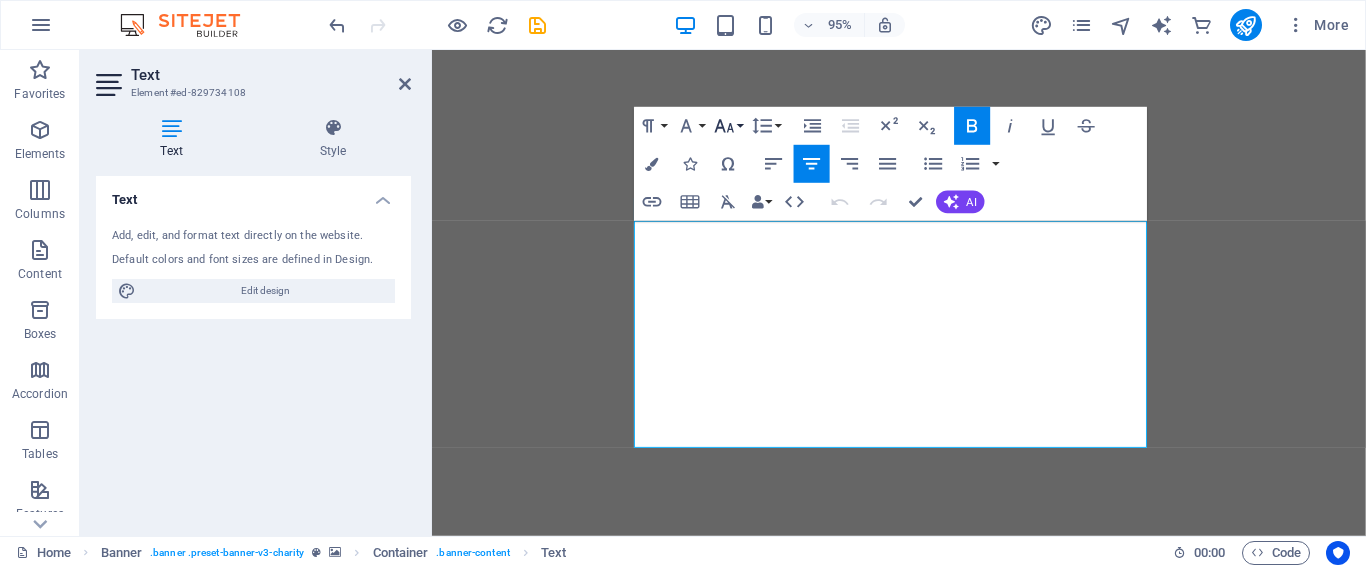 click on "Font Size" at bounding box center [728, 126] 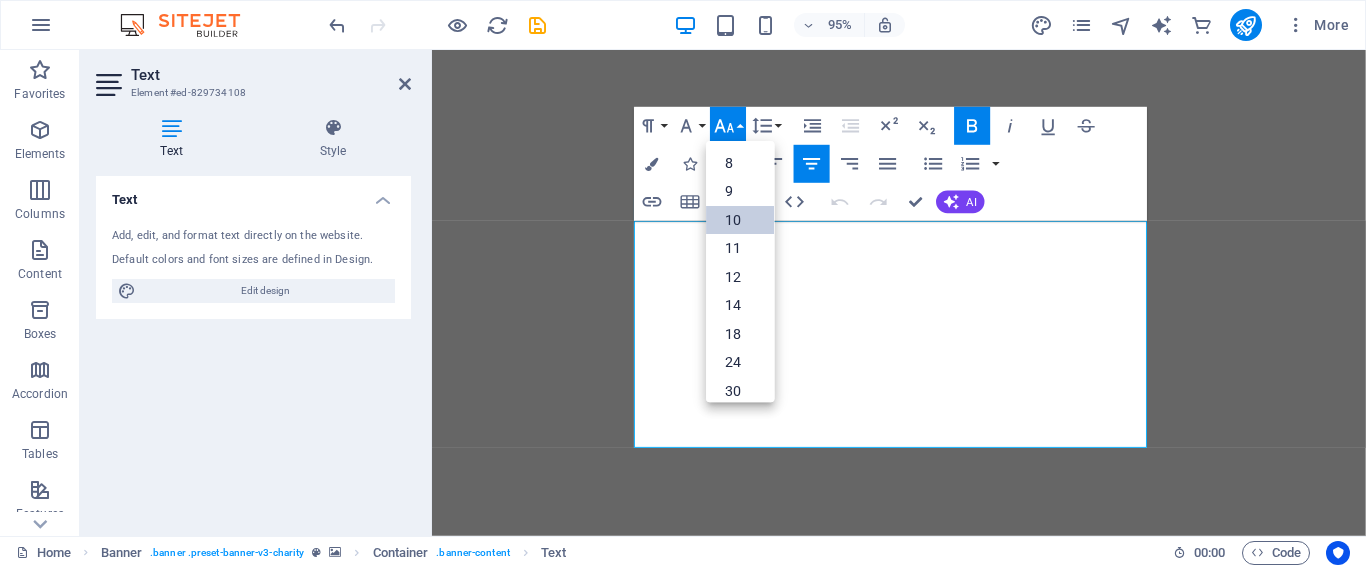 click on "10" at bounding box center (741, 220) 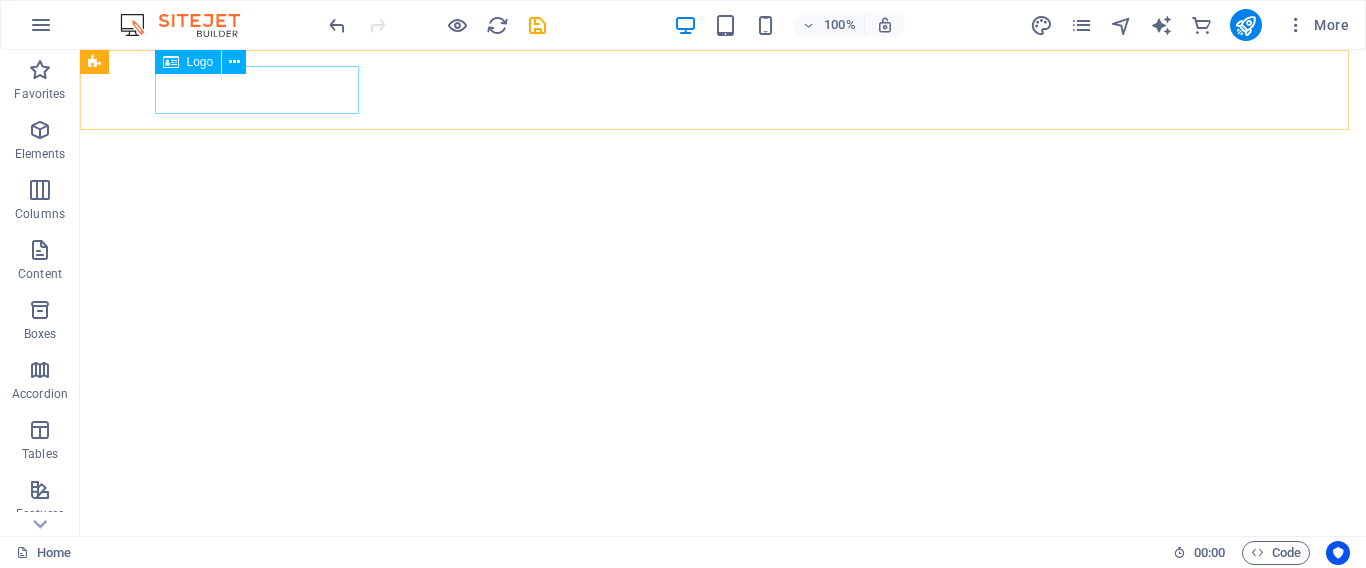 select on "px" 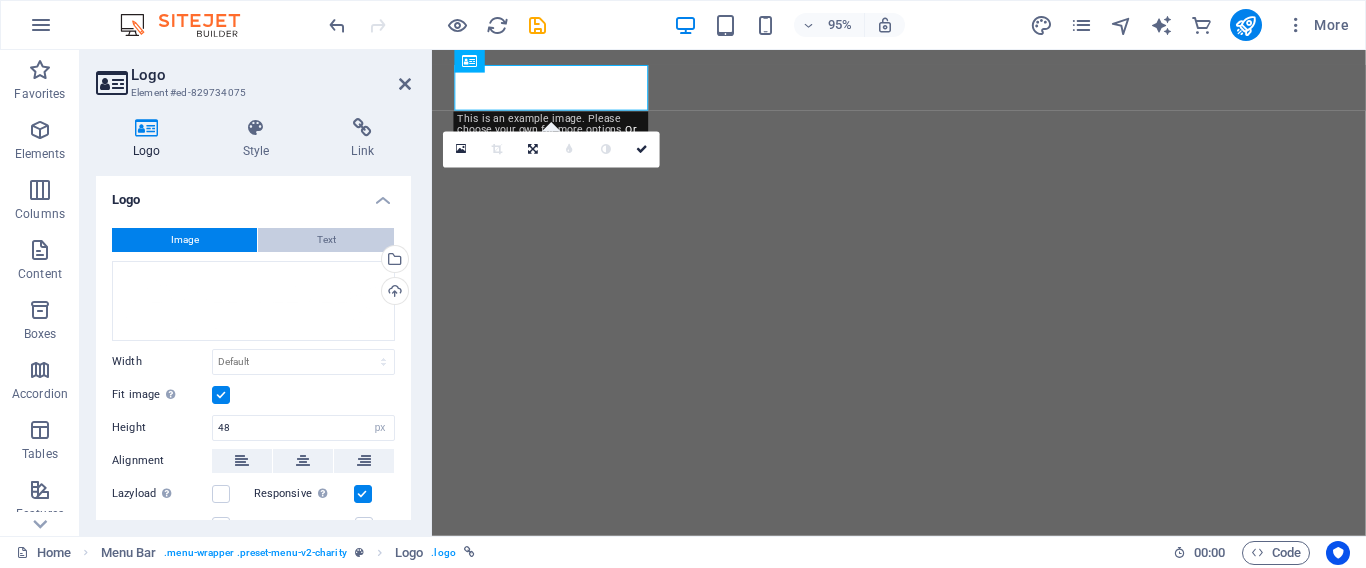 click on "Text" at bounding box center (326, 240) 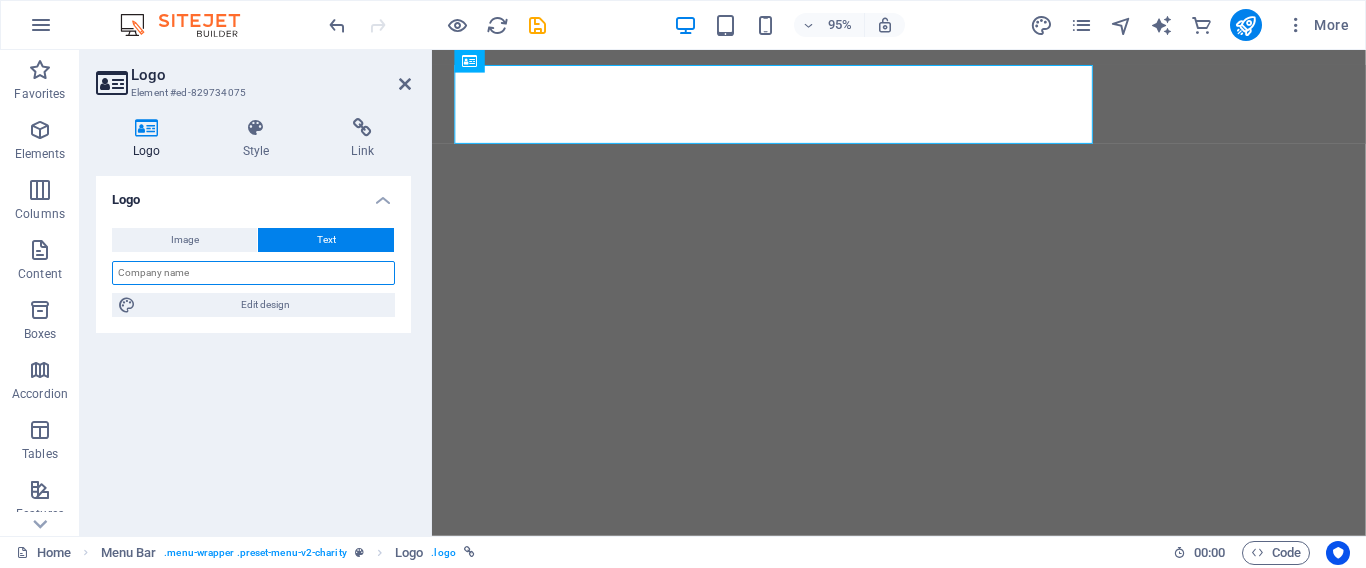 click at bounding box center (253, 273) 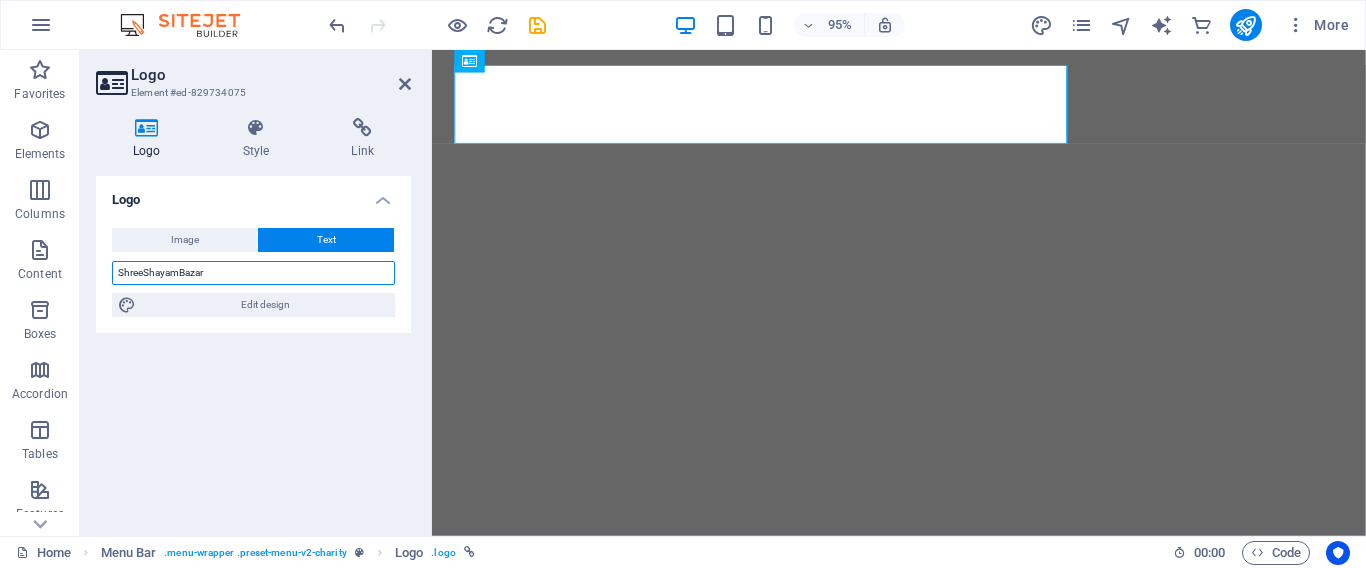 type on "ShreeShayamBazar" 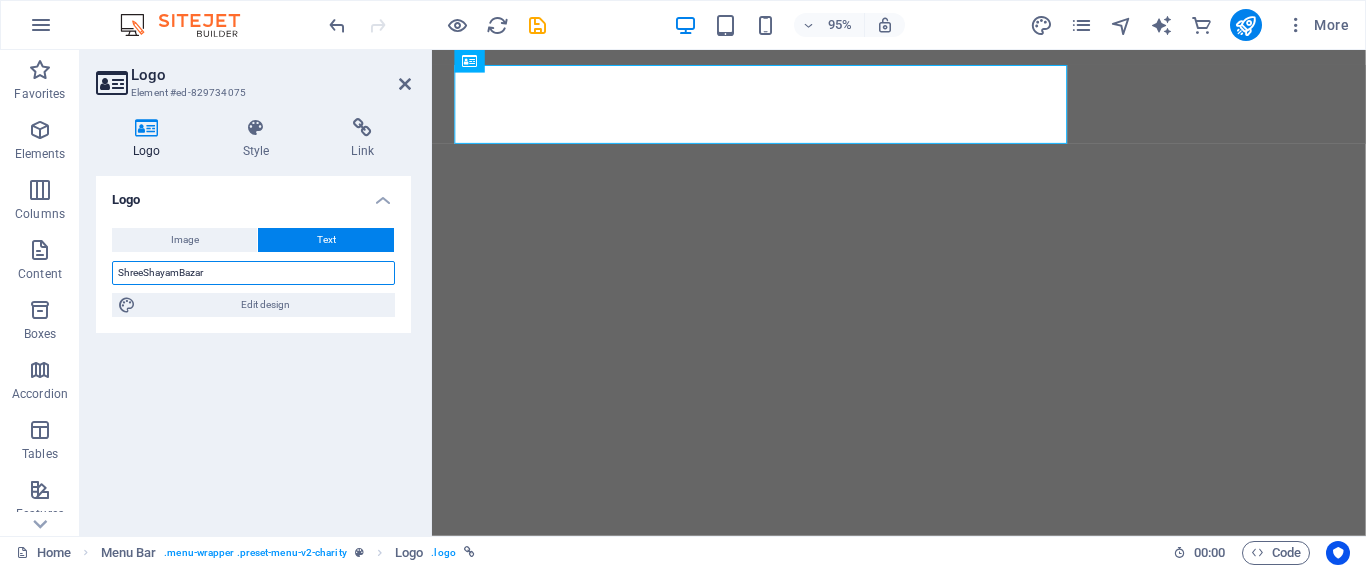 drag, startPoint x: 214, startPoint y: 272, endPoint x: 85, endPoint y: 280, distance: 129.24782 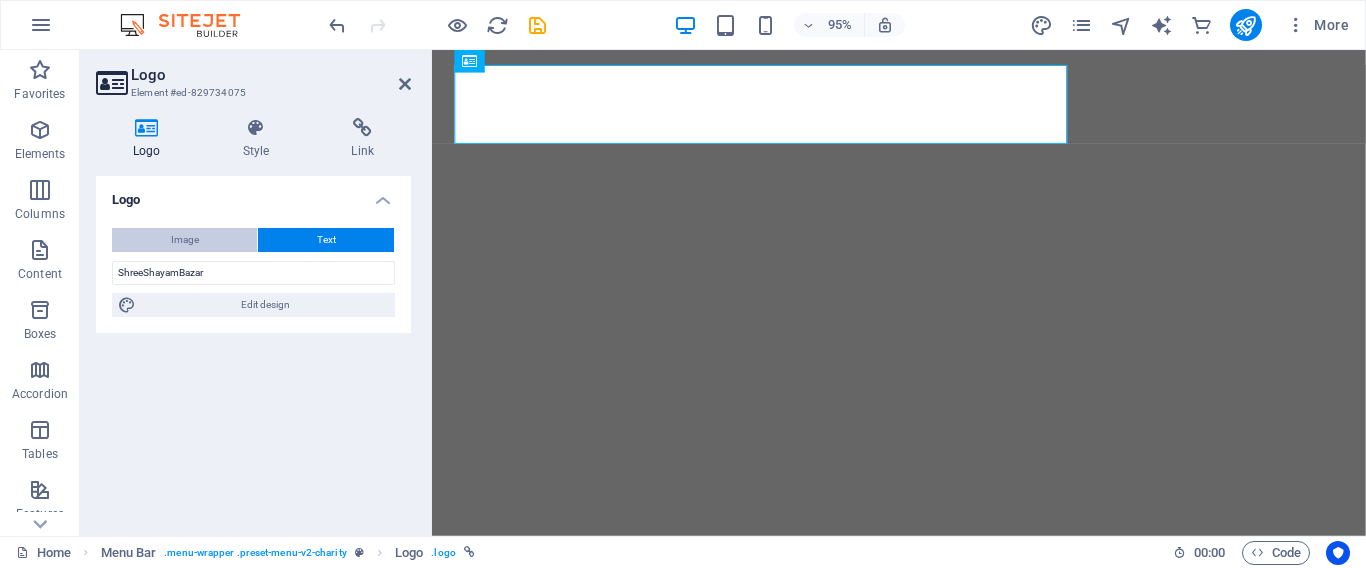 click on "Image" at bounding box center (184, 240) 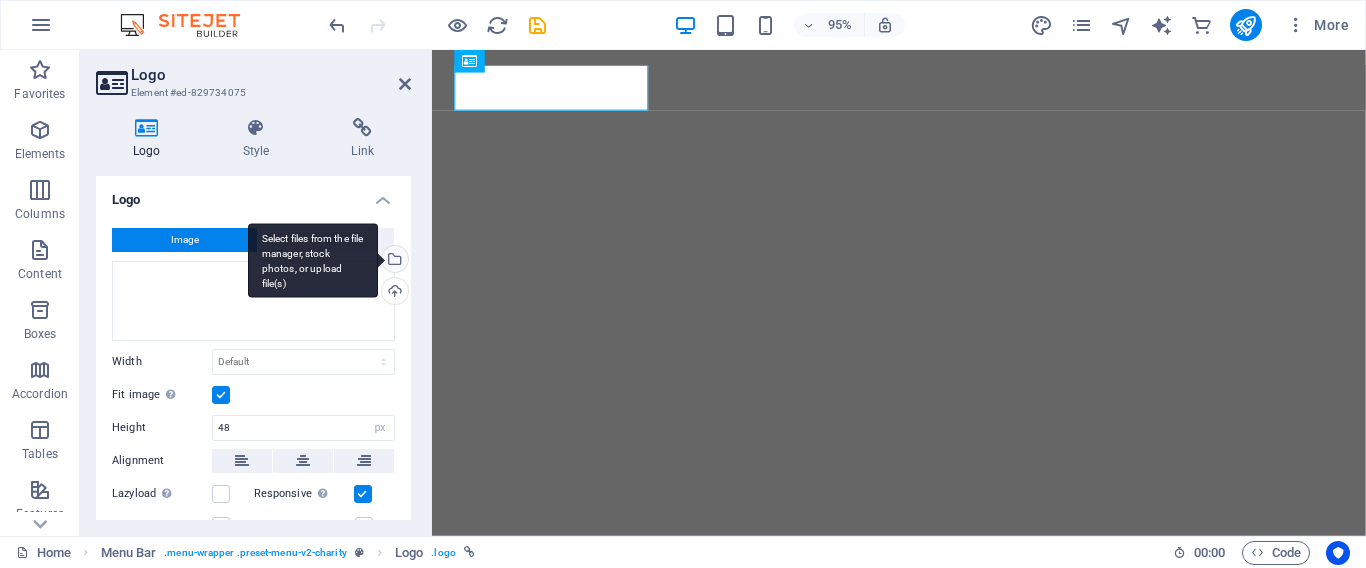 click on "Select files from the file manager, stock photos, or upload file(s)" at bounding box center [393, 261] 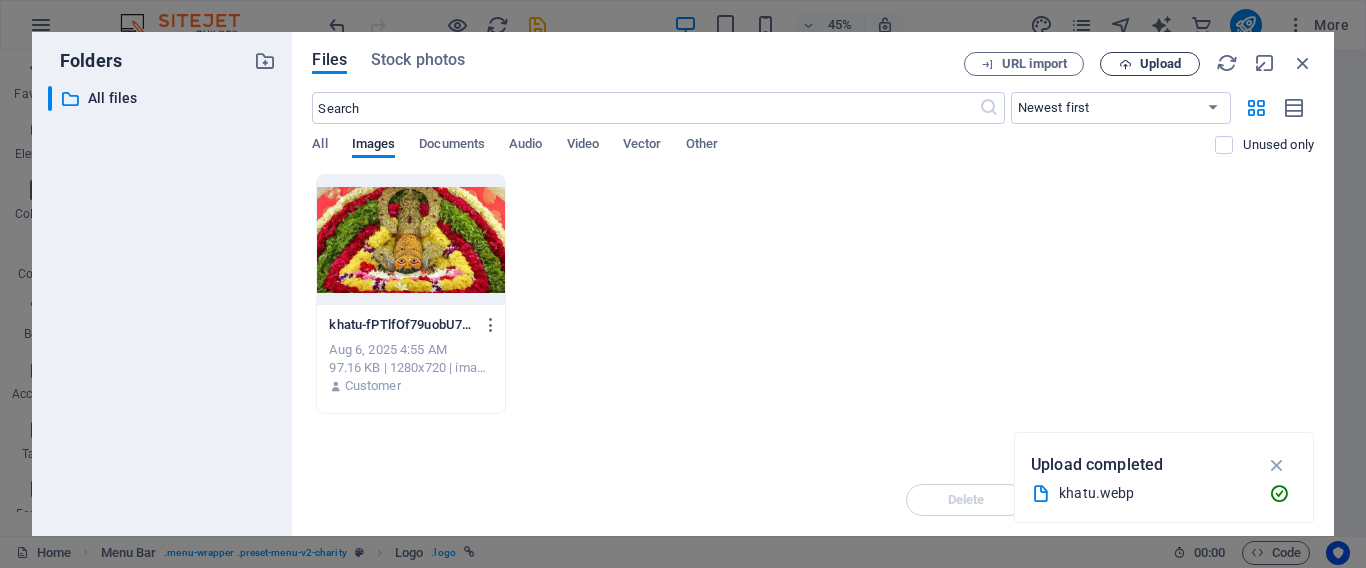 click on "Upload" at bounding box center (1160, 64) 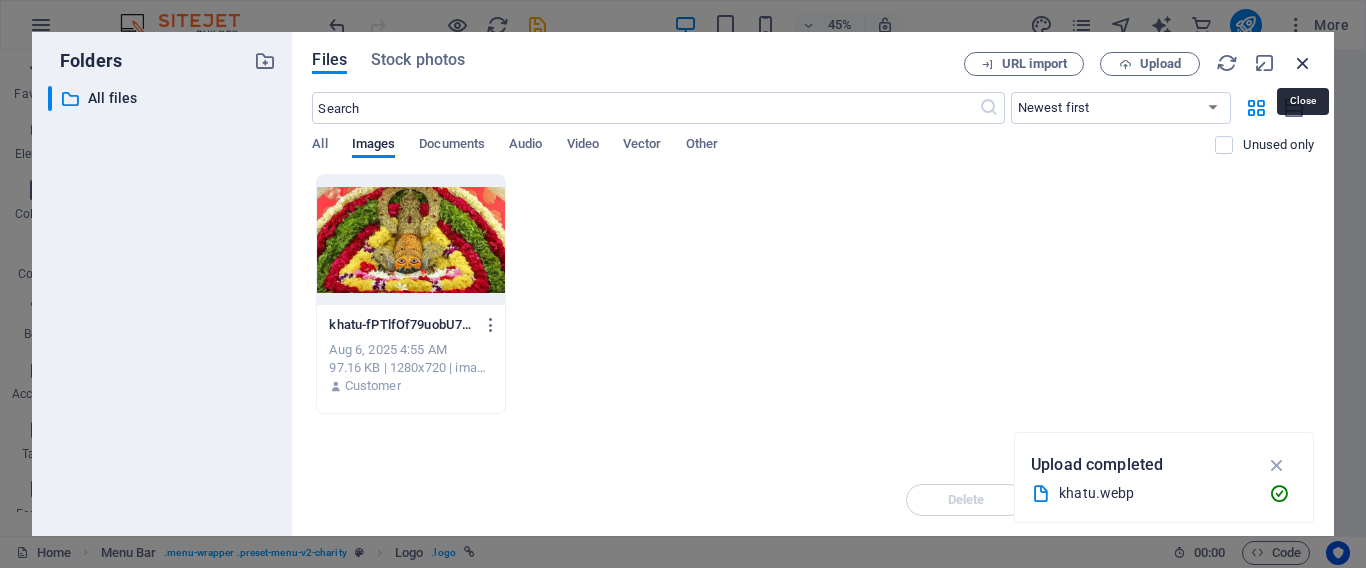 click at bounding box center [1303, 63] 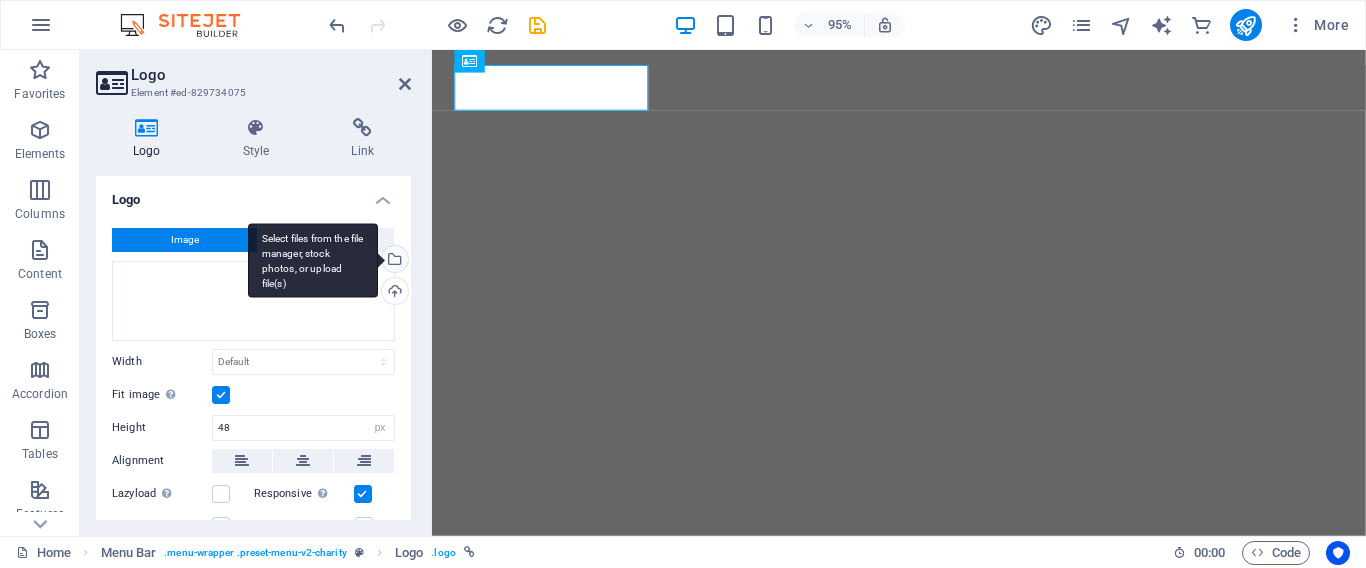 click on "Select files from the file manager, stock photos, or upload file(s)" at bounding box center [393, 261] 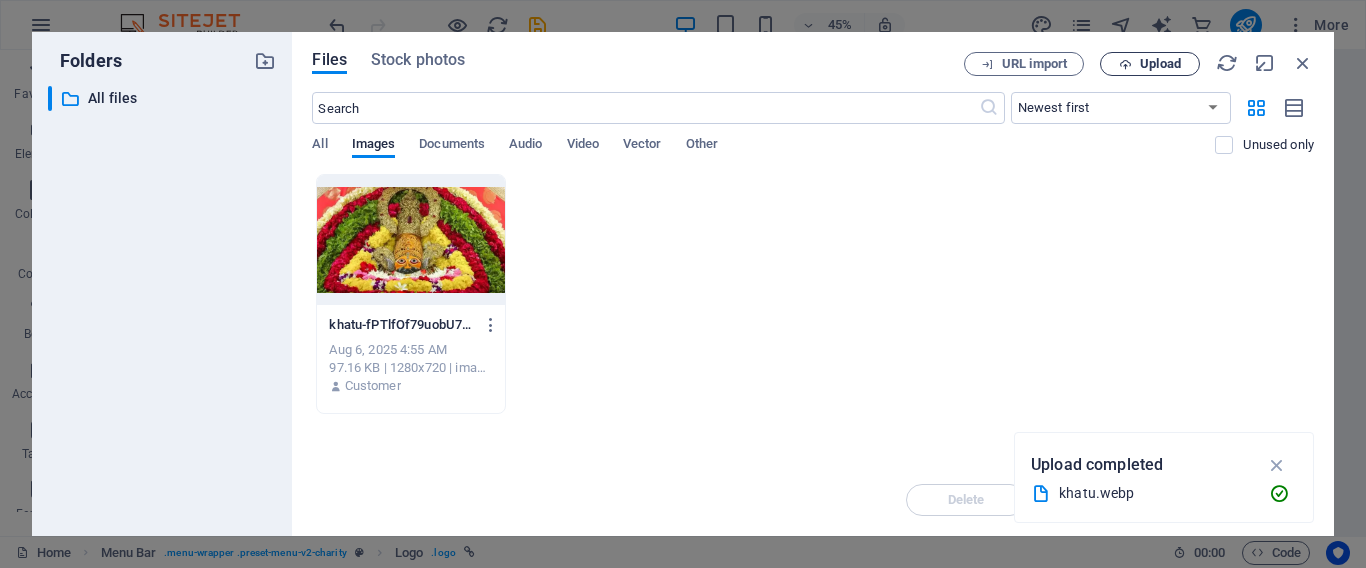 click on "Upload" at bounding box center (1160, 64) 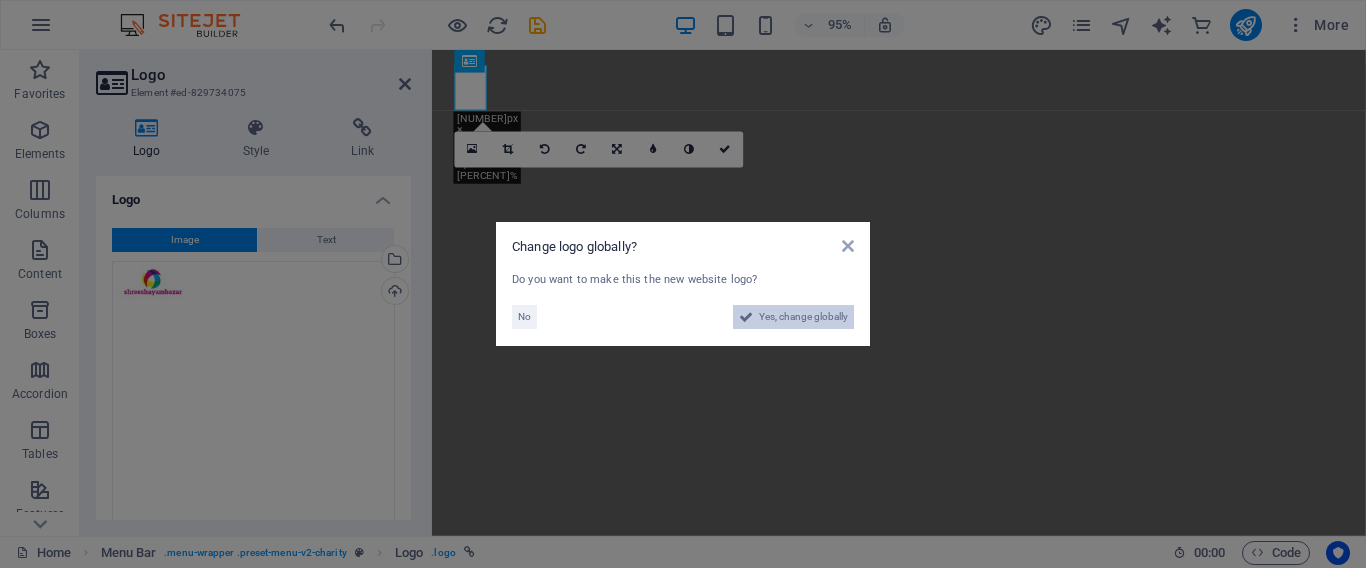 click on "Yes, change globally" at bounding box center (803, 317) 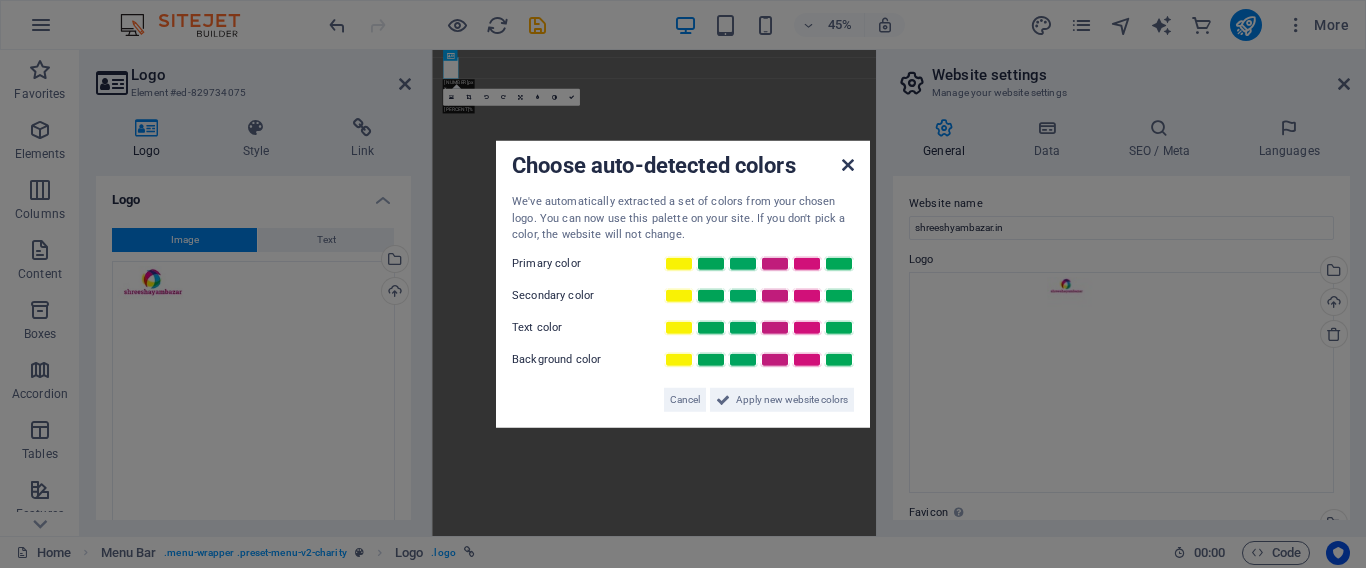 click at bounding box center (848, 165) 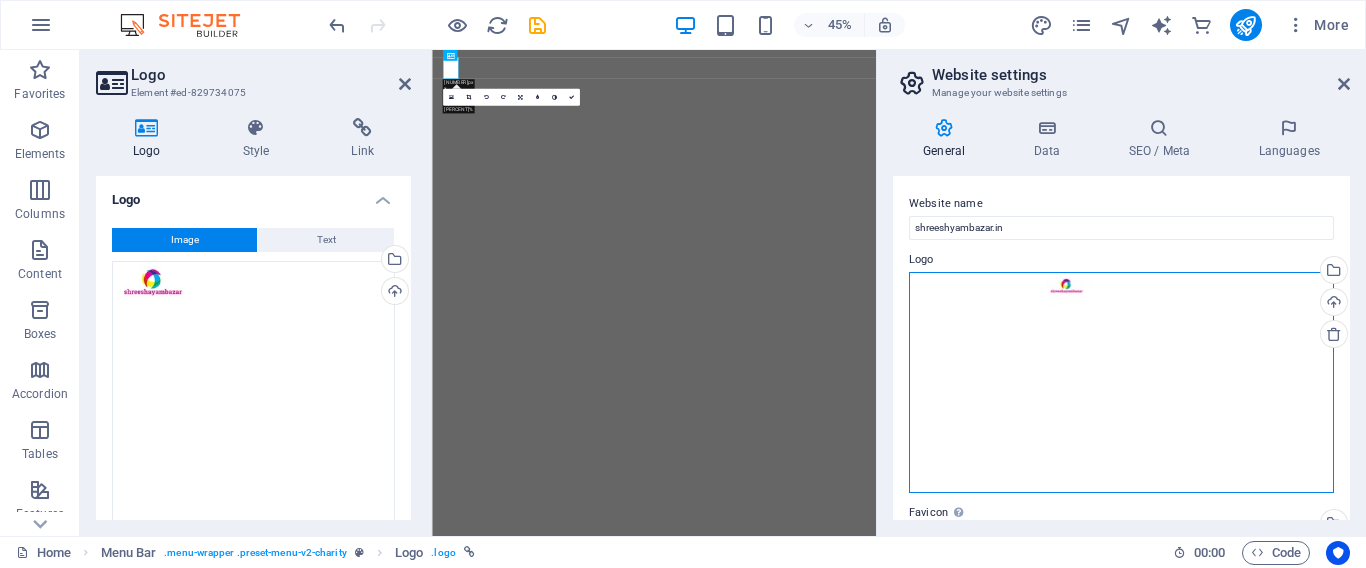 click on "Drag files here, click to choose files or select files from Files or our free stock photos & videos" at bounding box center (1121, 383) 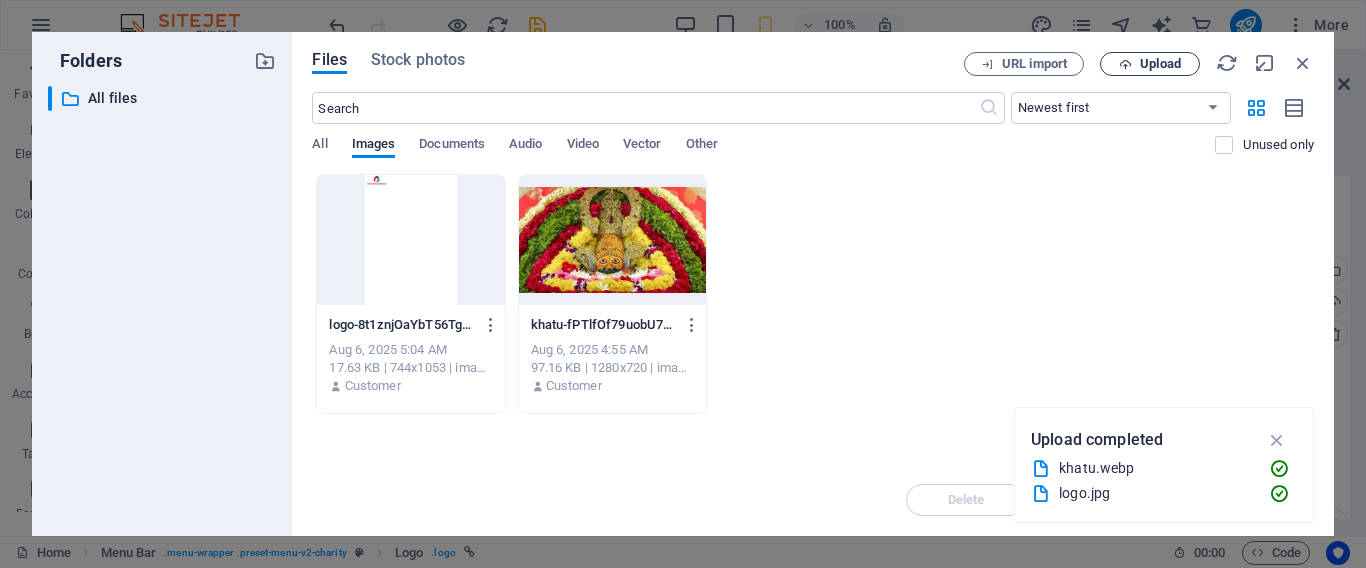 click on "Upload" at bounding box center [1150, 64] 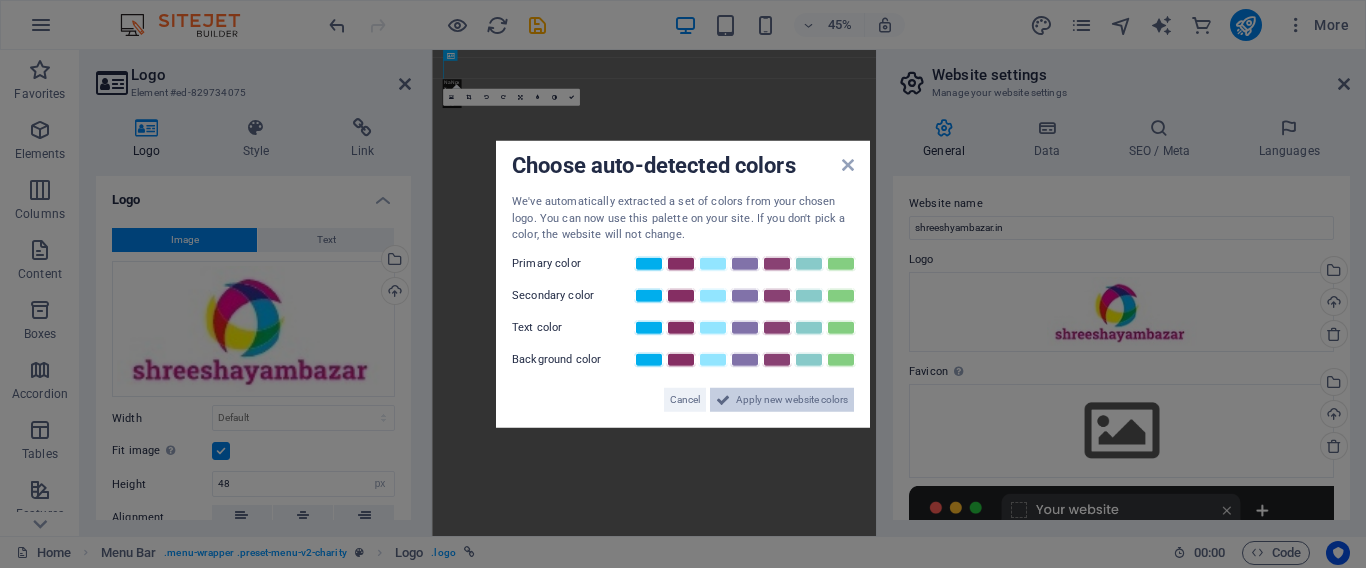 click on "Apply new website colors" at bounding box center (782, 399) 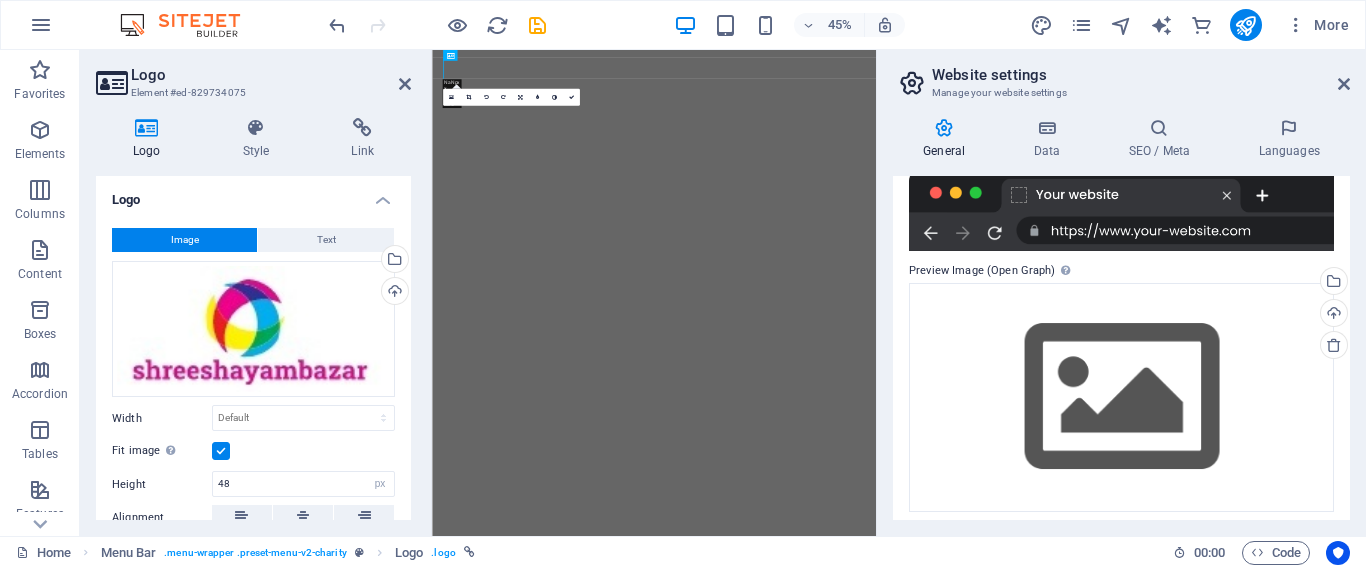 scroll, scrollTop: 323, scrollLeft: 0, axis: vertical 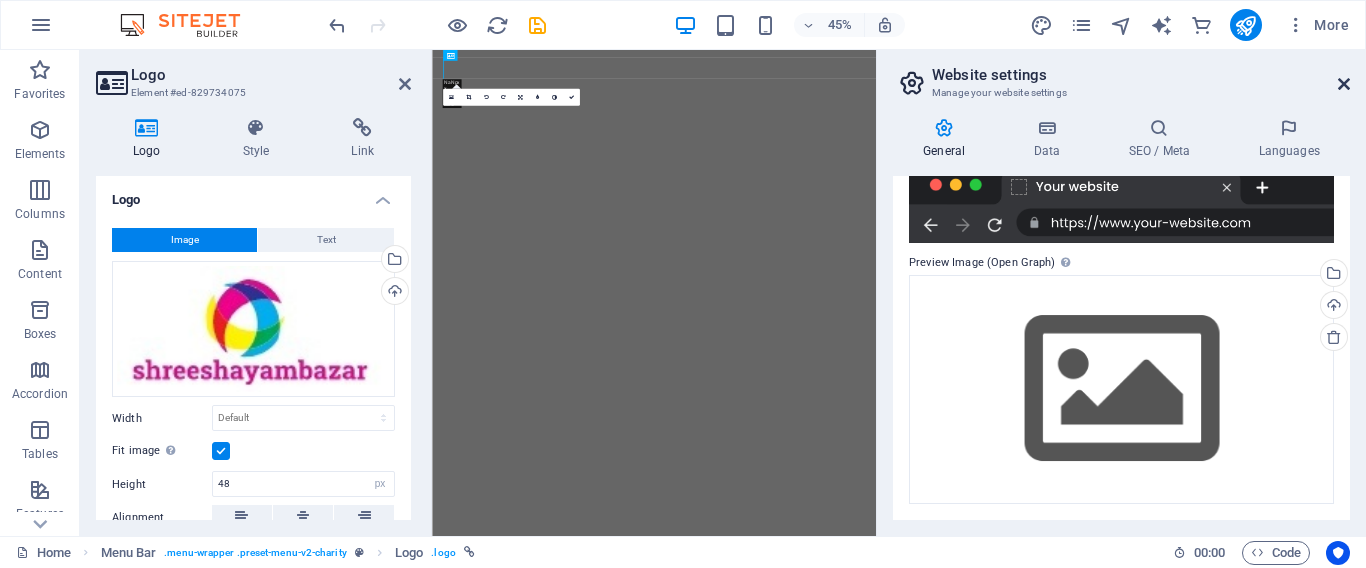 click at bounding box center (1344, 84) 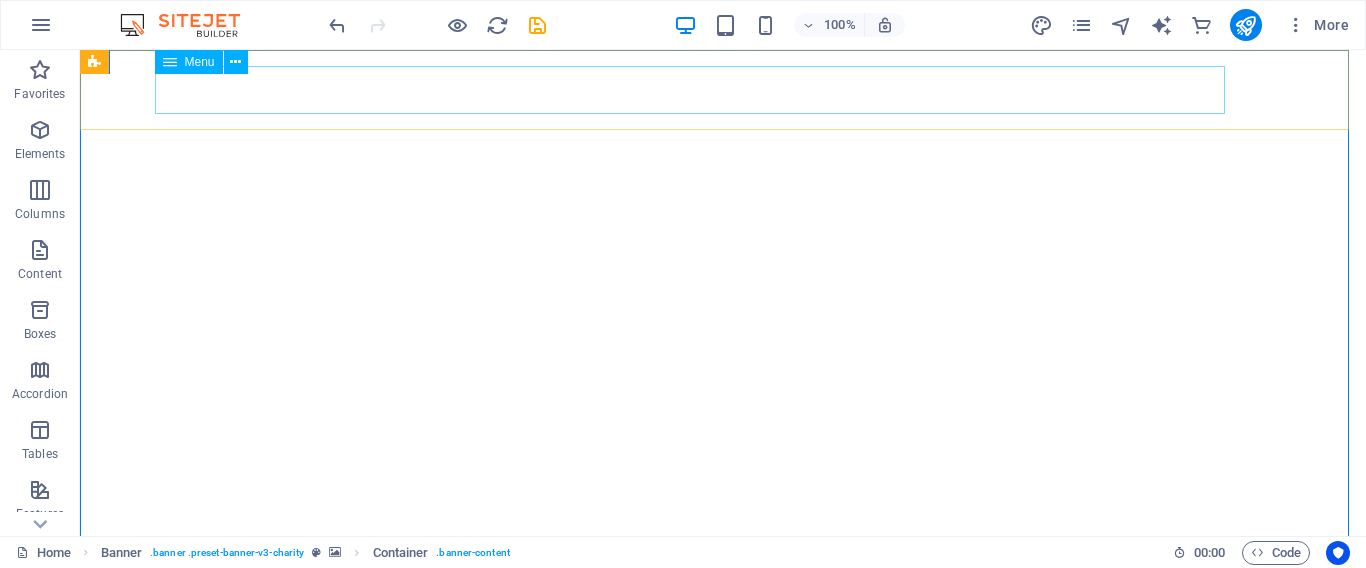 select 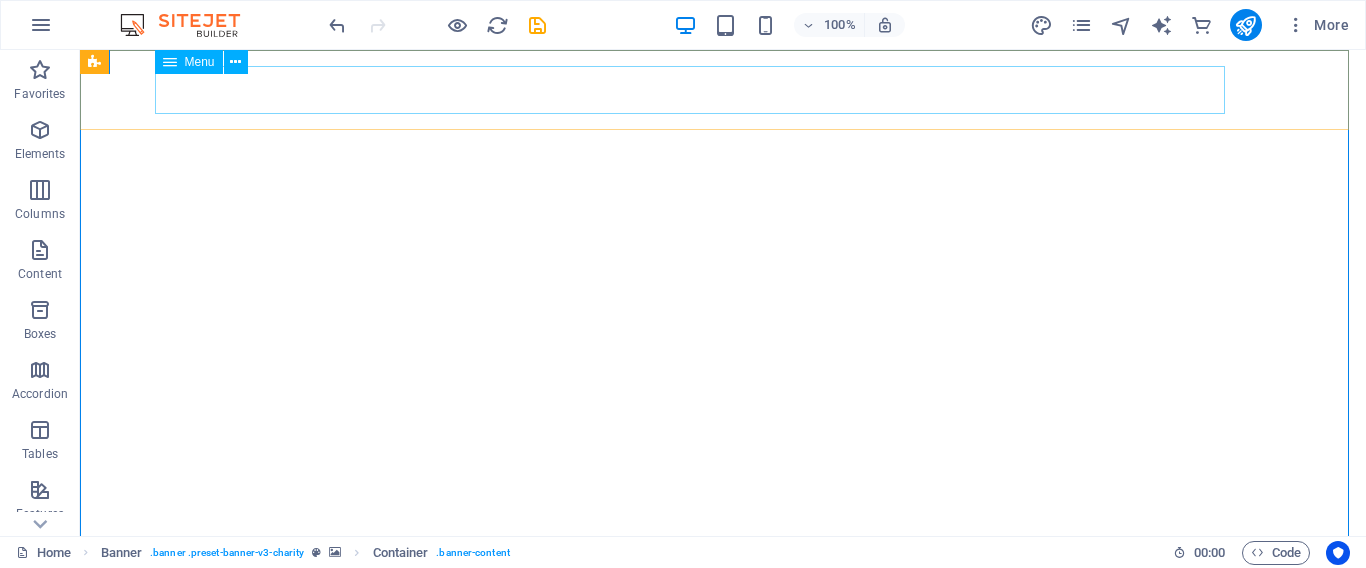 select 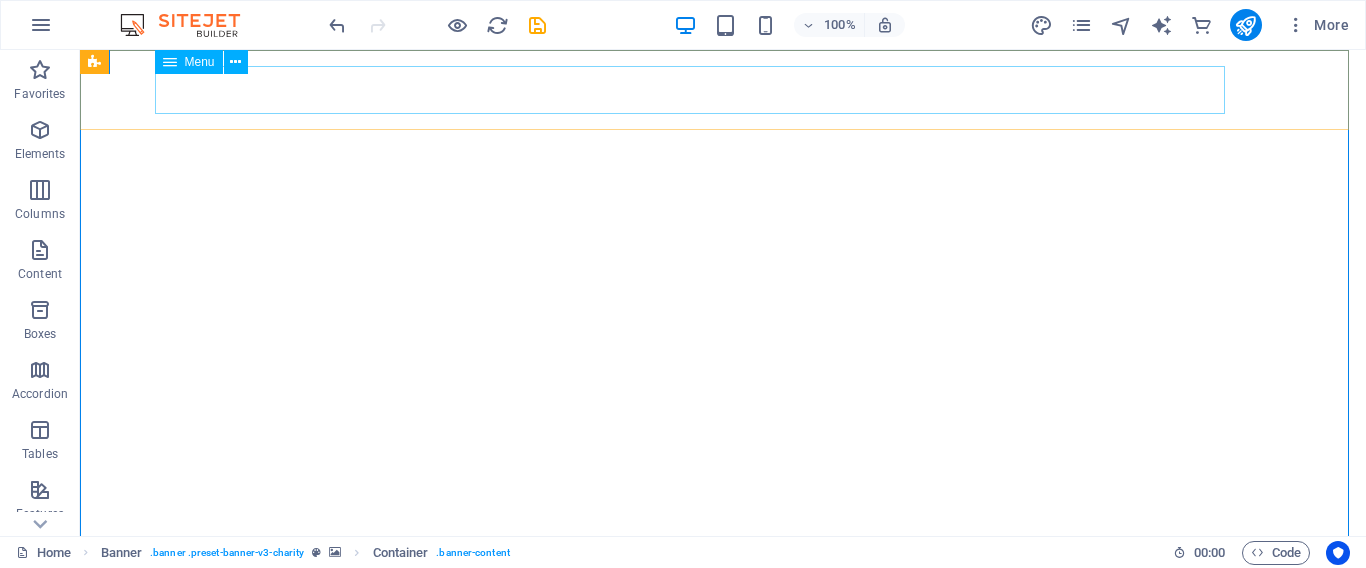 select 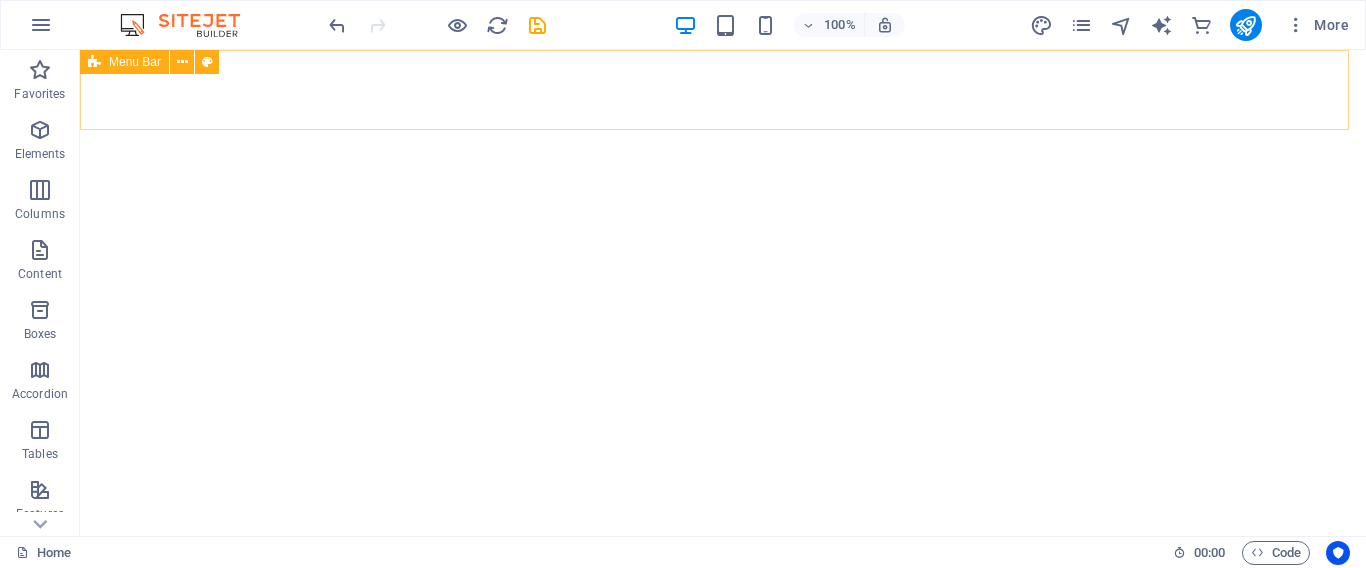 click on "Menu Bar" at bounding box center (135, 62) 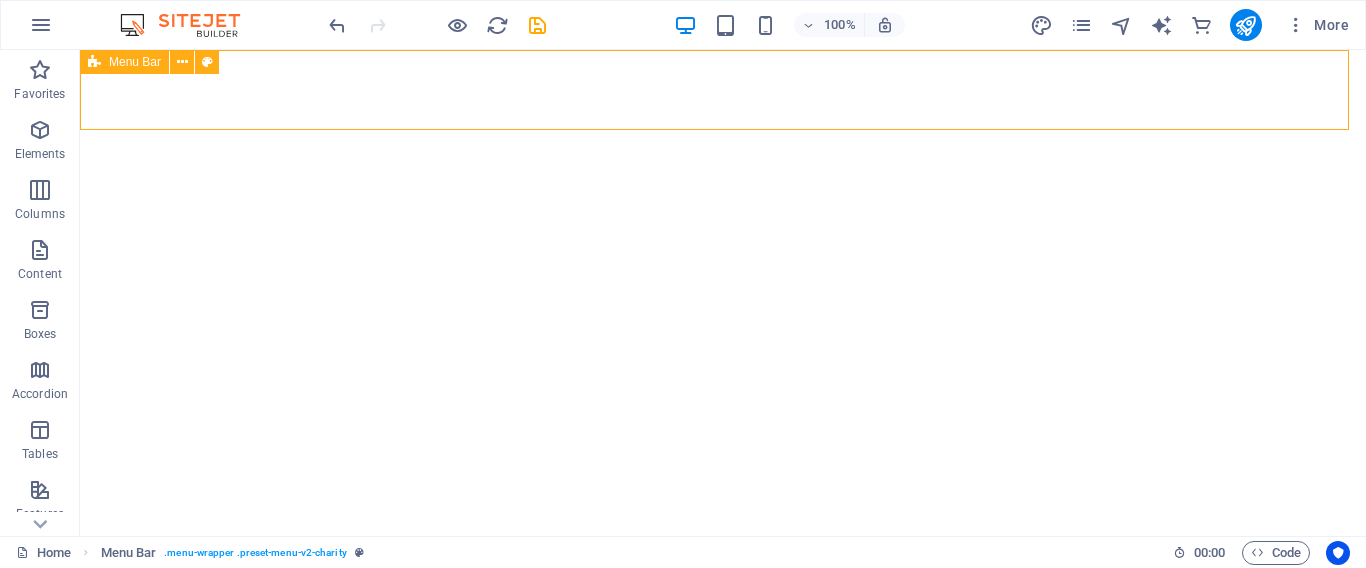 click at bounding box center (94, 62) 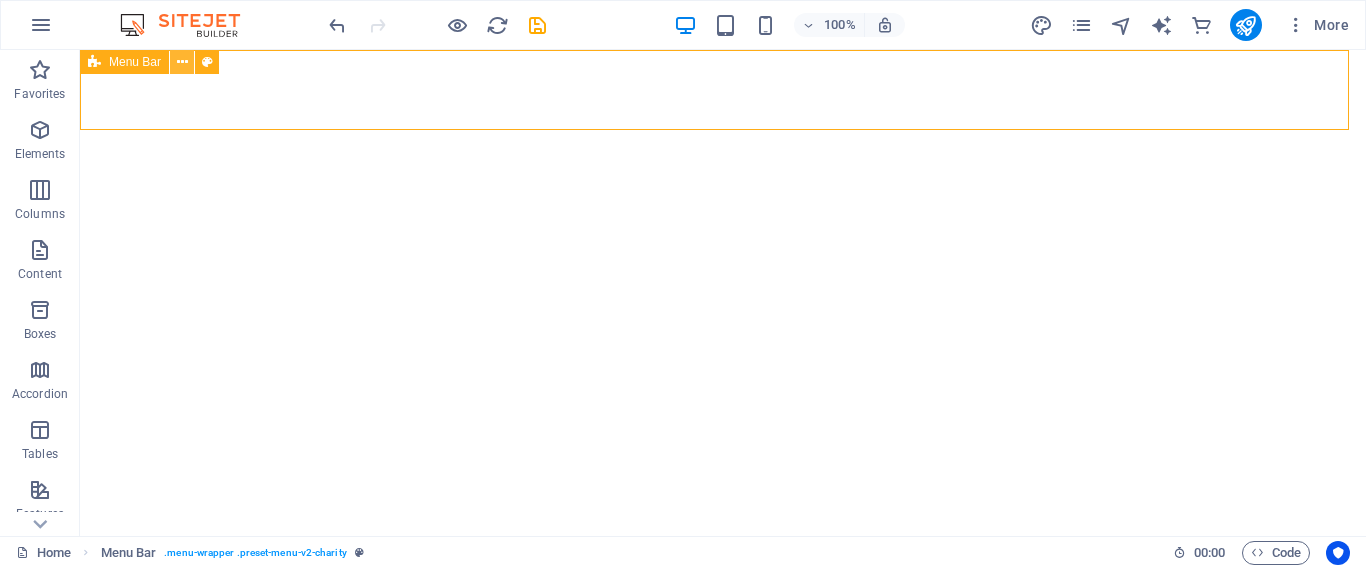 click at bounding box center (182, 62) 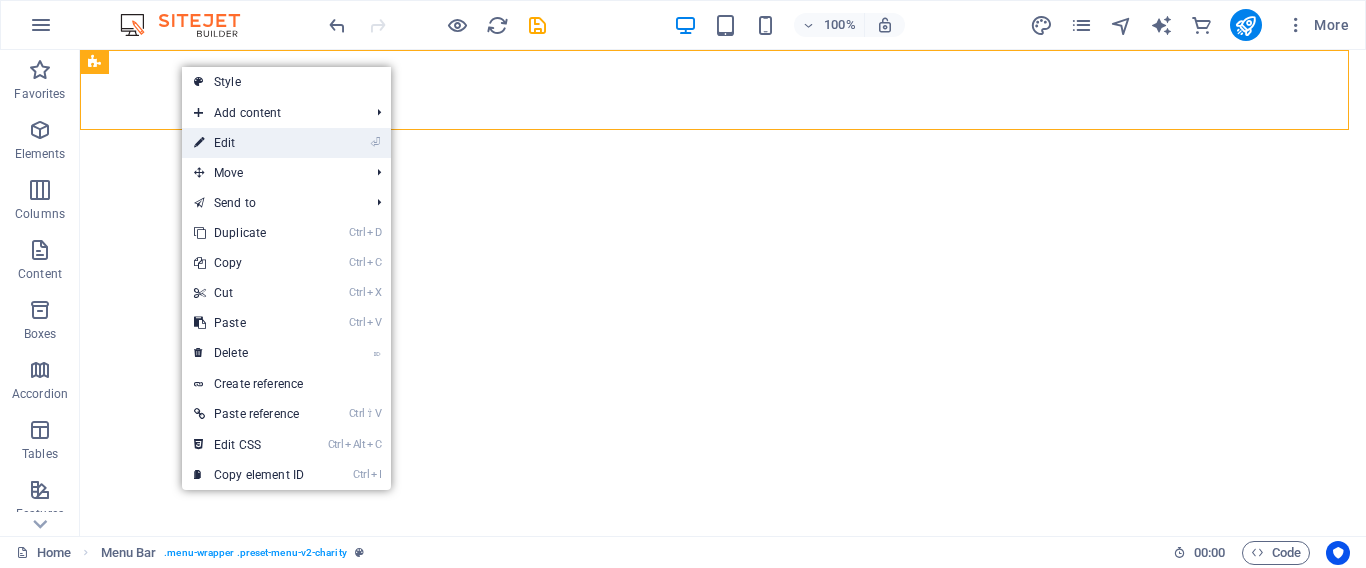 click on "⏎  Edit" at bounding box center [249, 143] 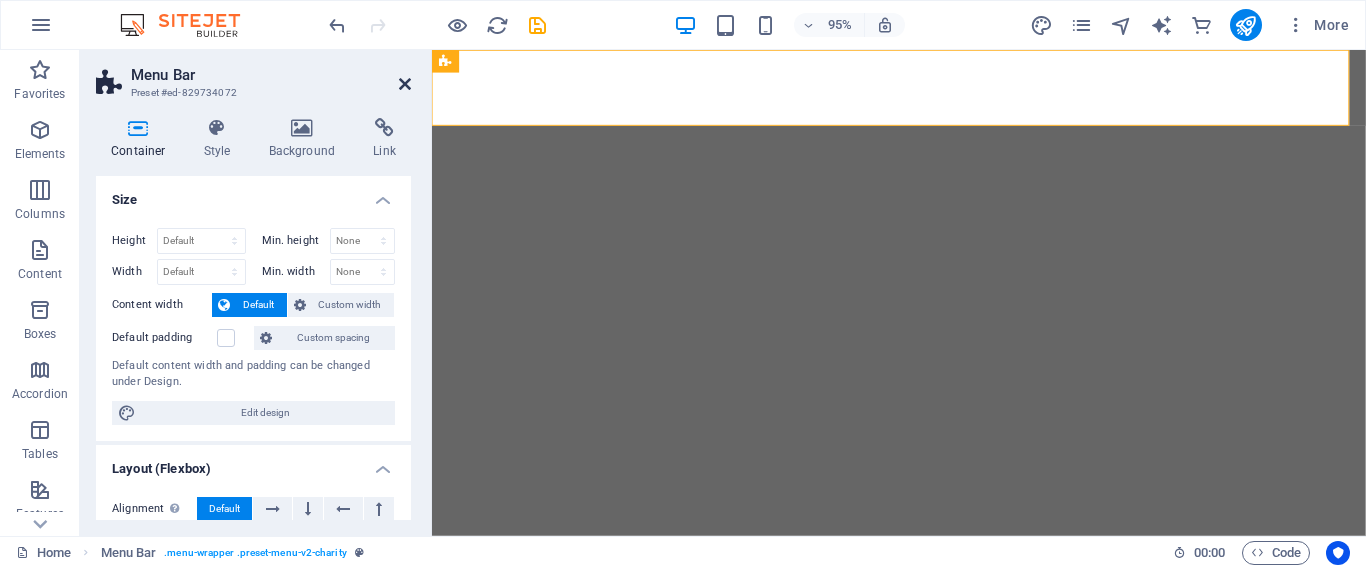 click at bounding box center (405, 84) 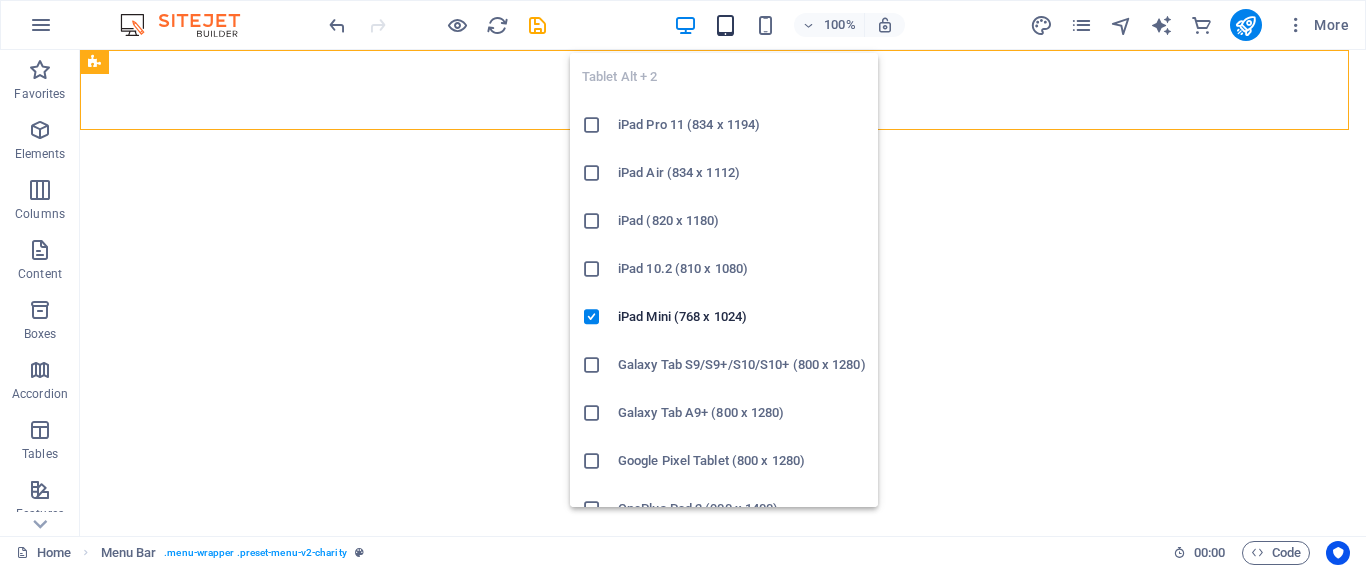 click at bounding box center (725, 25) 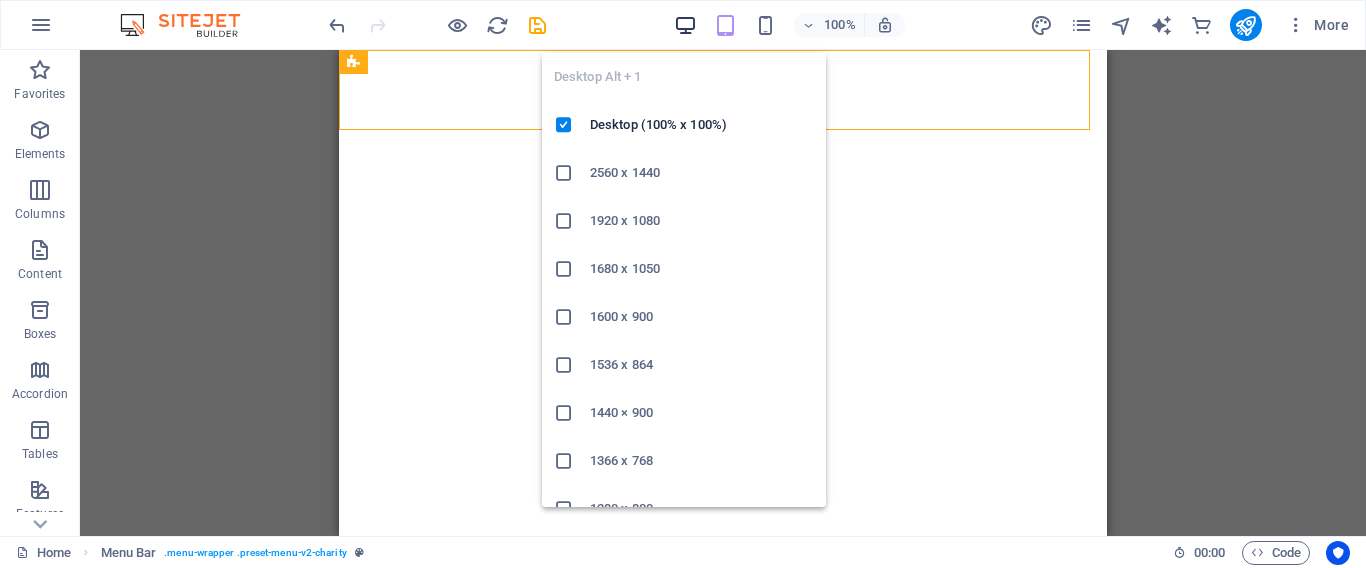 click at bounding box center [685, 25] 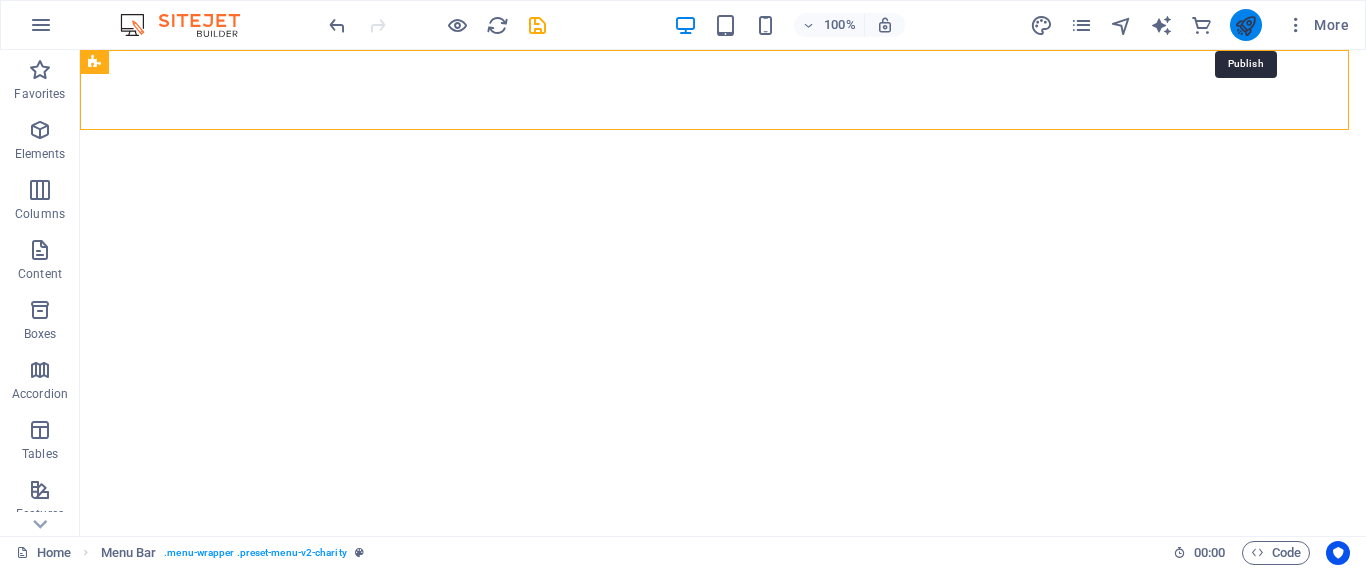 click at bounding box center (1245, 25) 